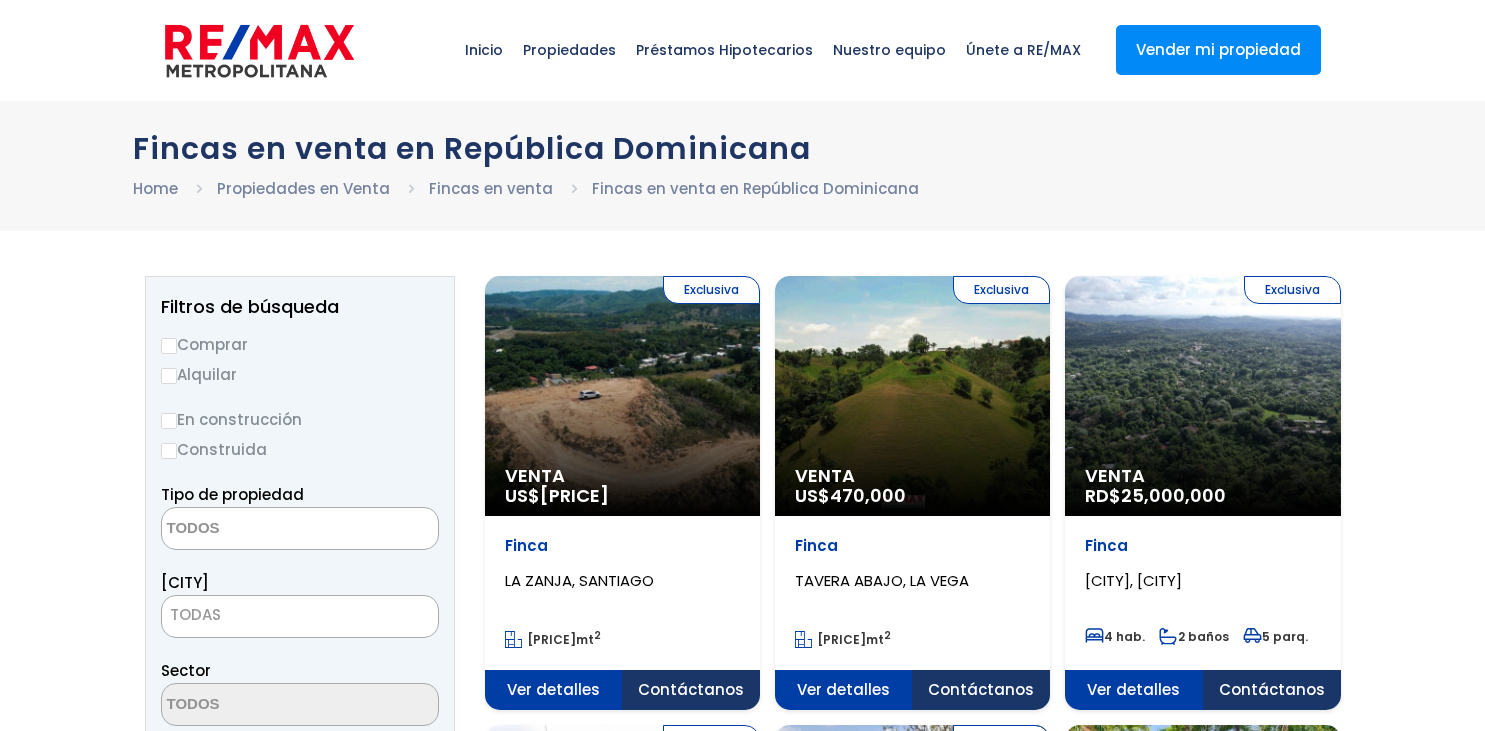 select 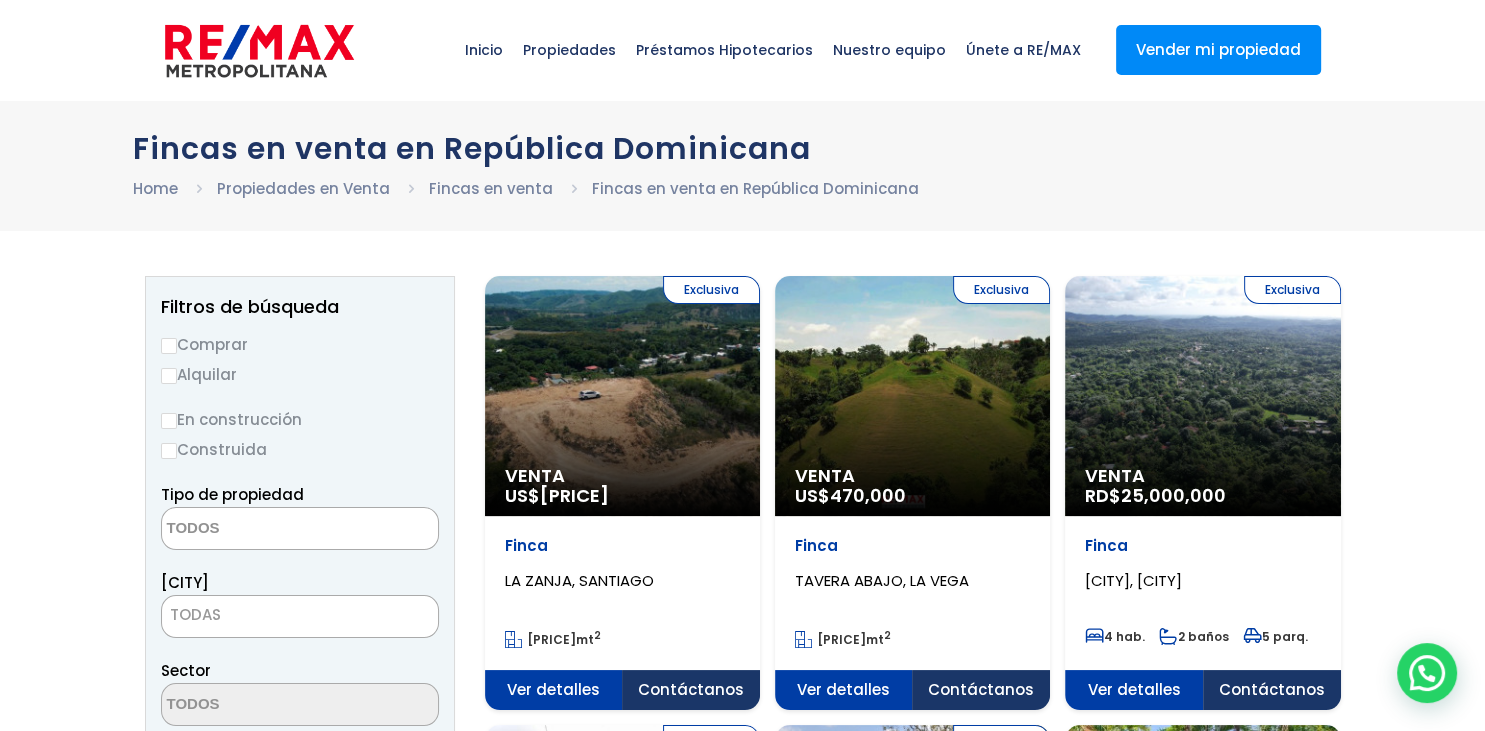 scroll, scrollTop: 0, scrollLeft: 0, axis: both 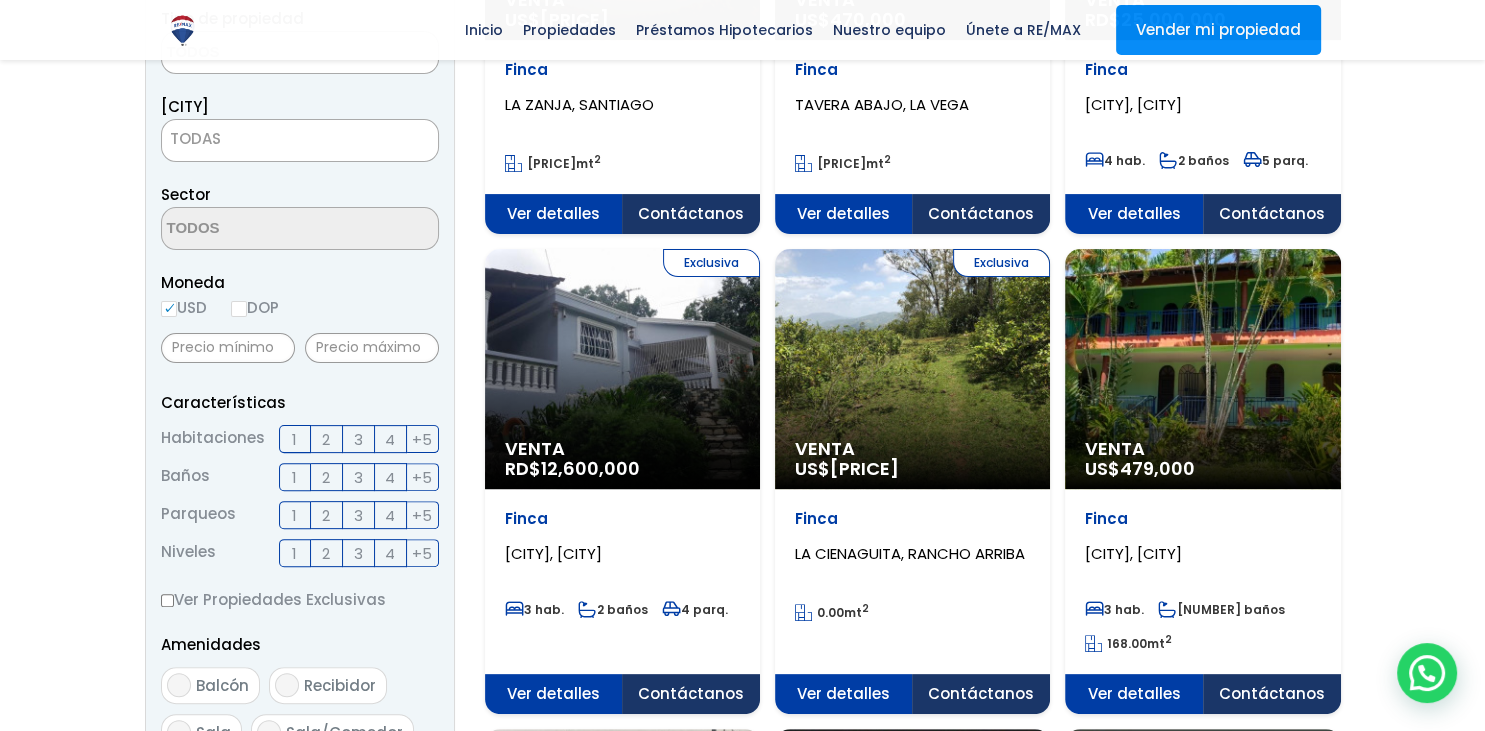 click on "TODAS" at bounding box center [300, 139] 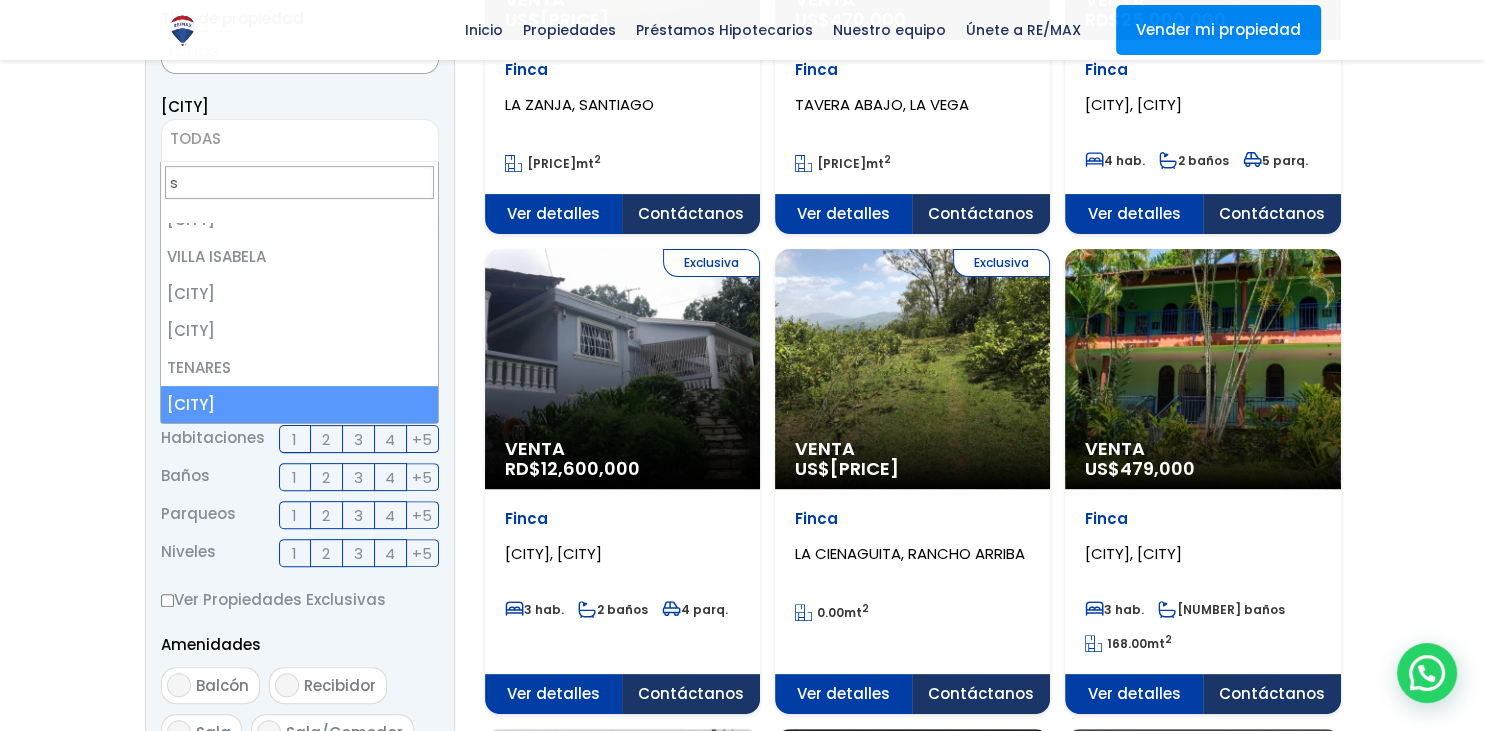 scroll, scrollTop: 0, scrollLeft: 0, axis: both 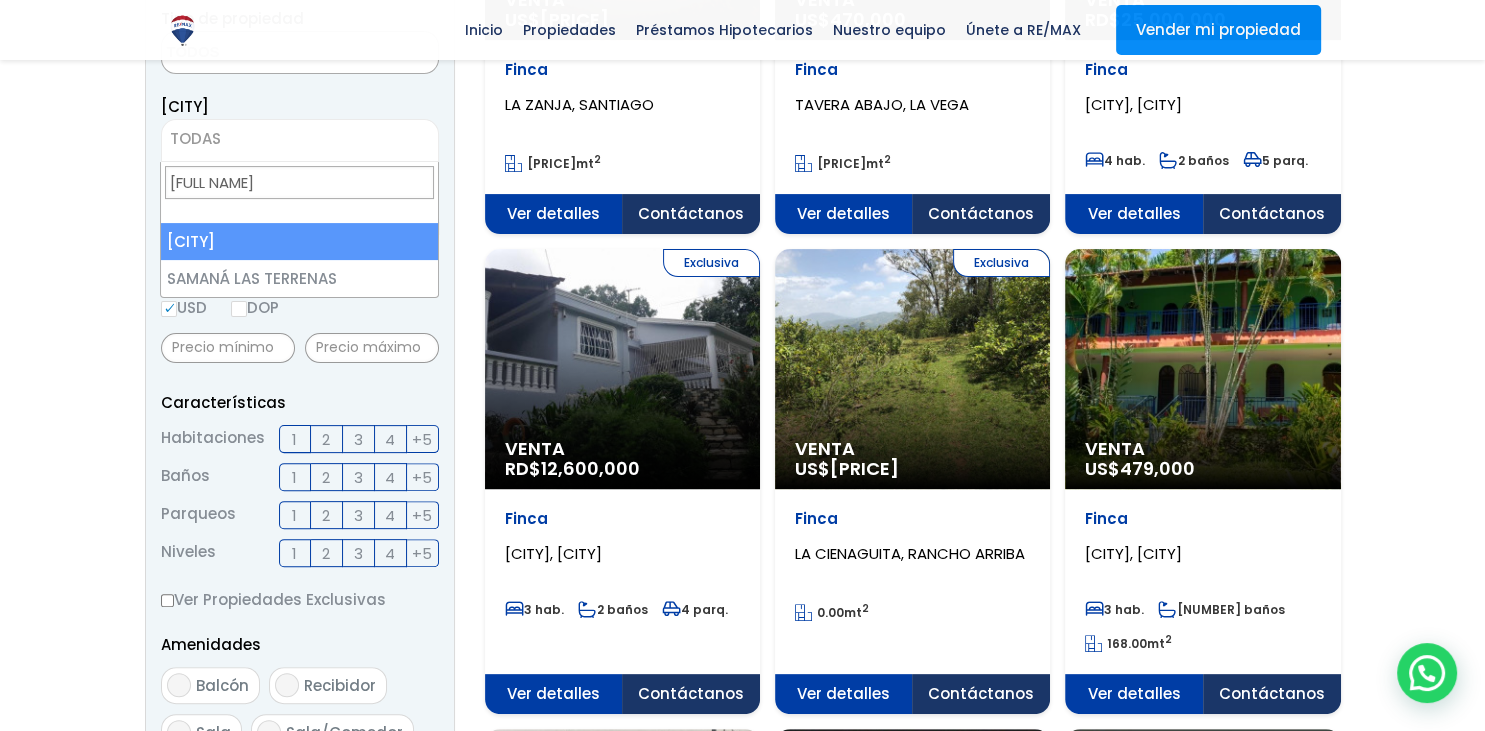 type on "sam" 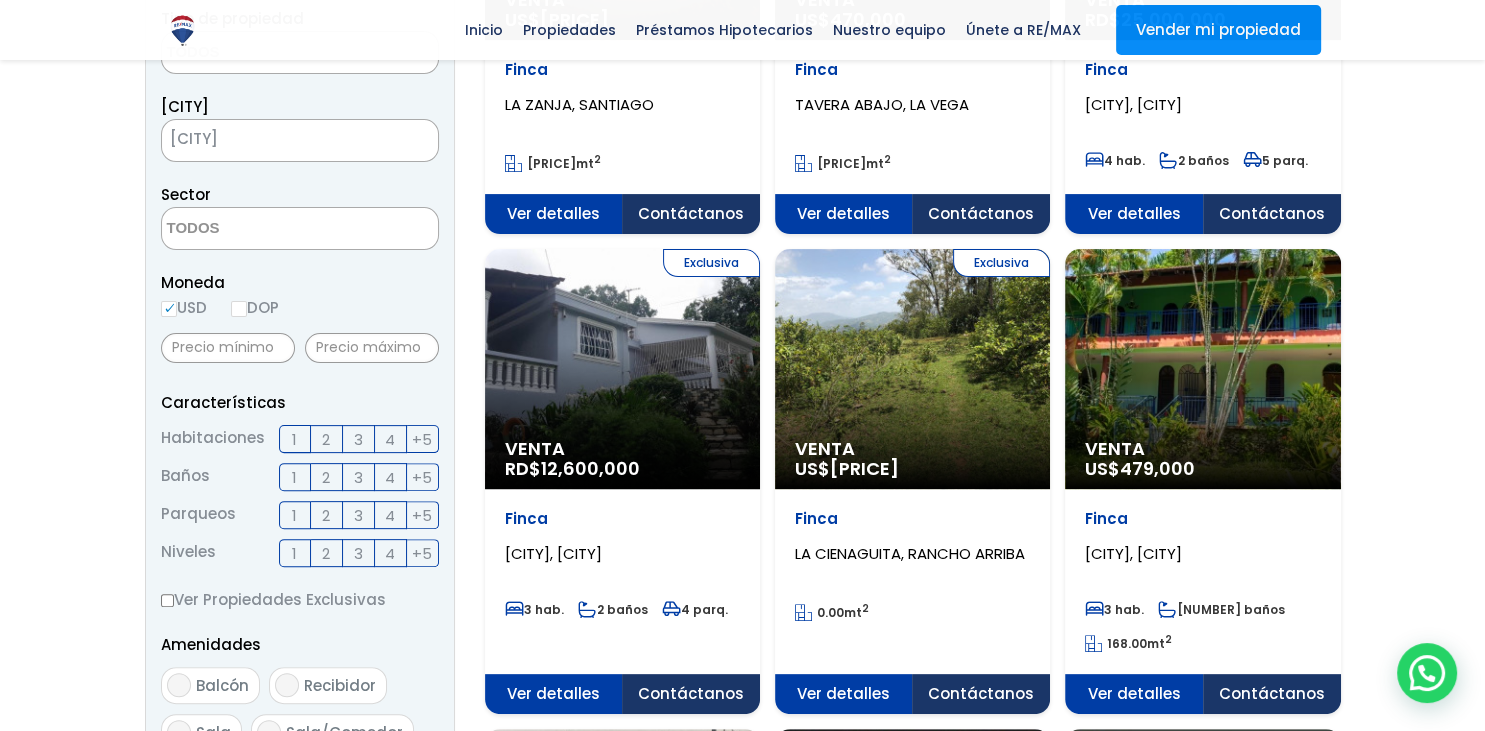 scroll, scrollTop: 0, scrollLeft: 0, axis: both 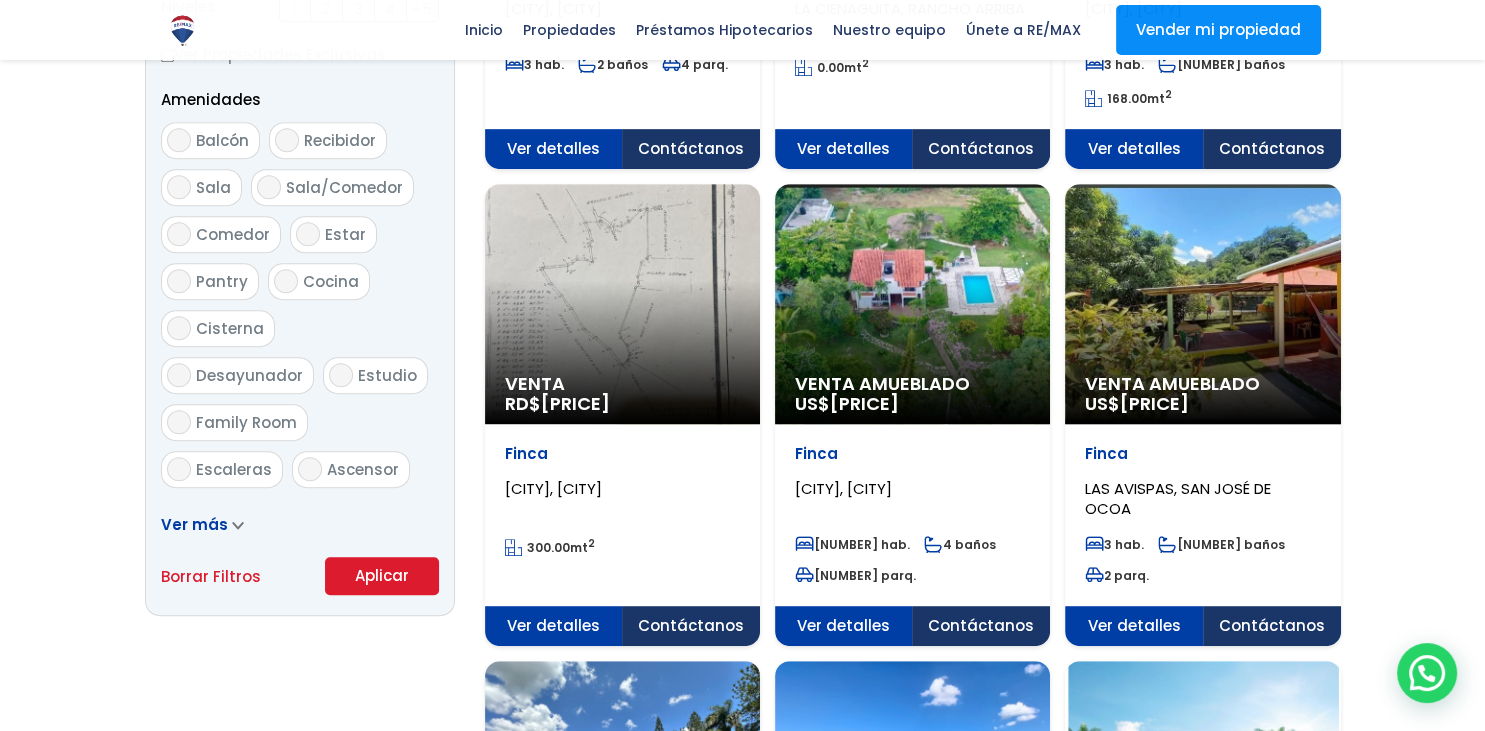 click on "Aplicar" at bounding box center (382, 576) 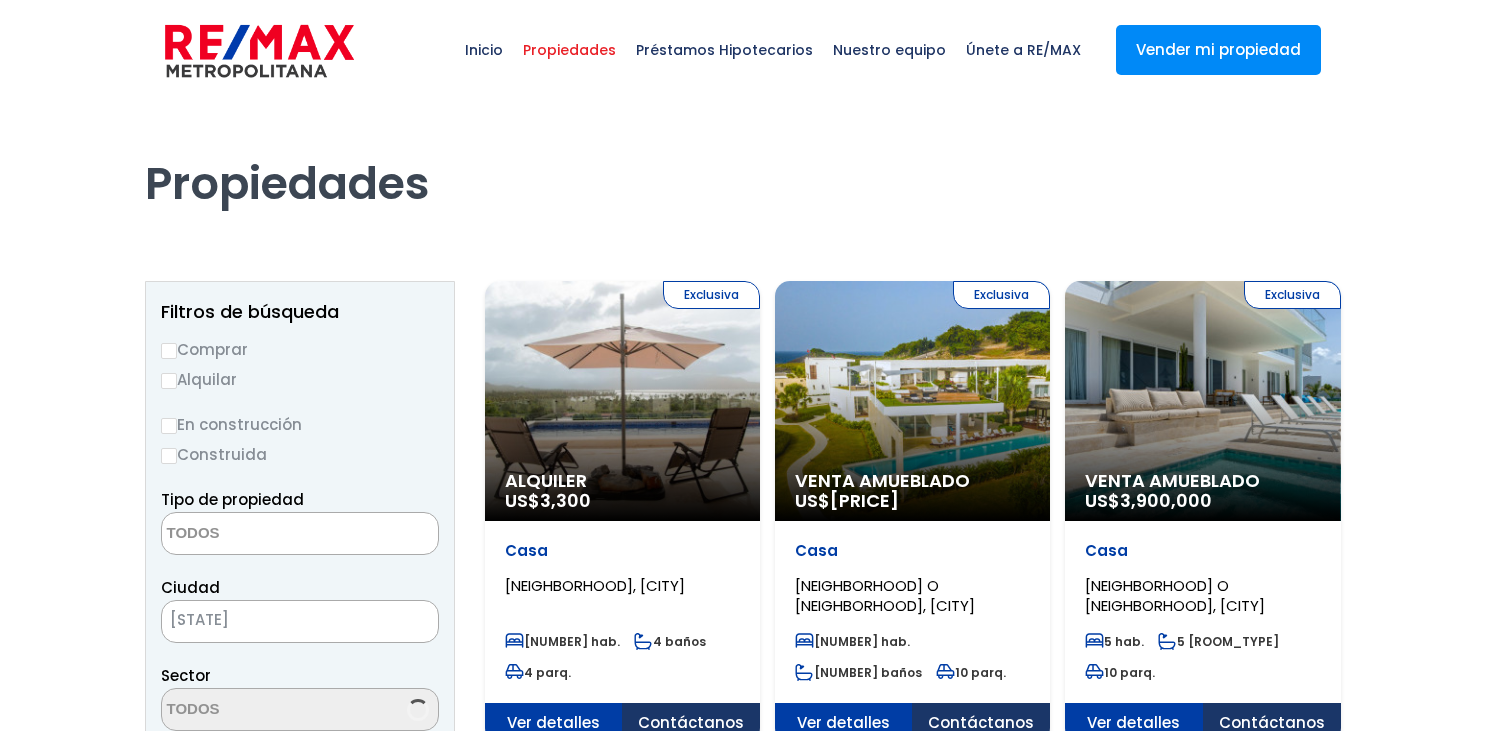 select 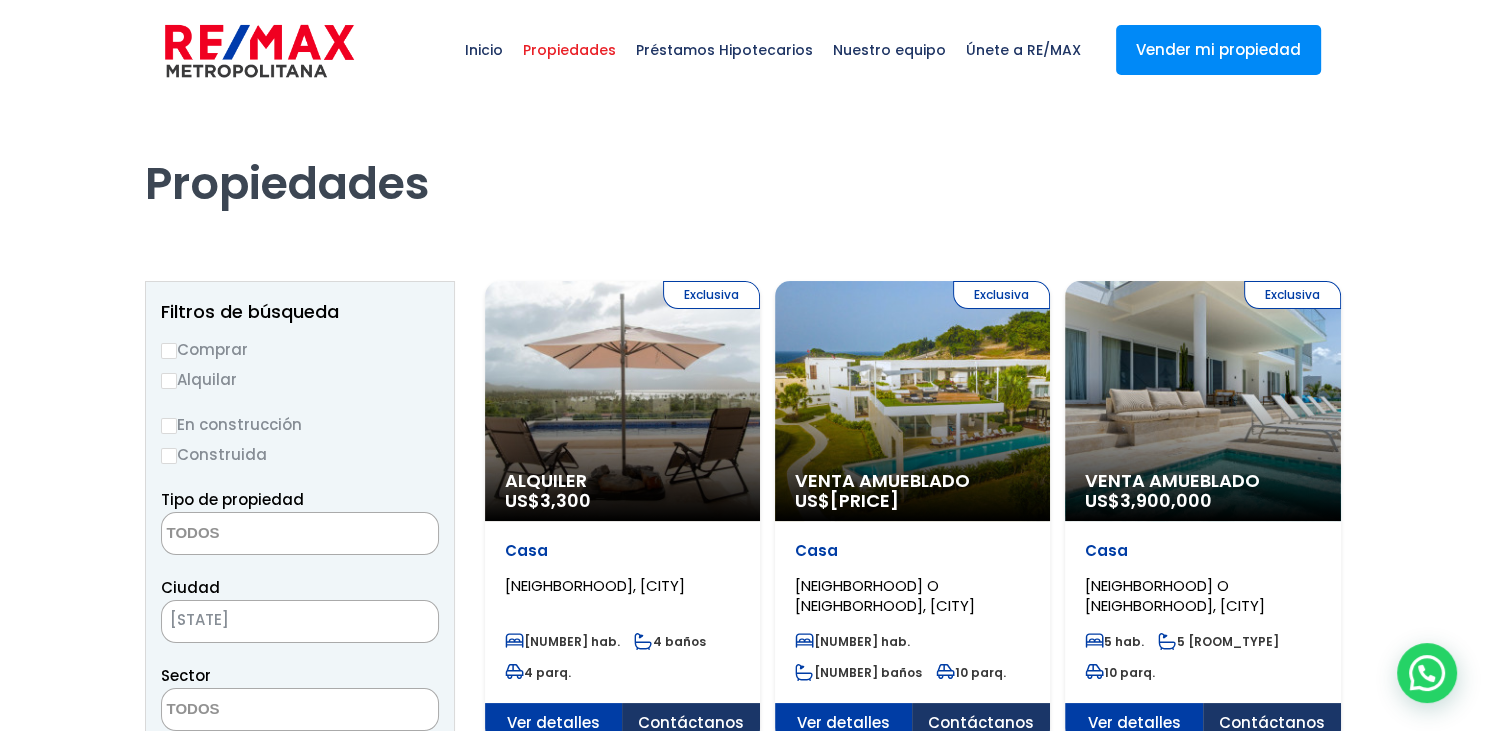 scroll, scrollTop: 0, scrollLeft: 0, axis: both 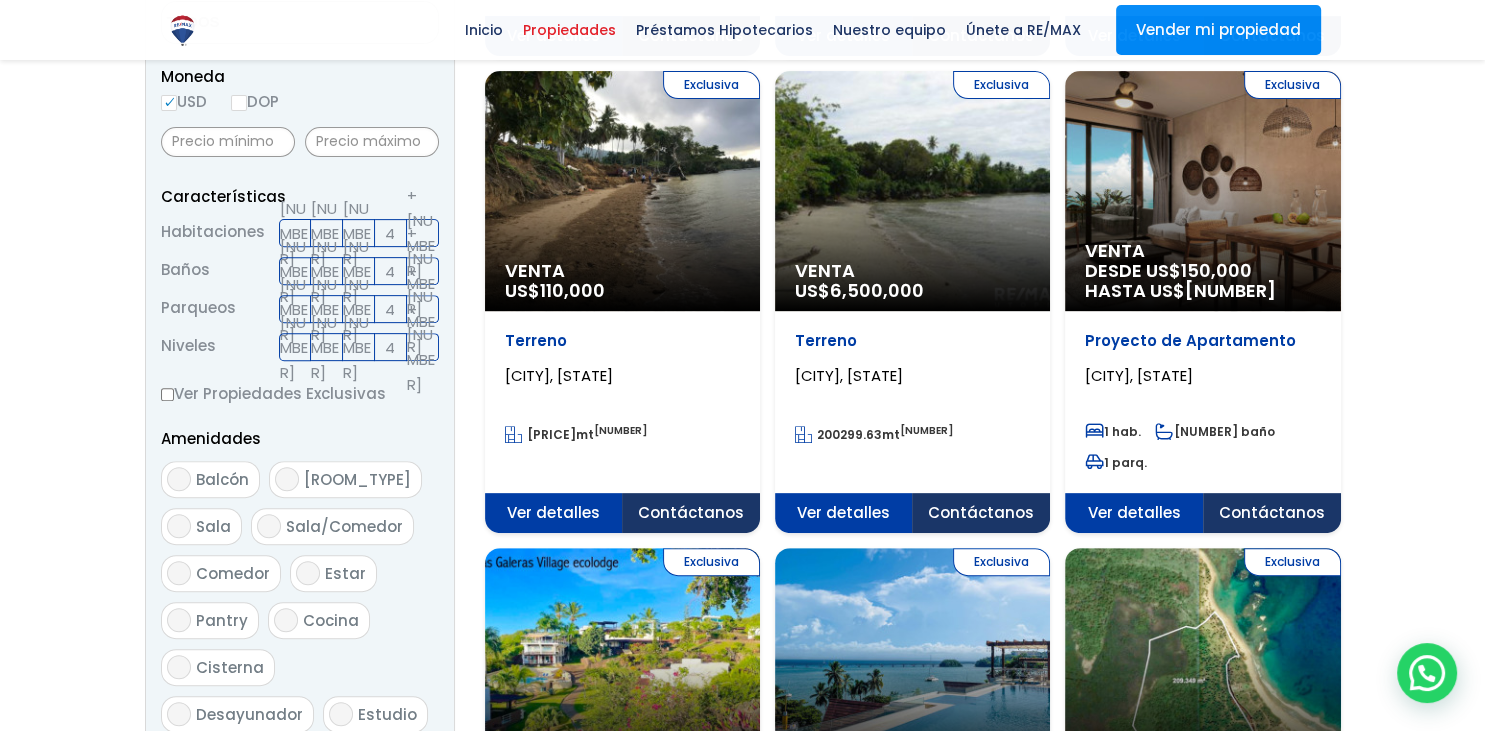 click on "Exclusiva
Venta
US$  6,500,000" at bounding box center (622, -286) 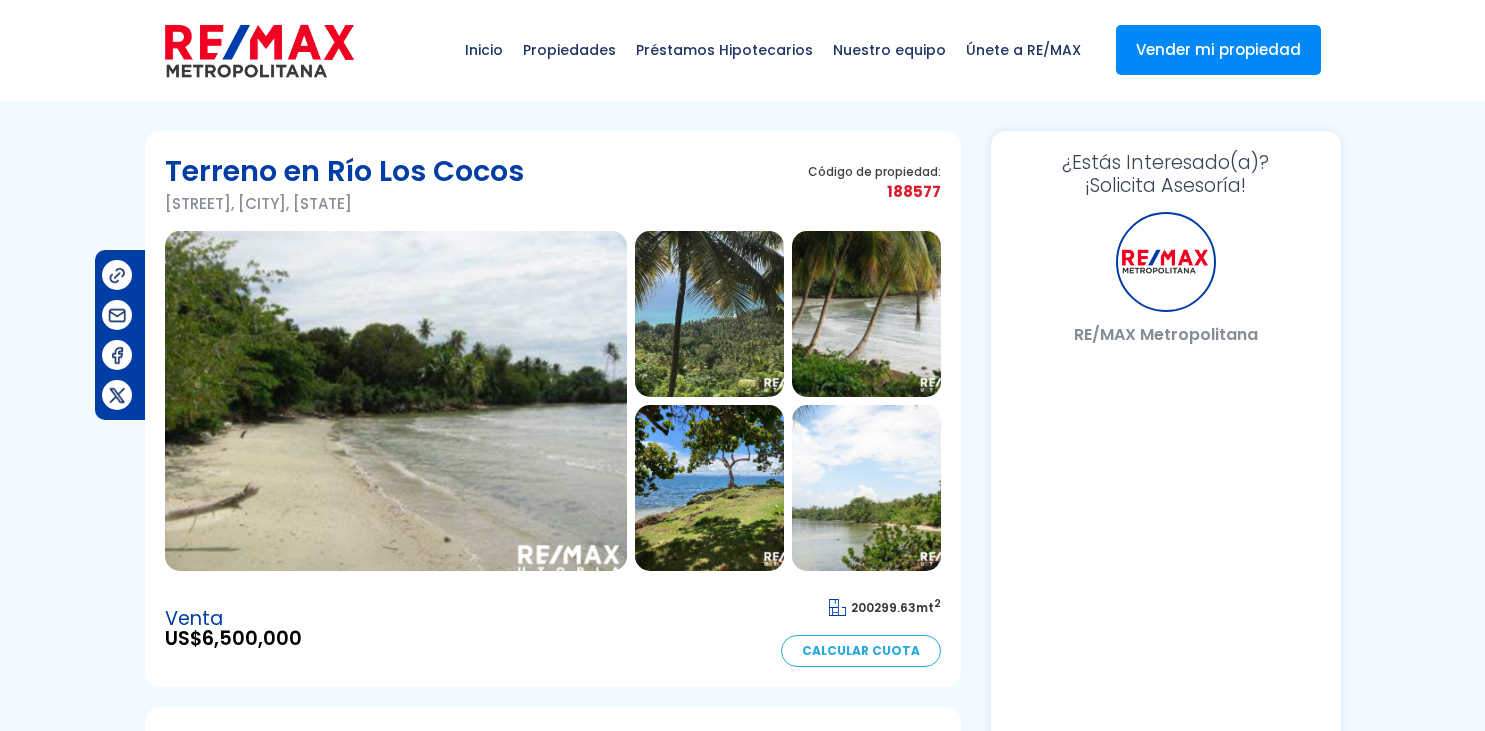 scroll, scrollTop: 0, scrollLeft: 0, axis: both 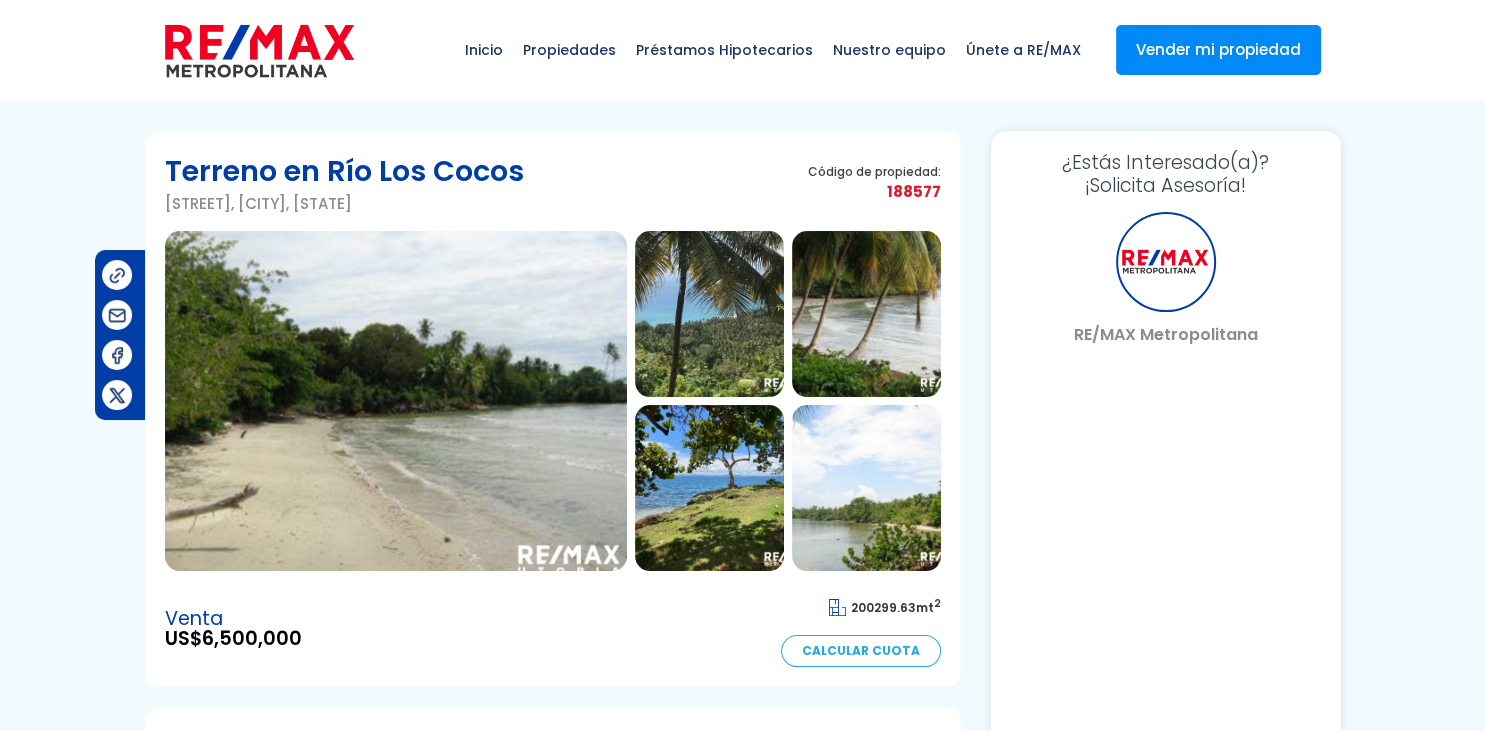 select on "[COUNTRY_CODE]" 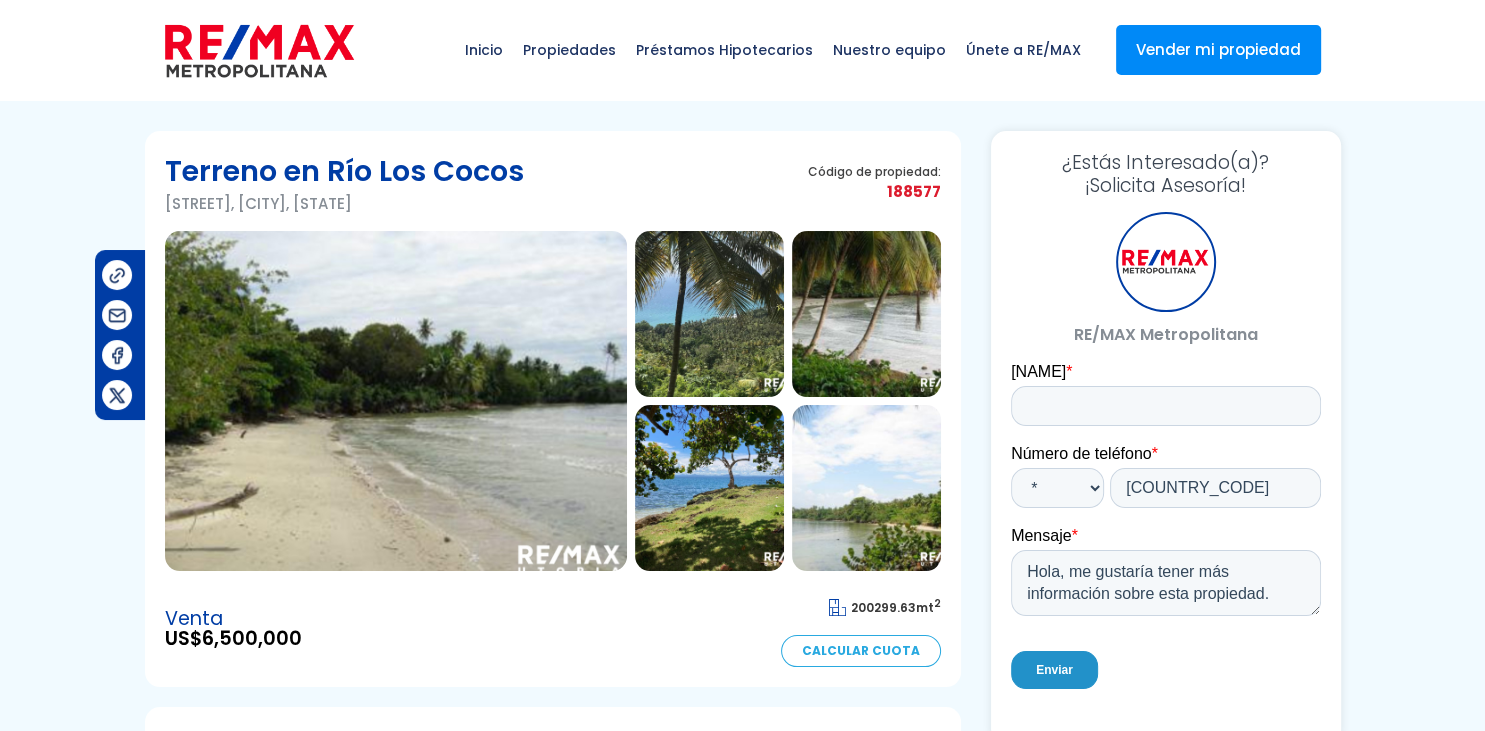 scroll, scrollTop: 0, scrollLeft: 0, axis: both 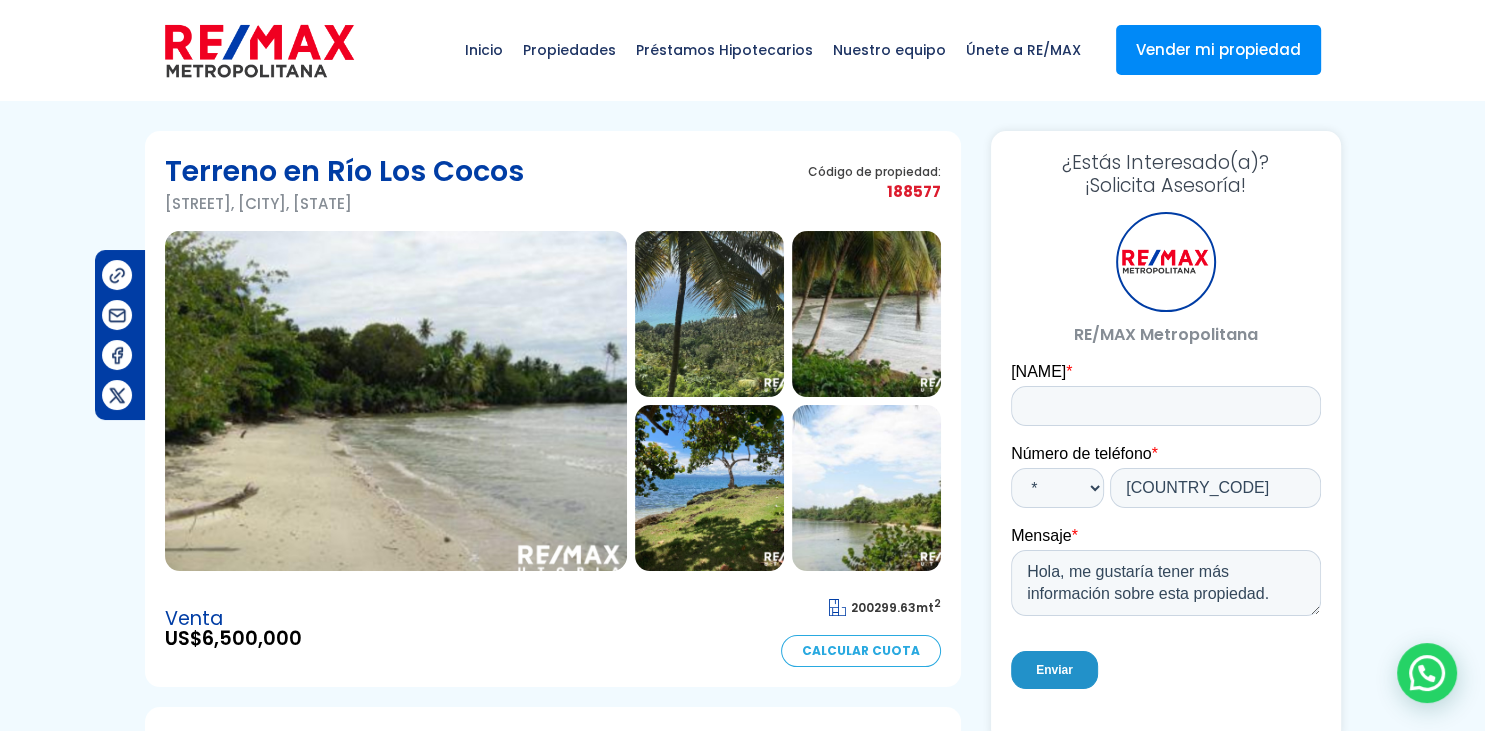 click at bounding box center [396, 401] 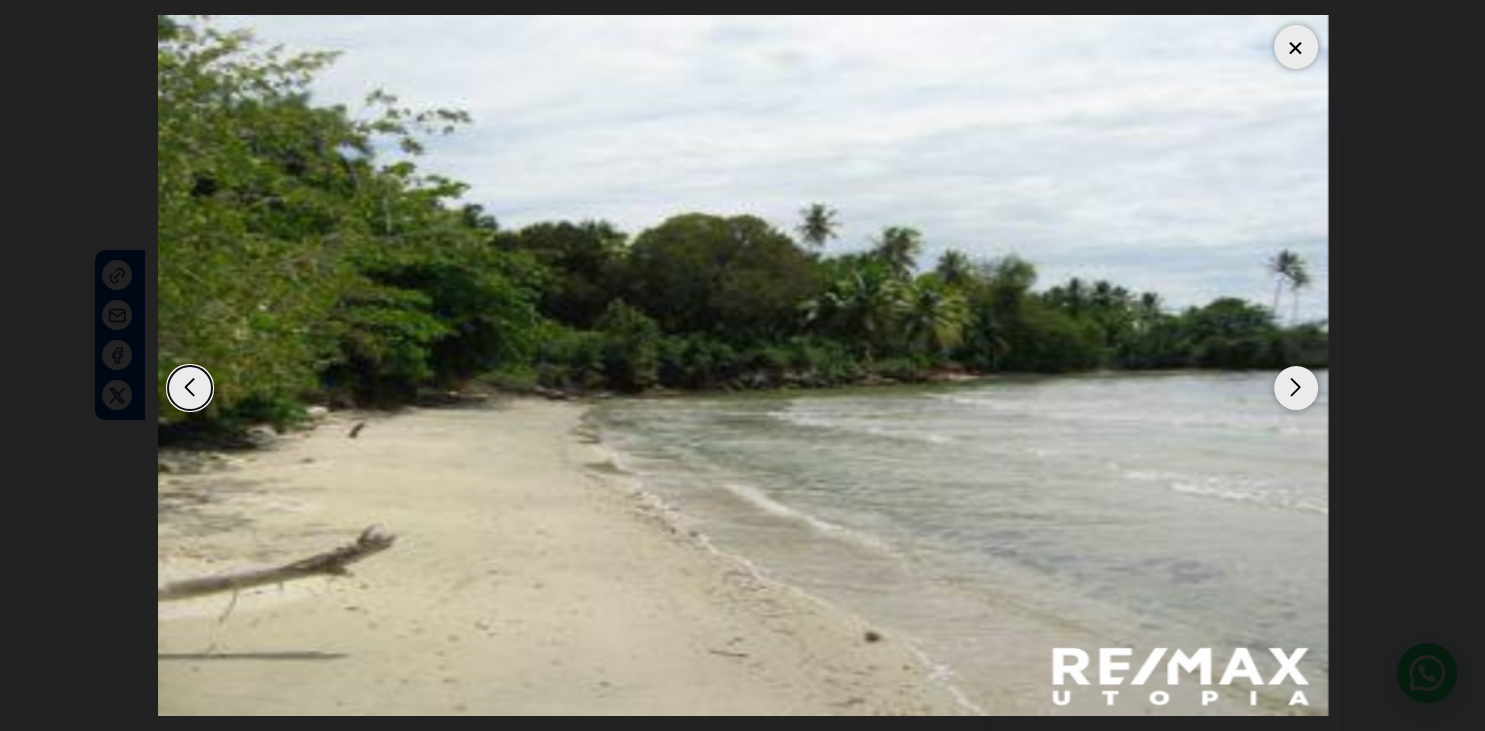 click at bounding box center (1296, 388) 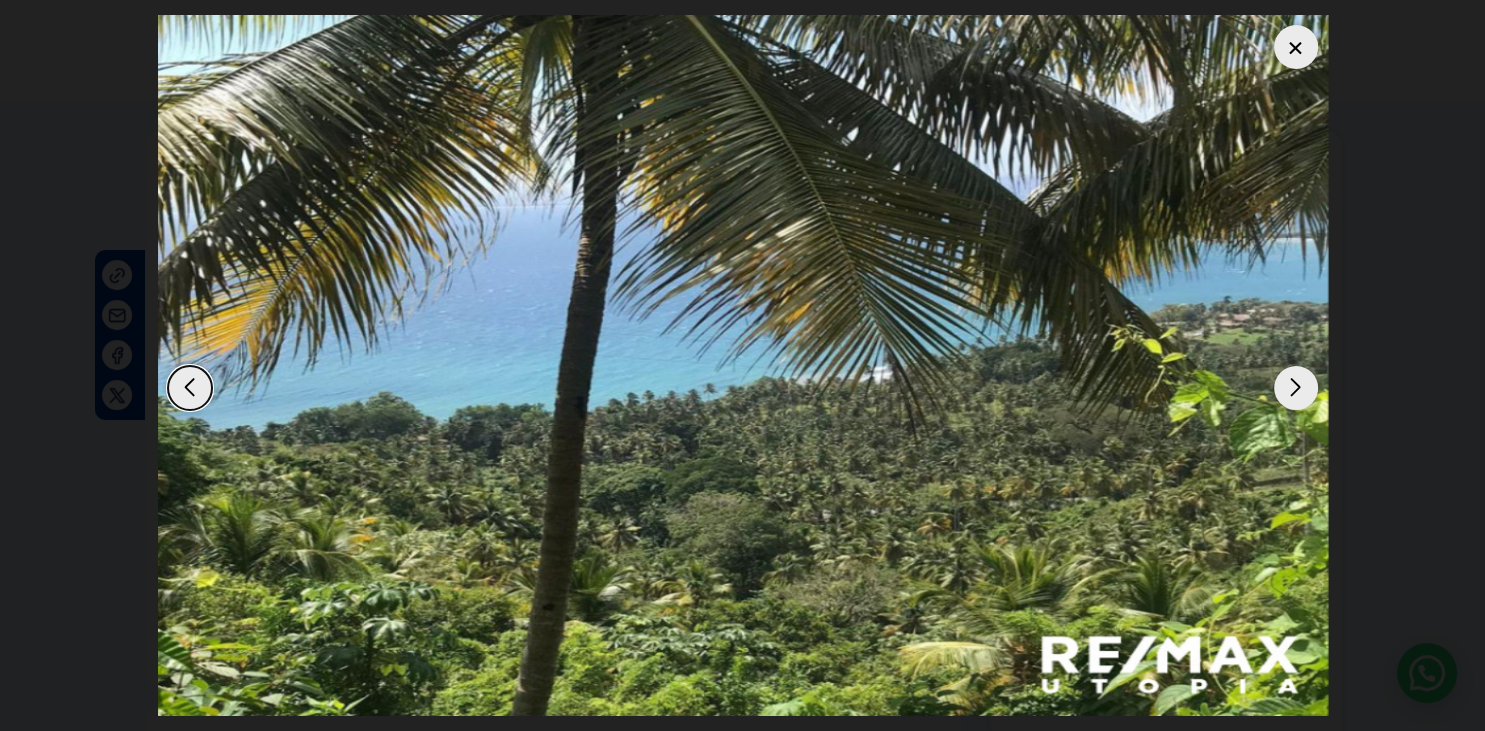 click at bounding box center [1296, 388] 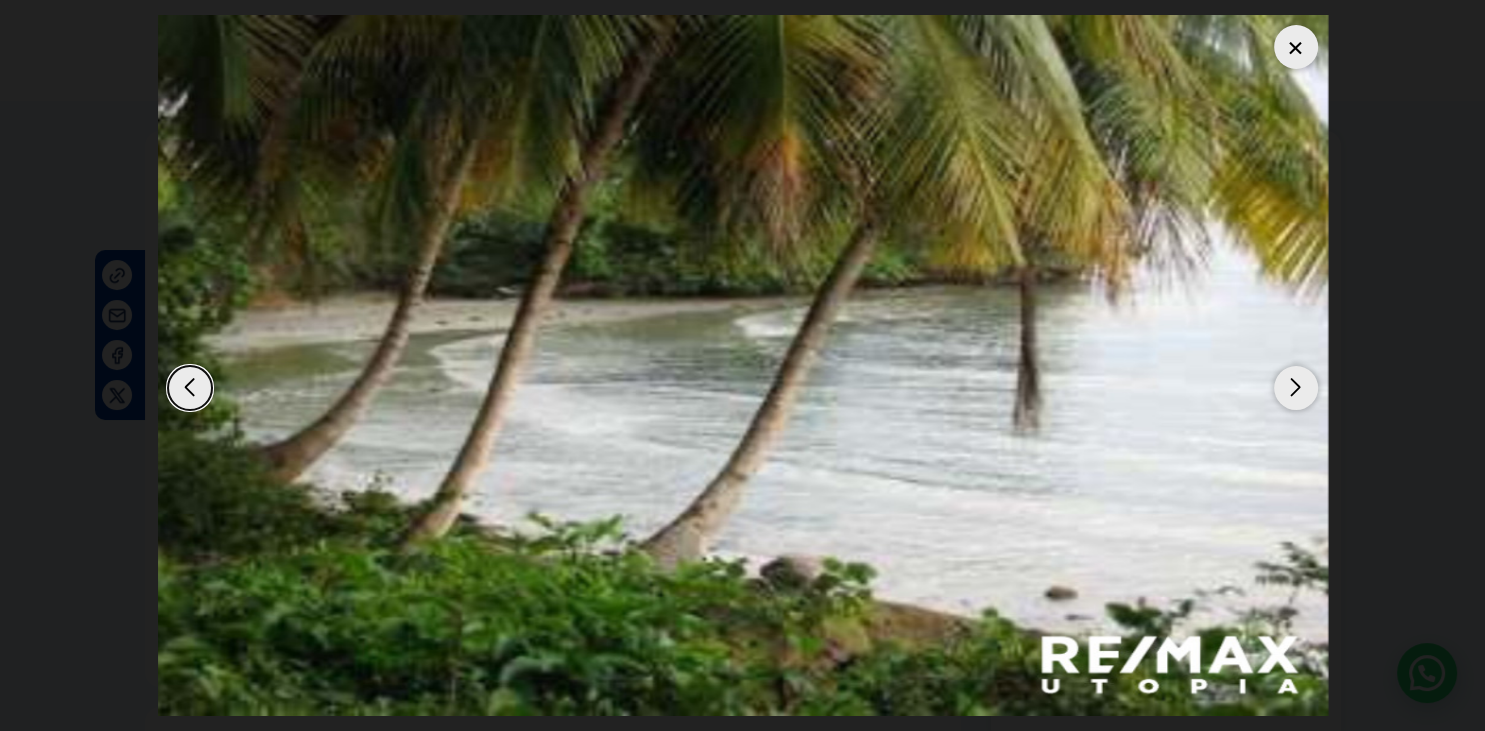 click at bounding box center (1296, 388) 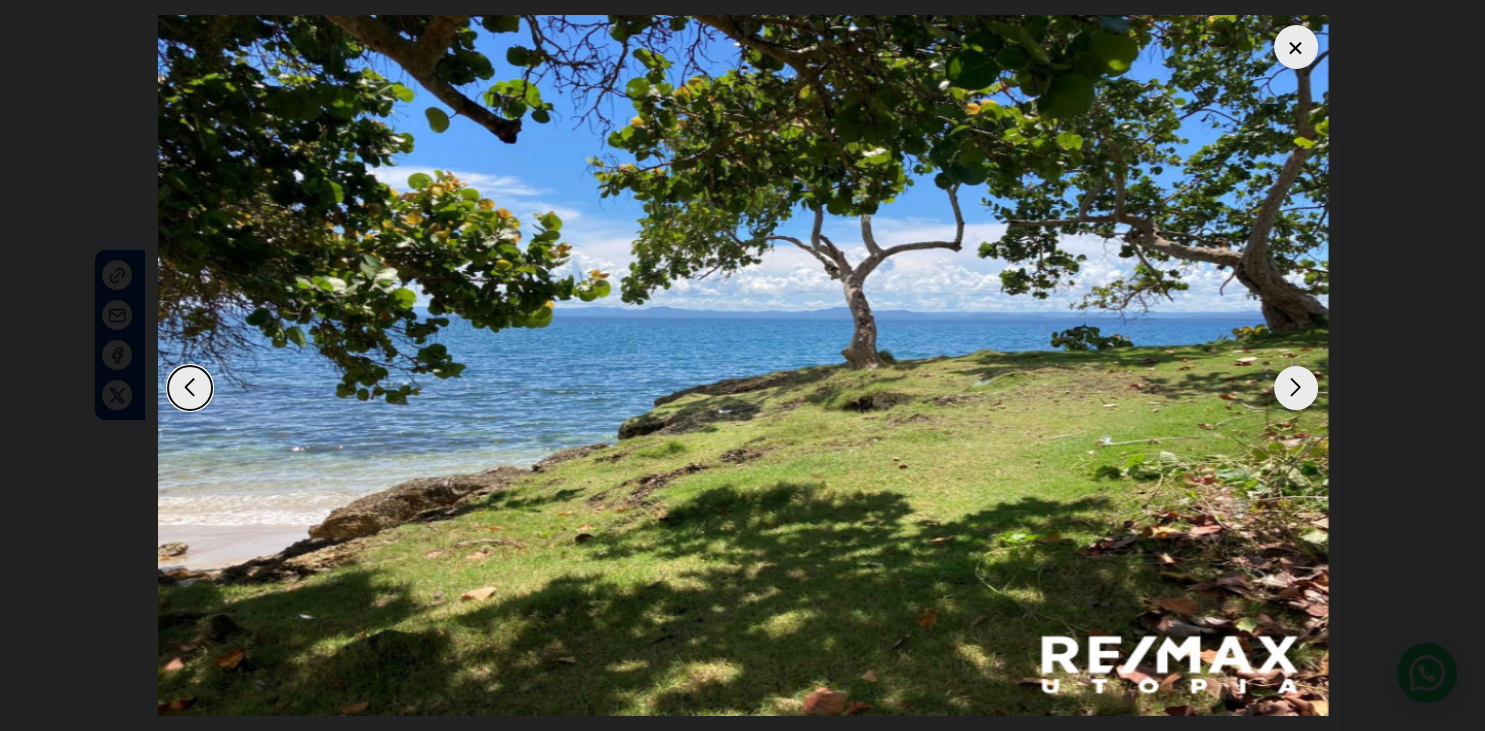click at bounding box center (1296, 388) 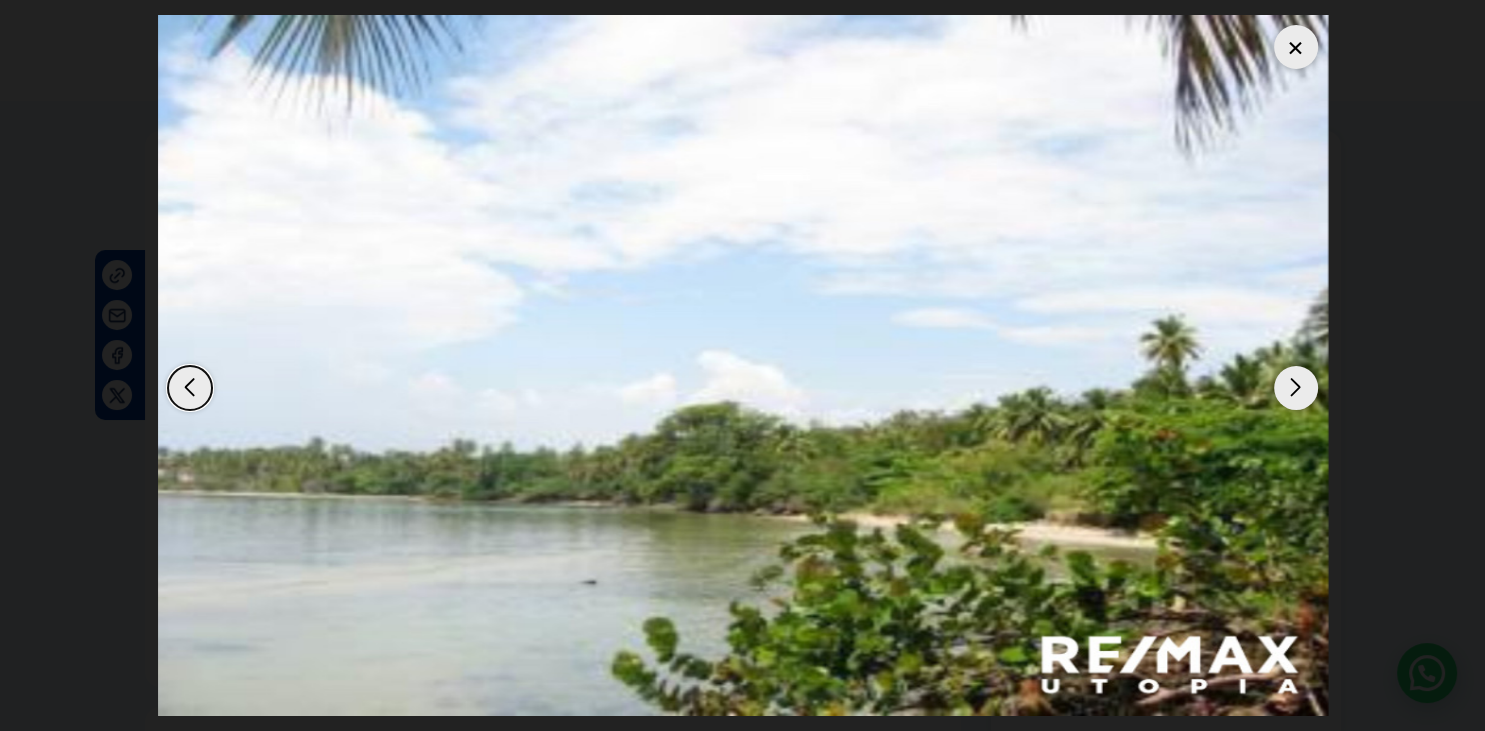 click at bounding box center (1296, 388) 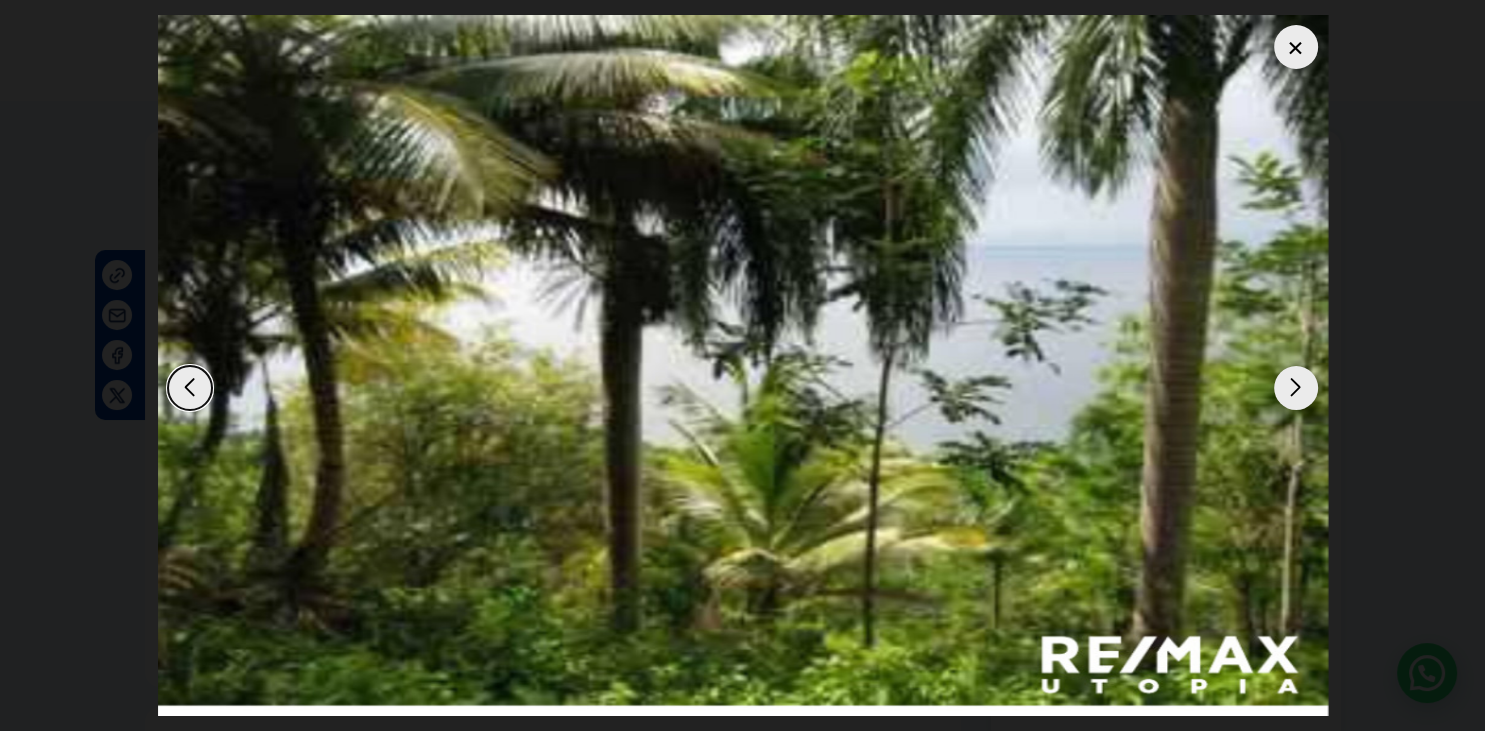 click at bounding box center (1296, 388) 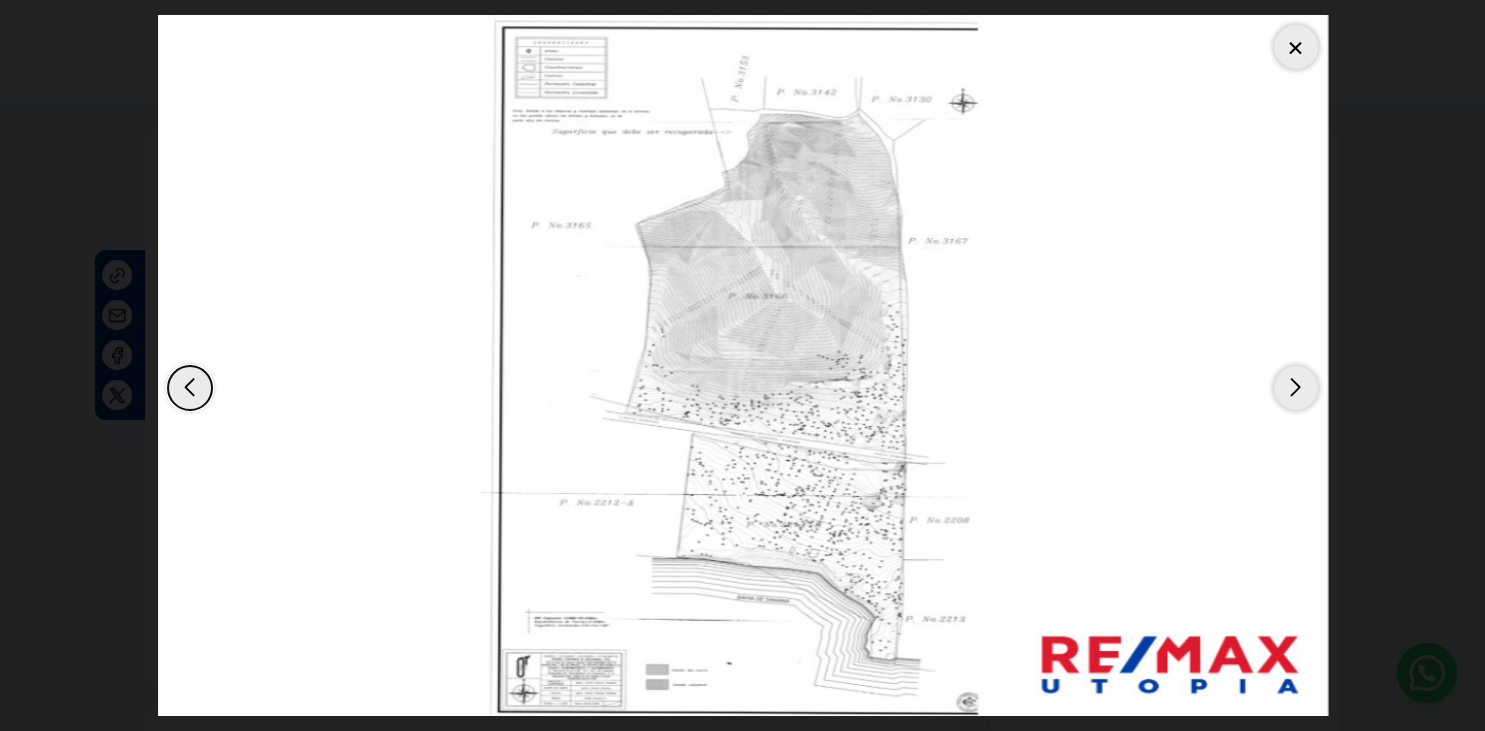 click at bounding box center (1296, 388) 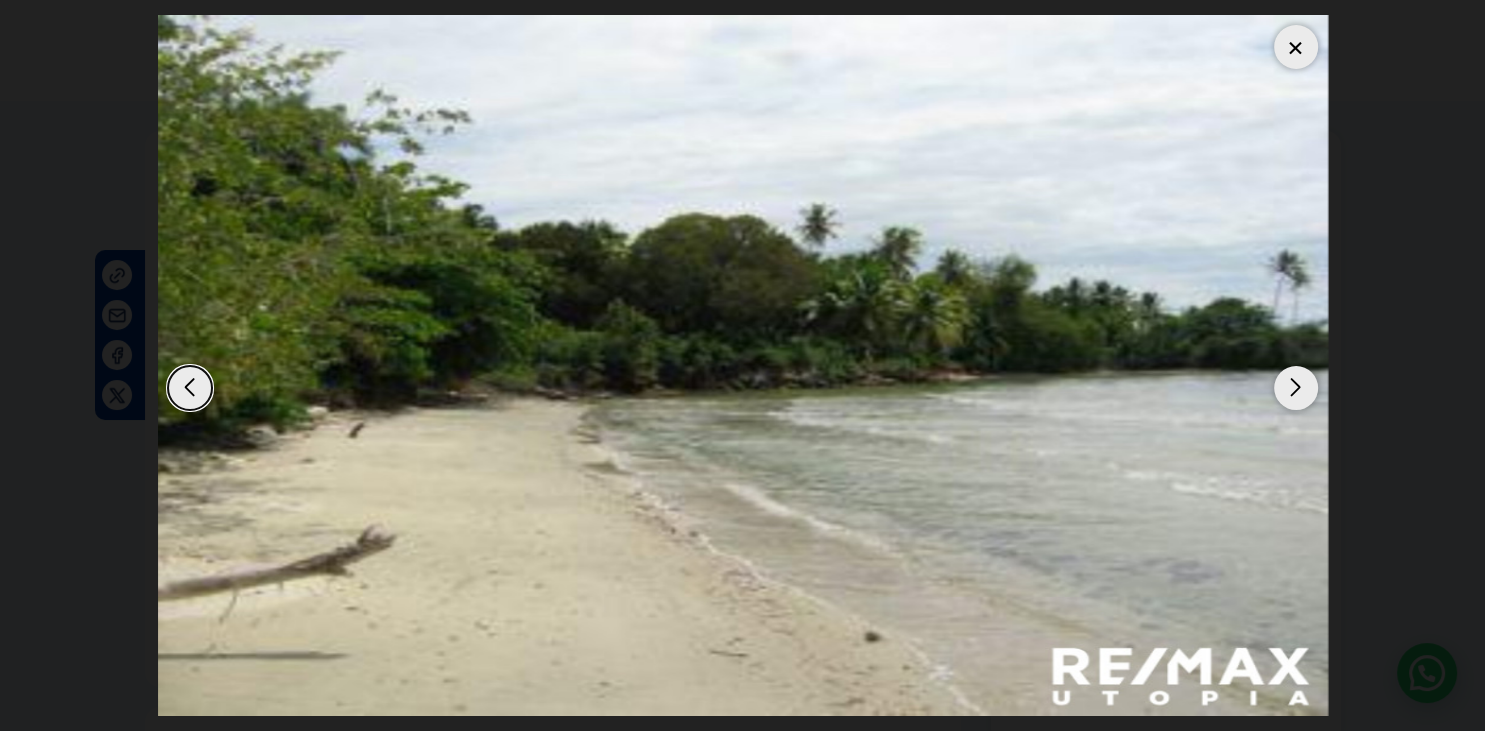 click at bounding box center [1296, 388] 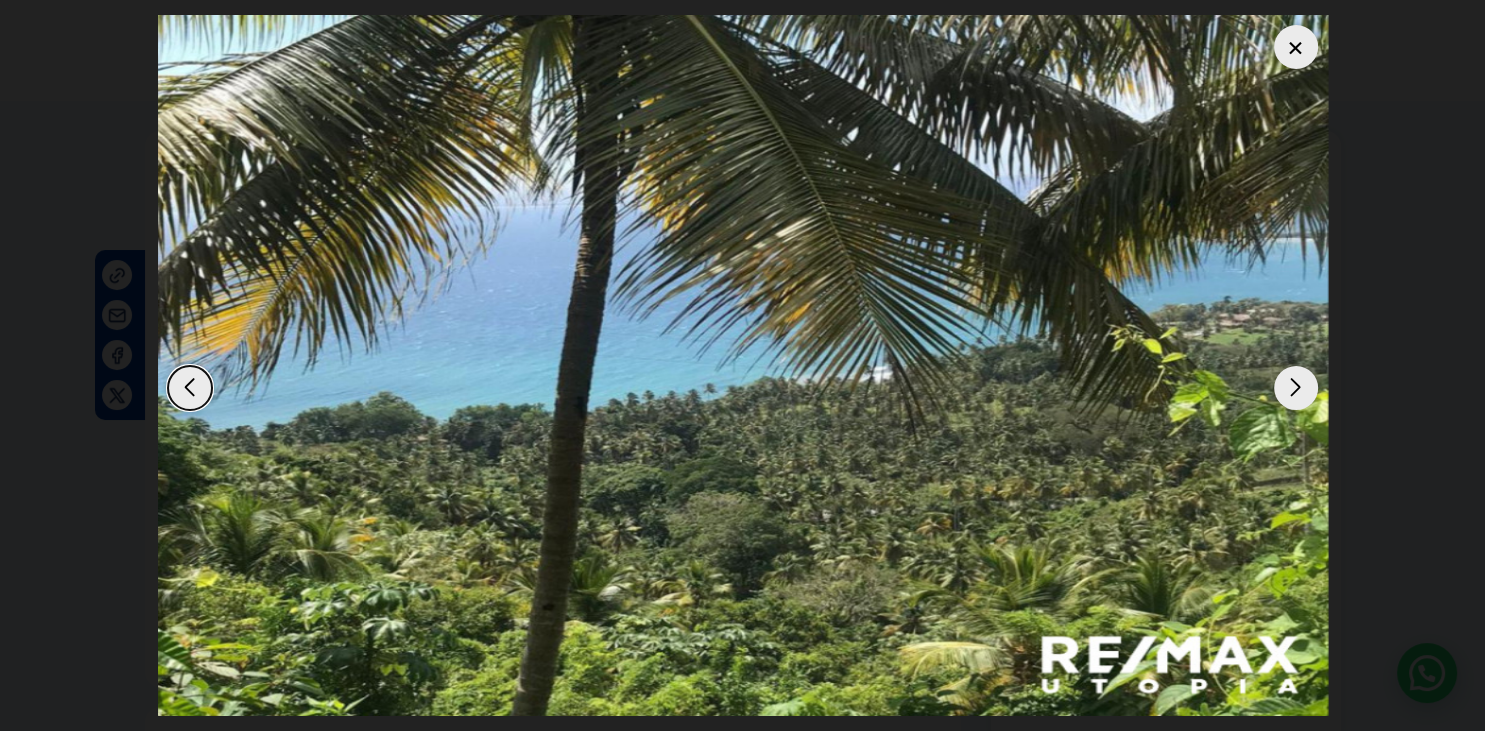 click at bounding box center [1296, 388] 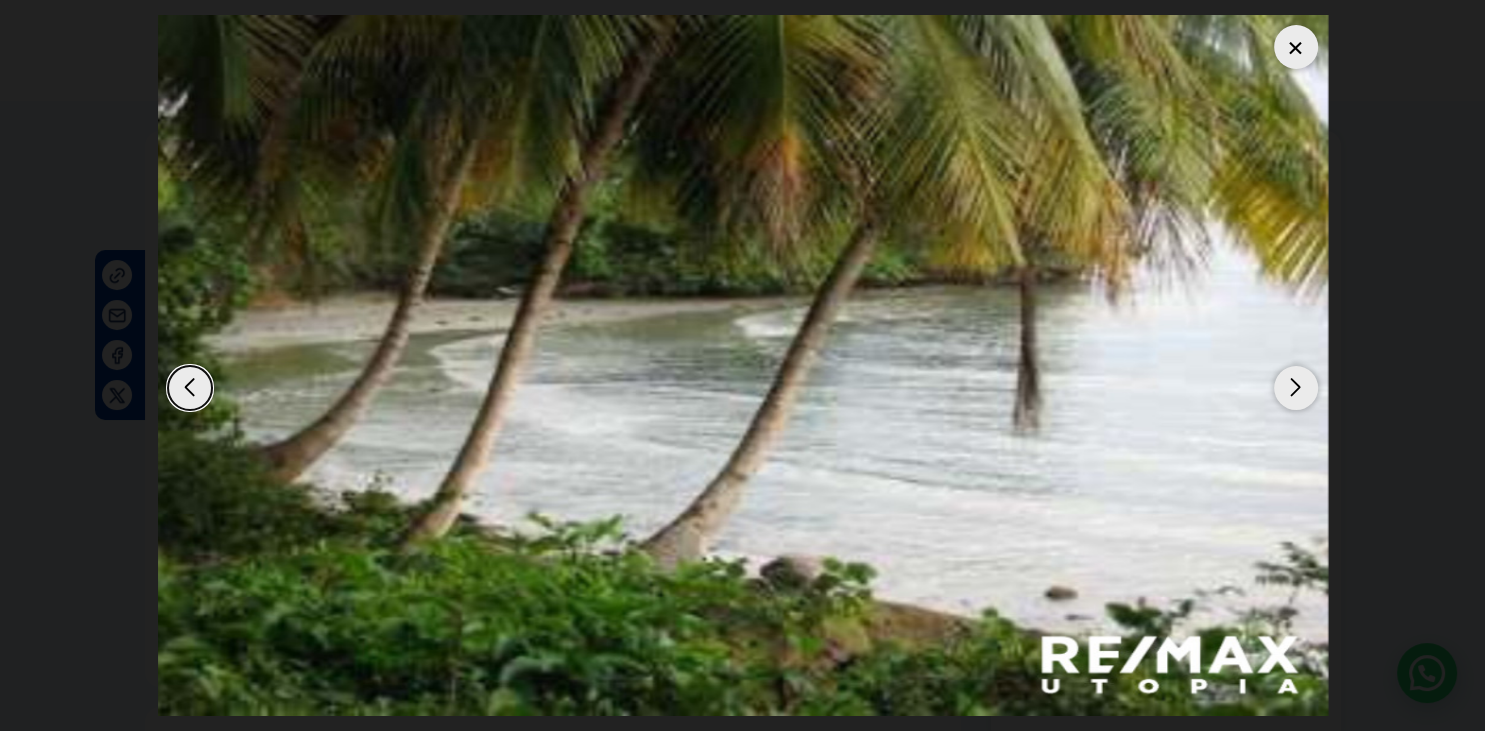 click at bounding box center (1296, 388) 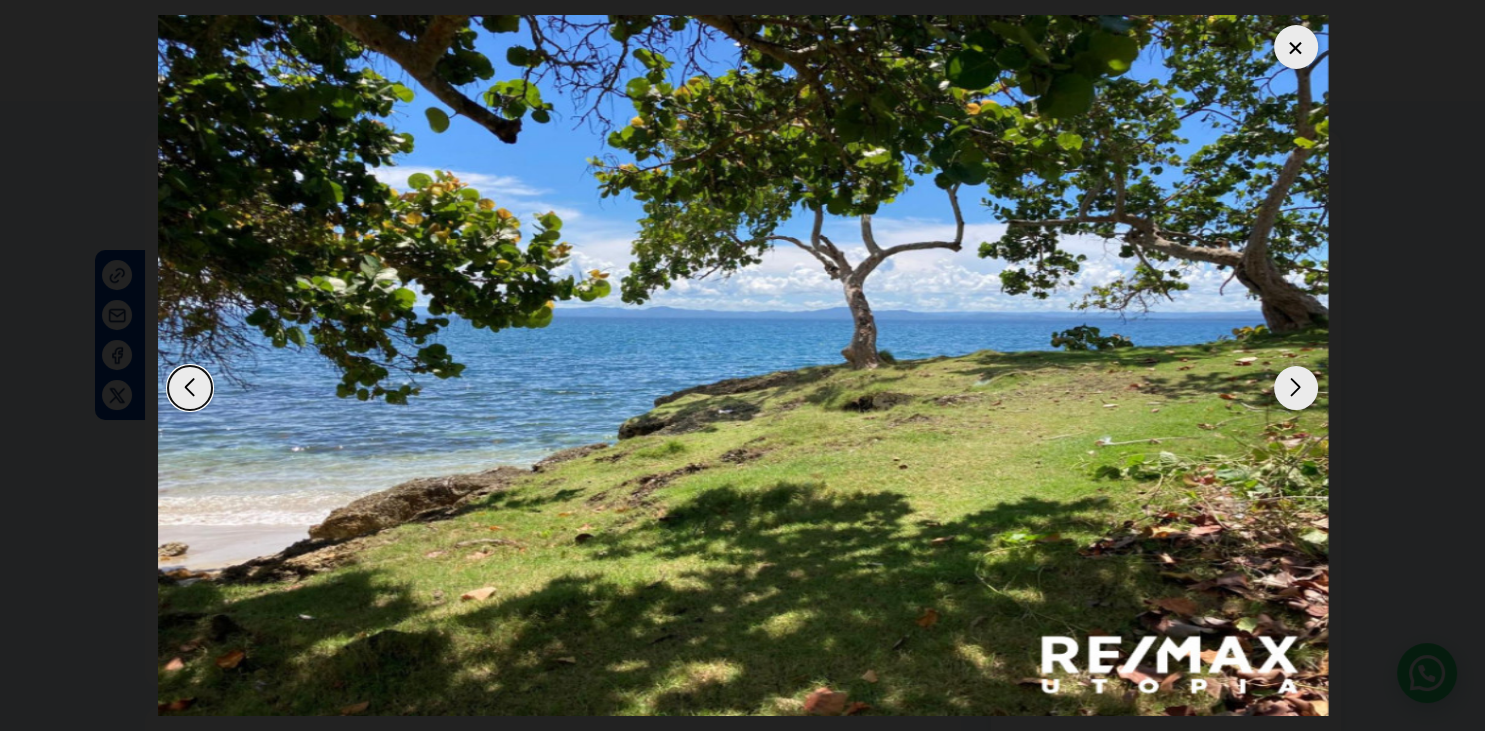 click at bounding box center [1296, 47] 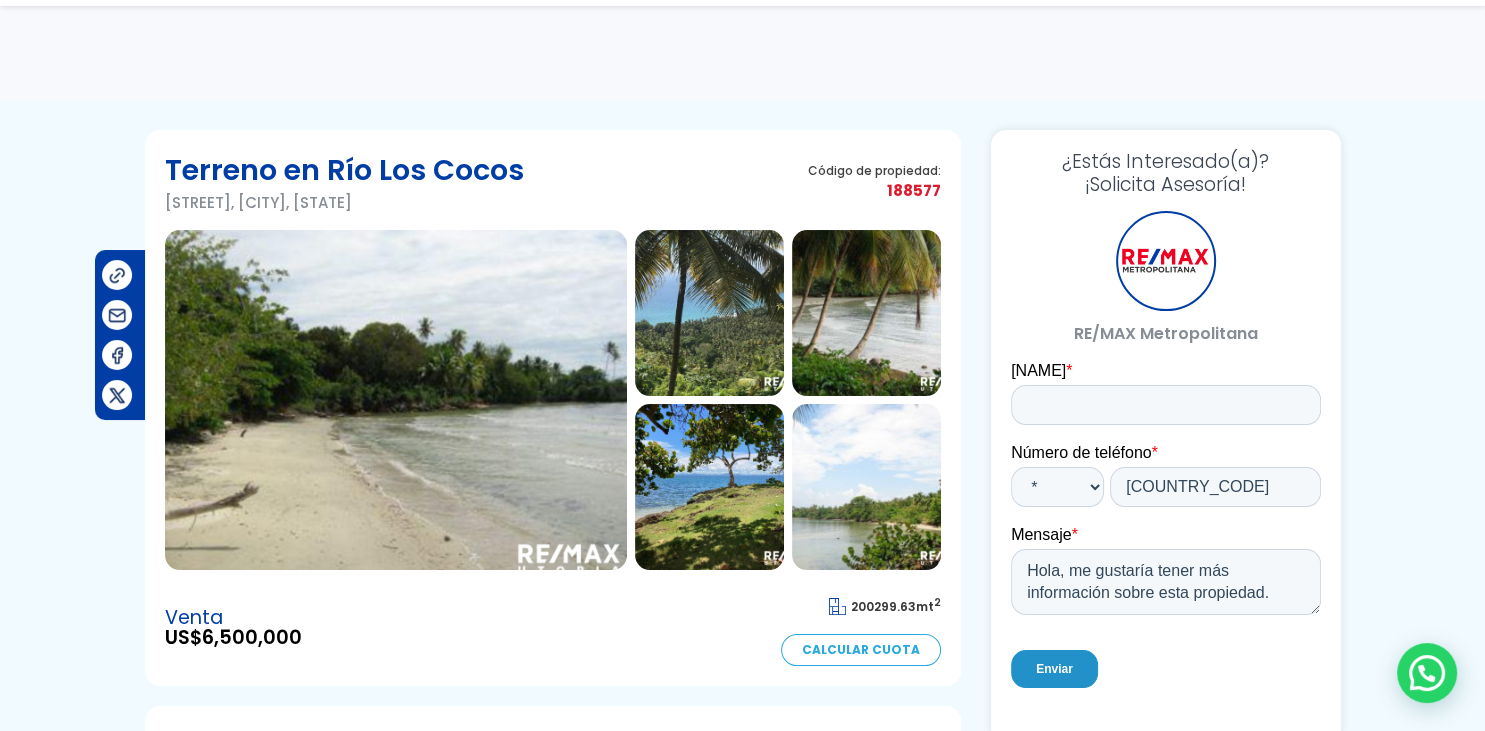 scroll, scrollTop: 696, scrollLeft: 0, axis: vertical 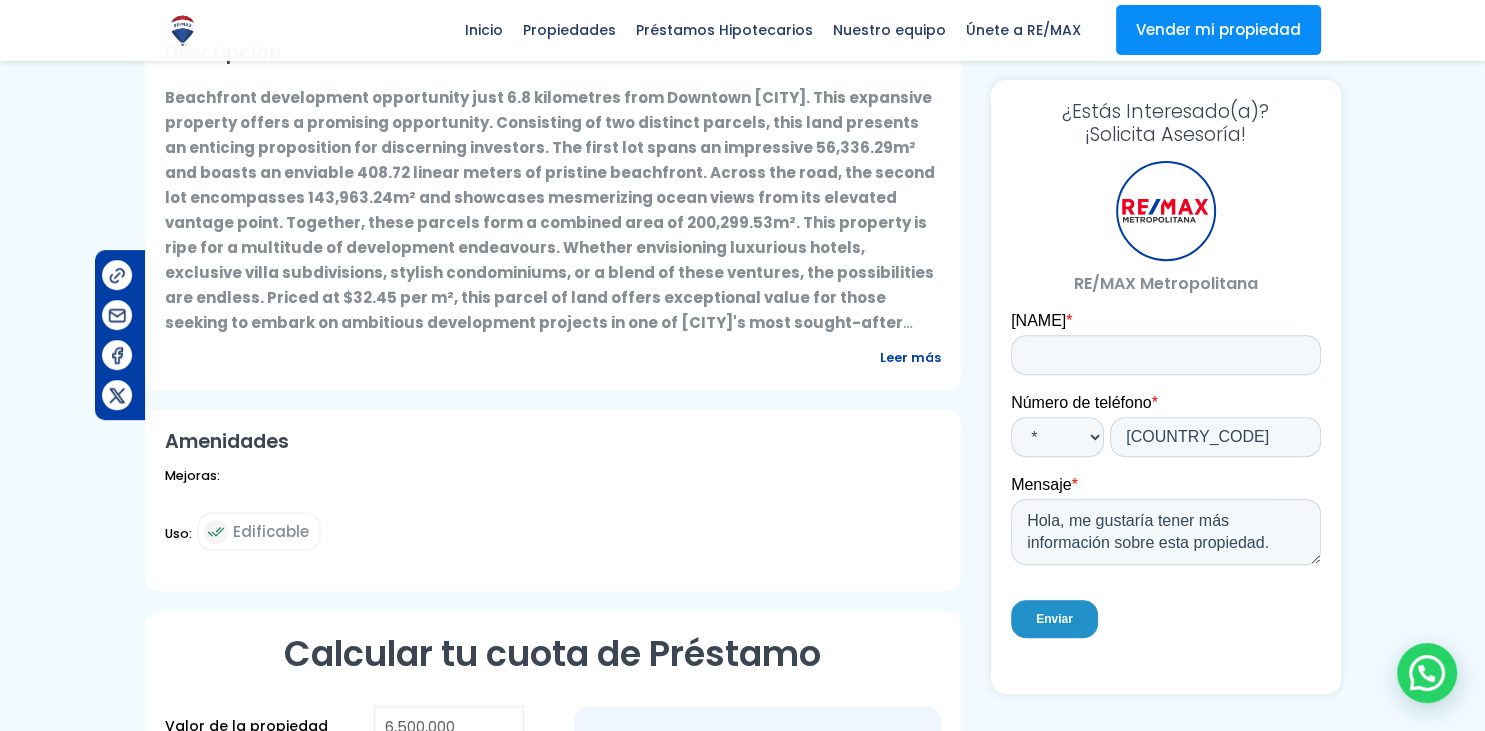 click on "Leer más" at bounding box center [910, 357] 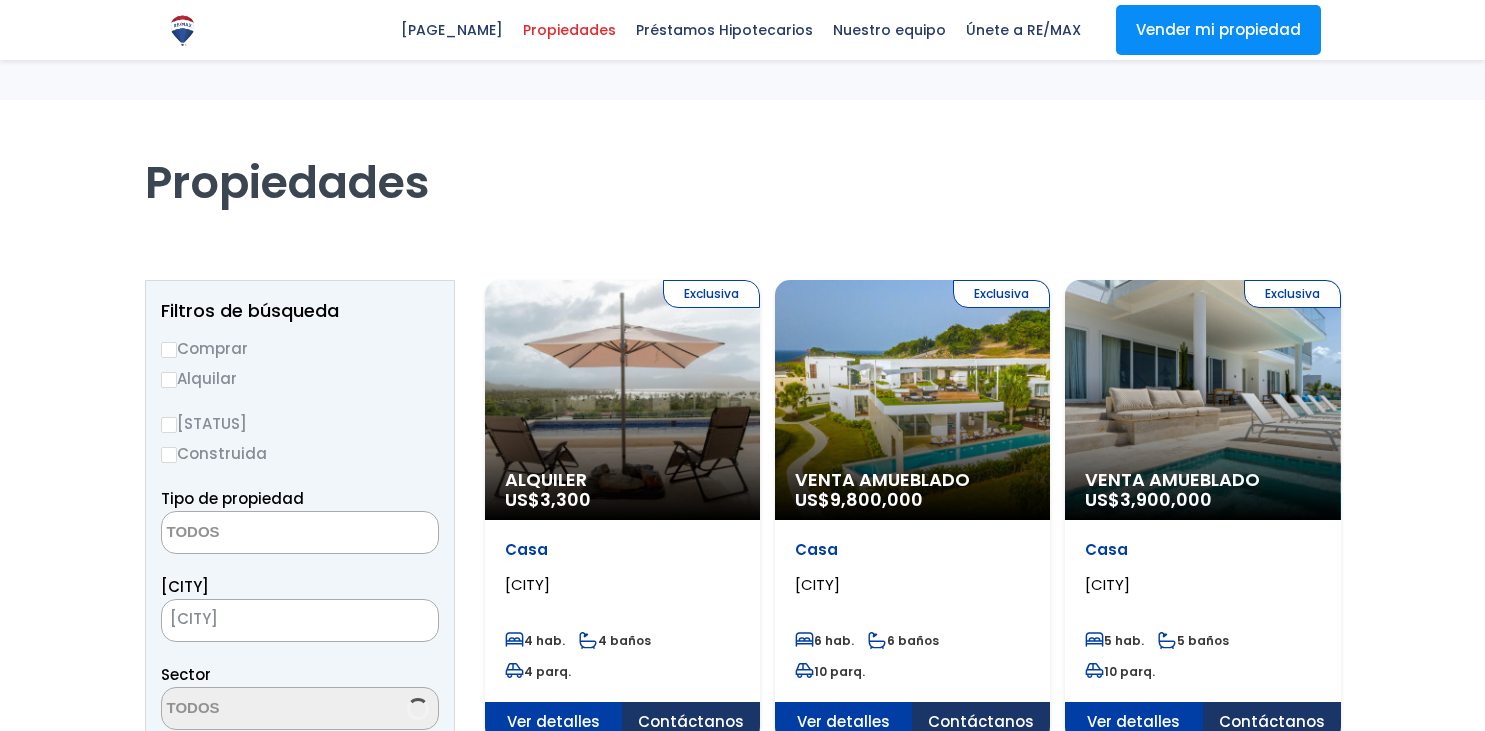 select 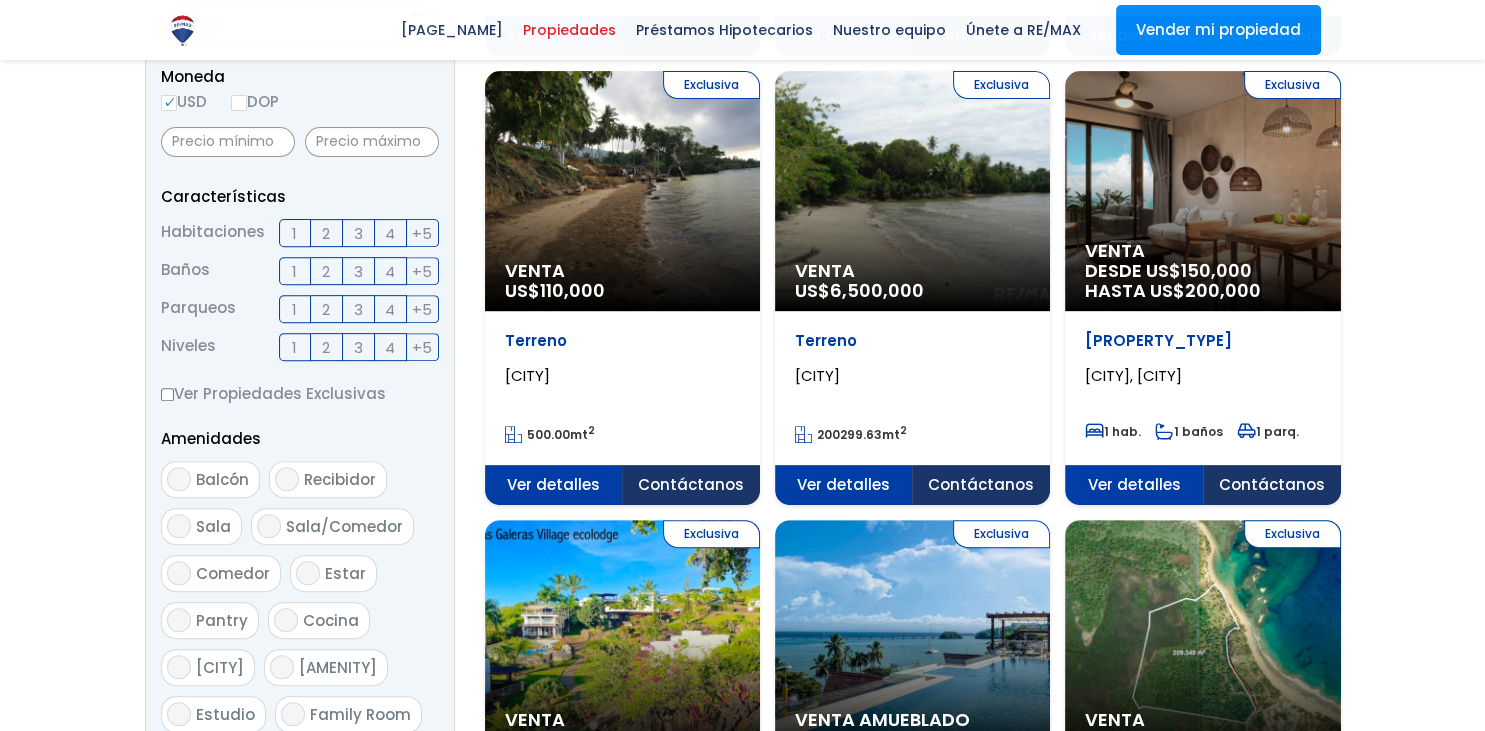 scroll, scrollTop: 686, scrollLeft: 0, axis: vertical 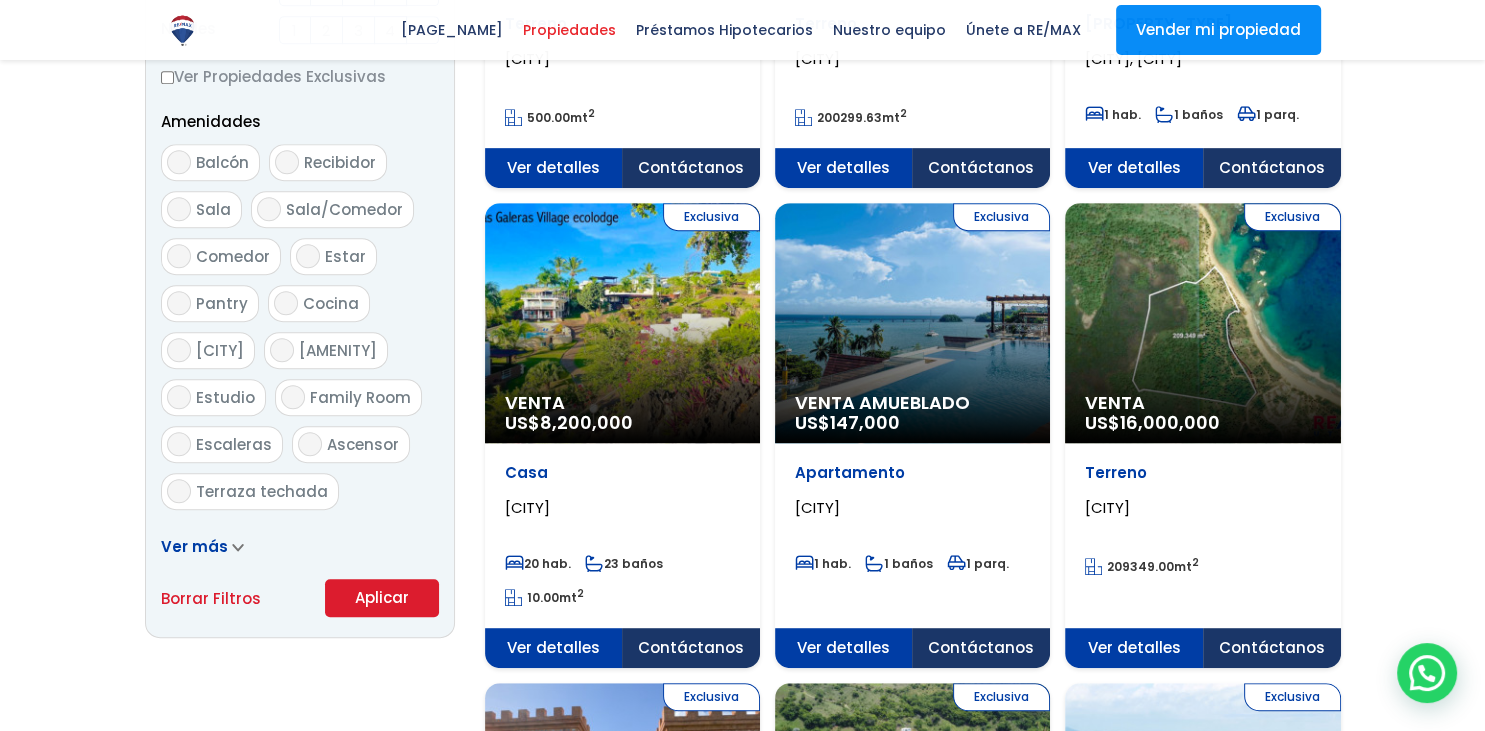 click on "Exclusiva
Venta
US$  16,000,000" at bounding box center [622, -603] 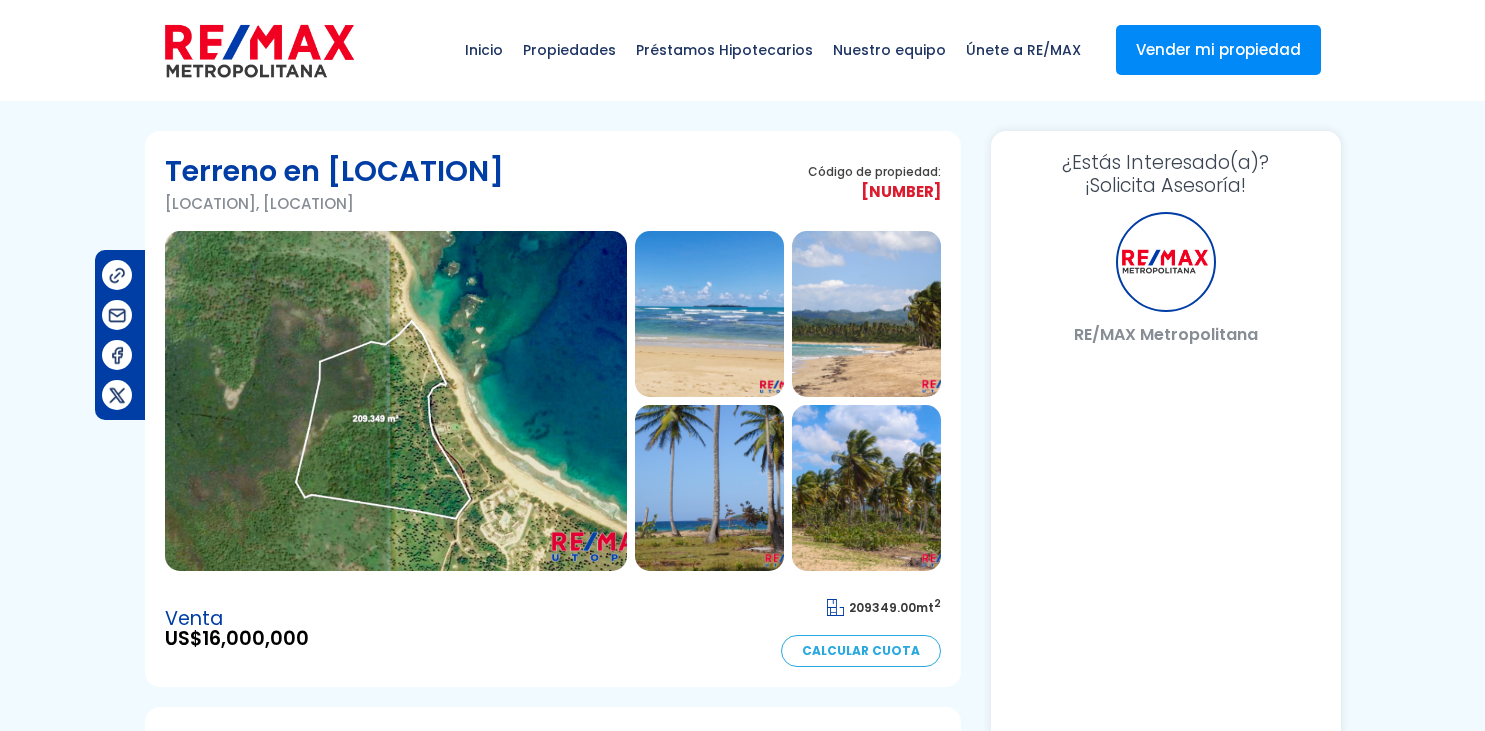scroll, scrollTop: 0, scrollLeft: 0, axis: both 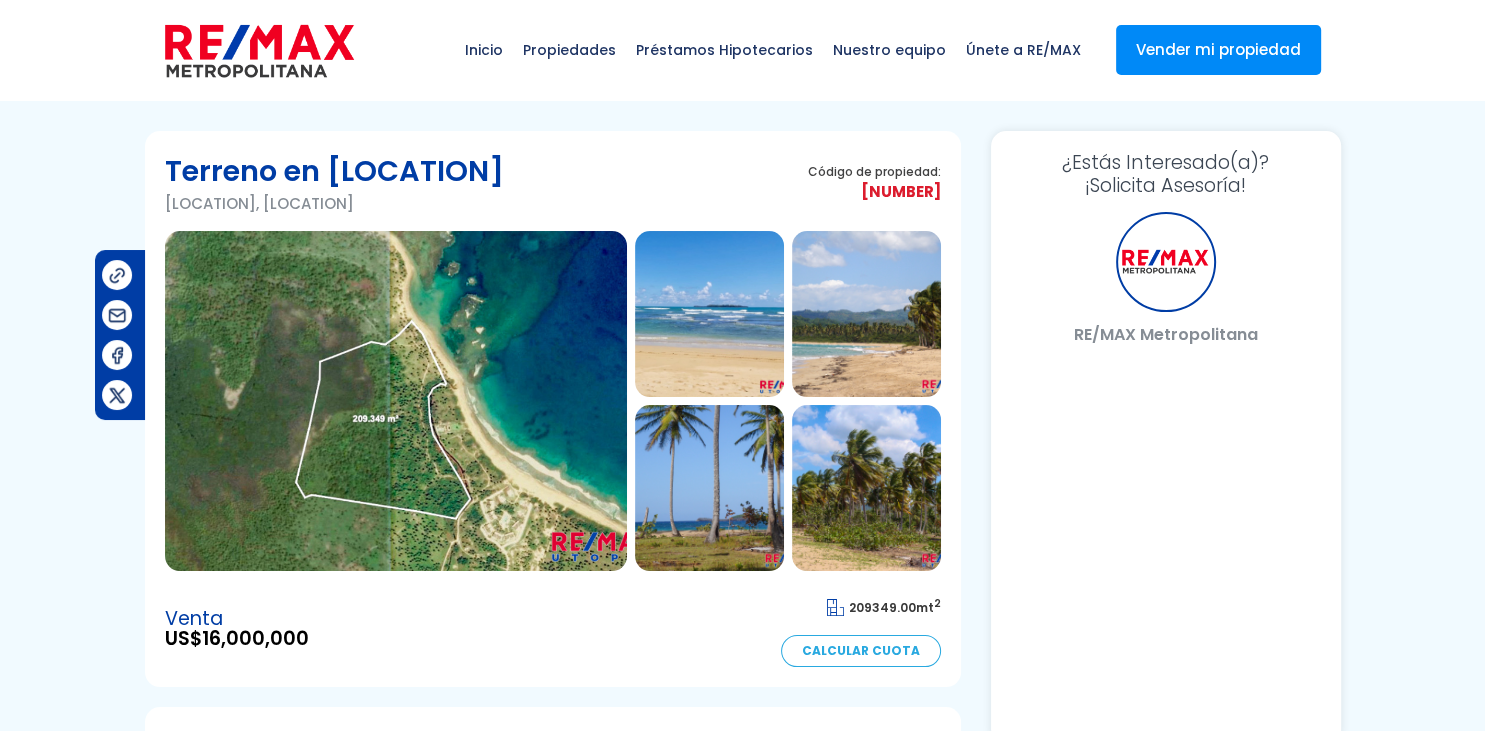 select on "AU" 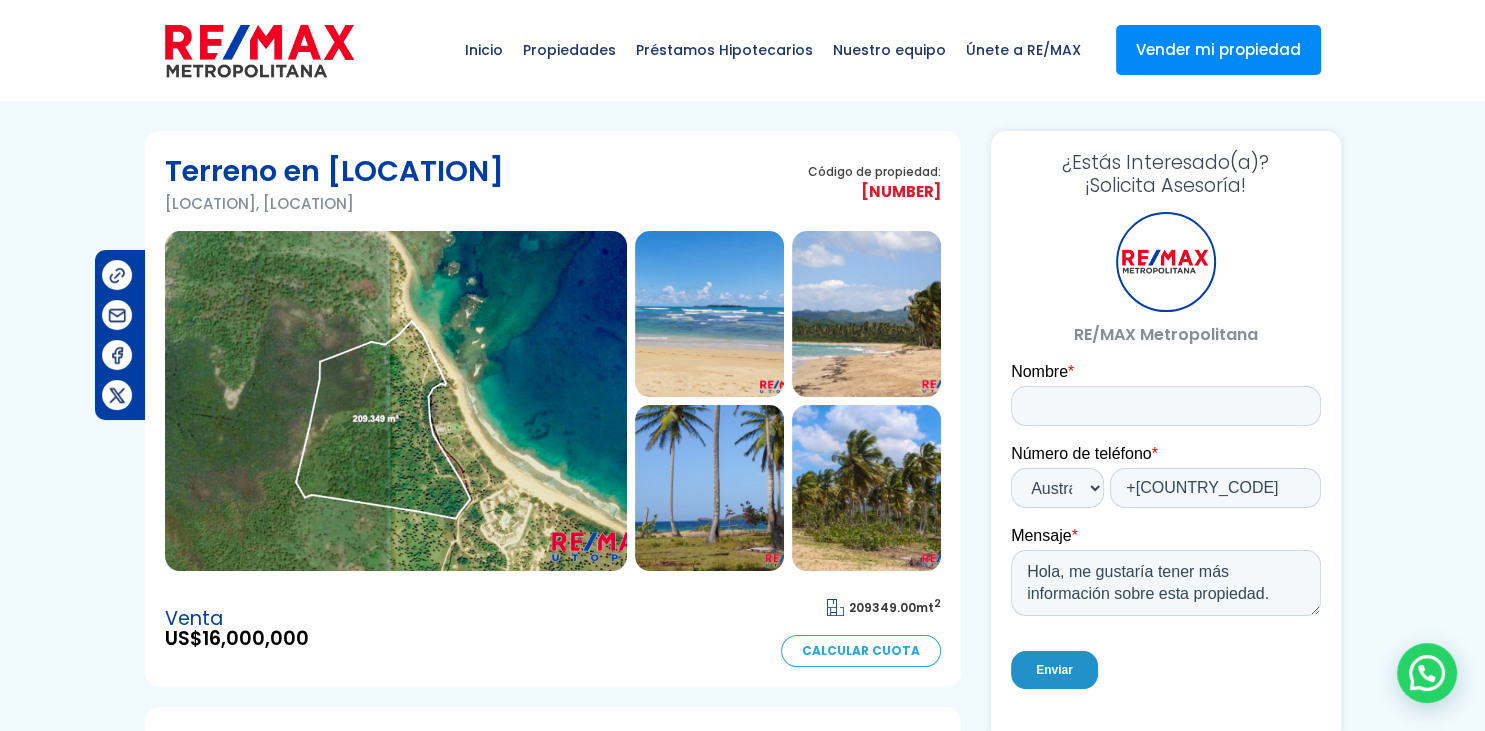 scroll, scrollTop: 0, scrollLeft: 0, axis: both 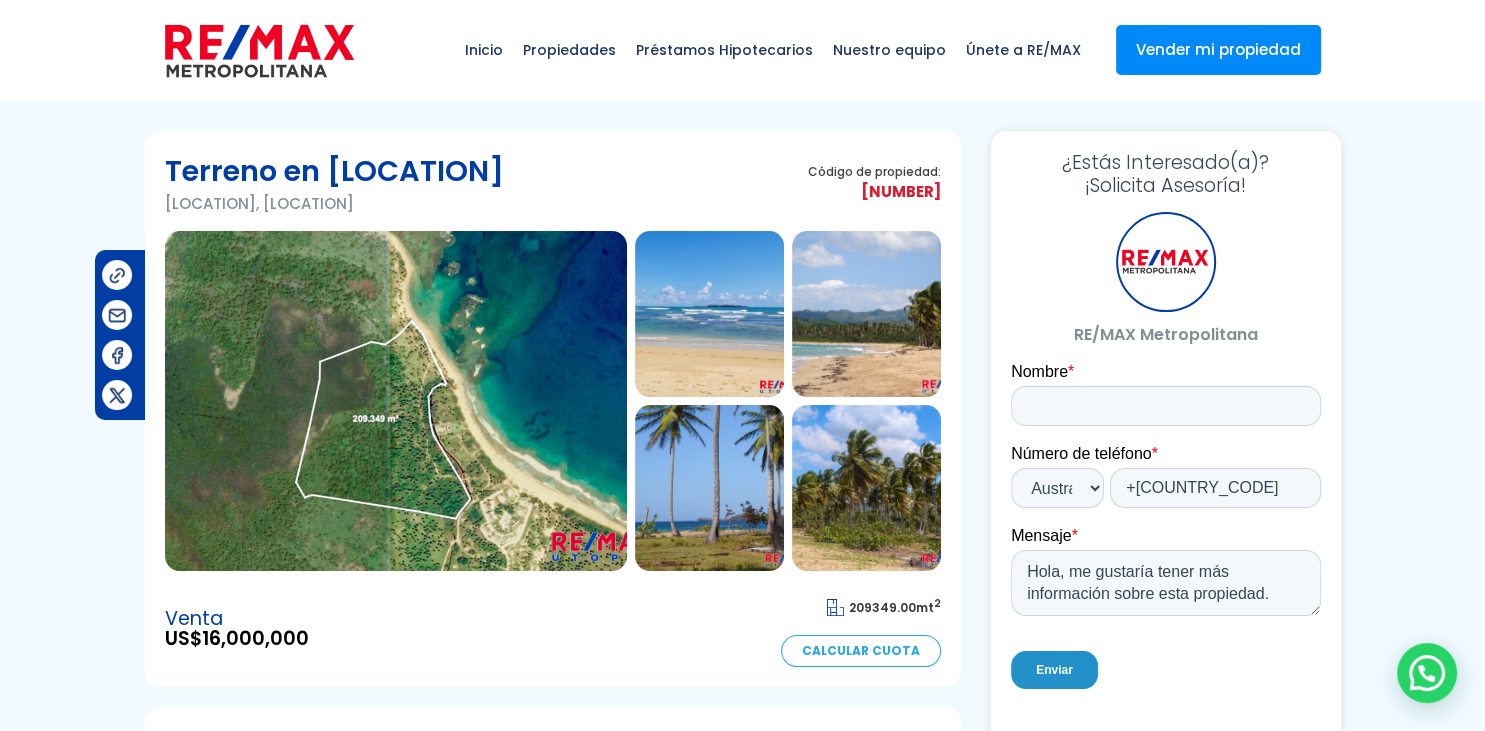 click at bounding box center (396, 401) 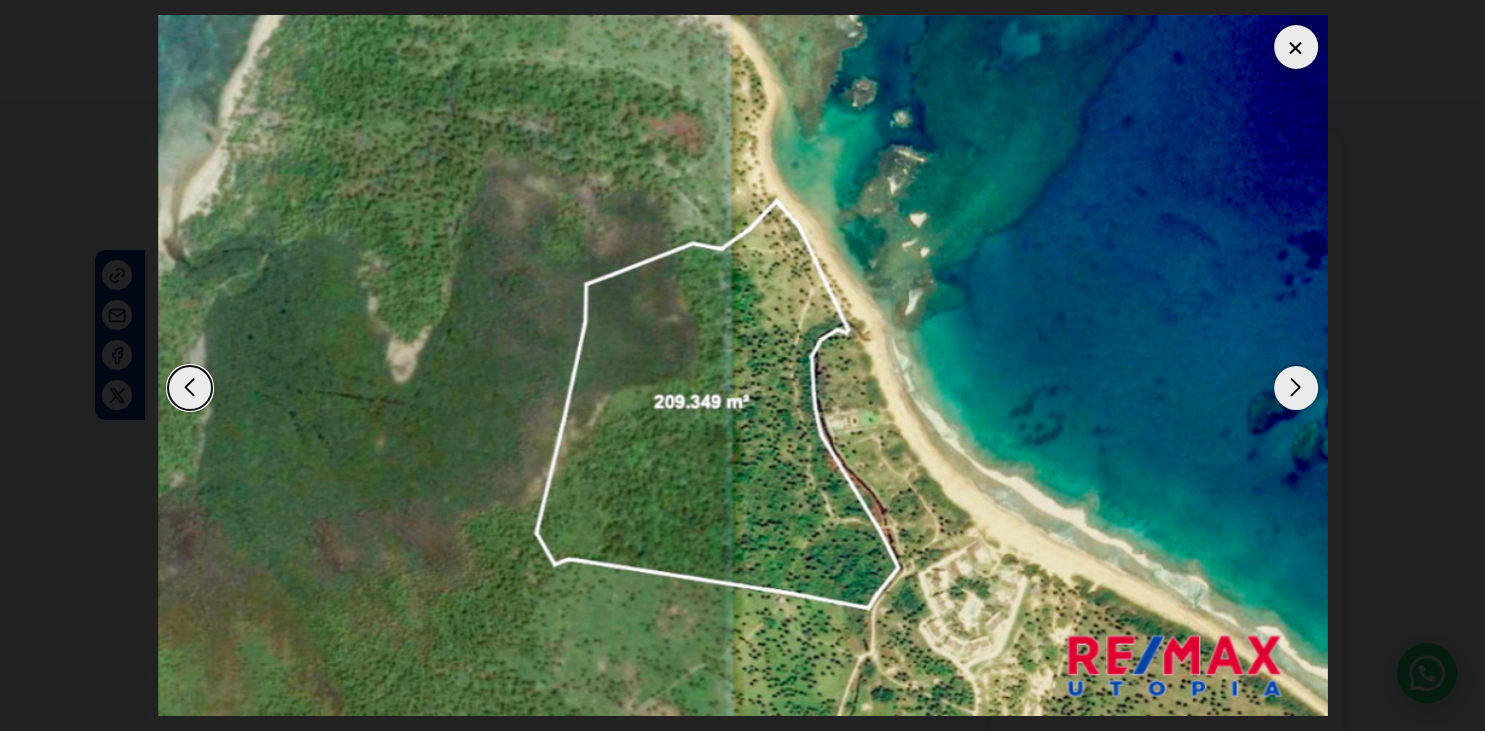click at bounding box center [1296, 388] 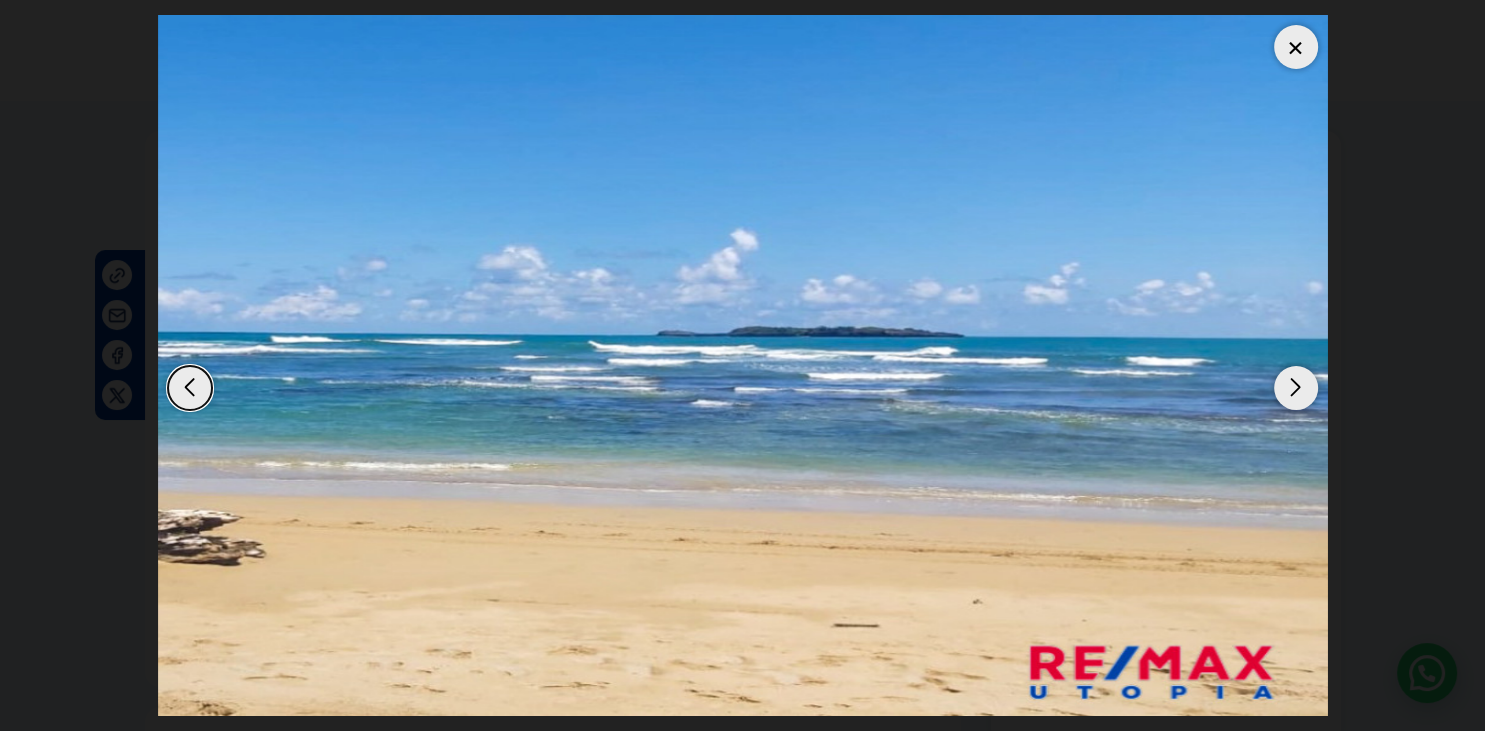 click at bounding box center (1296, 388) 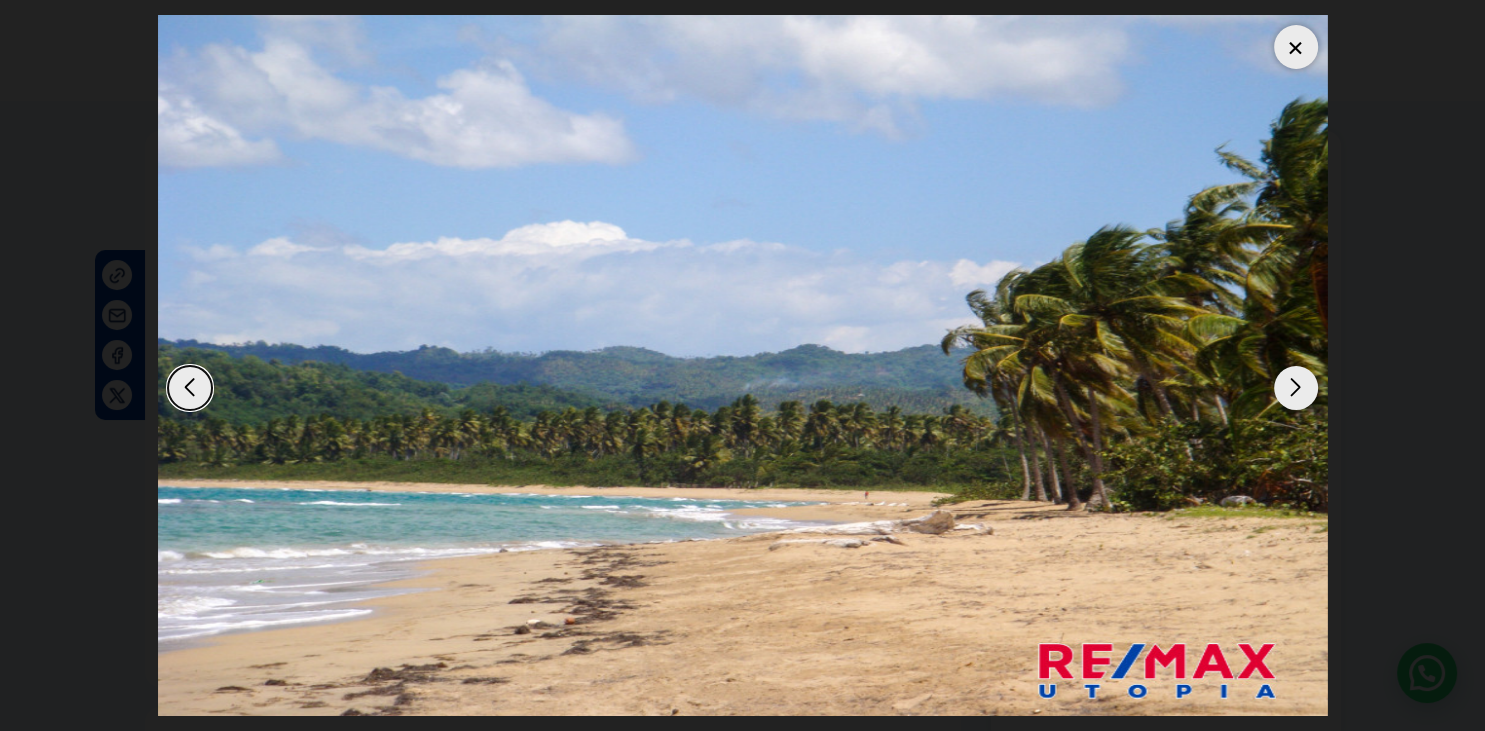 click at bounding box center [1296, 388] 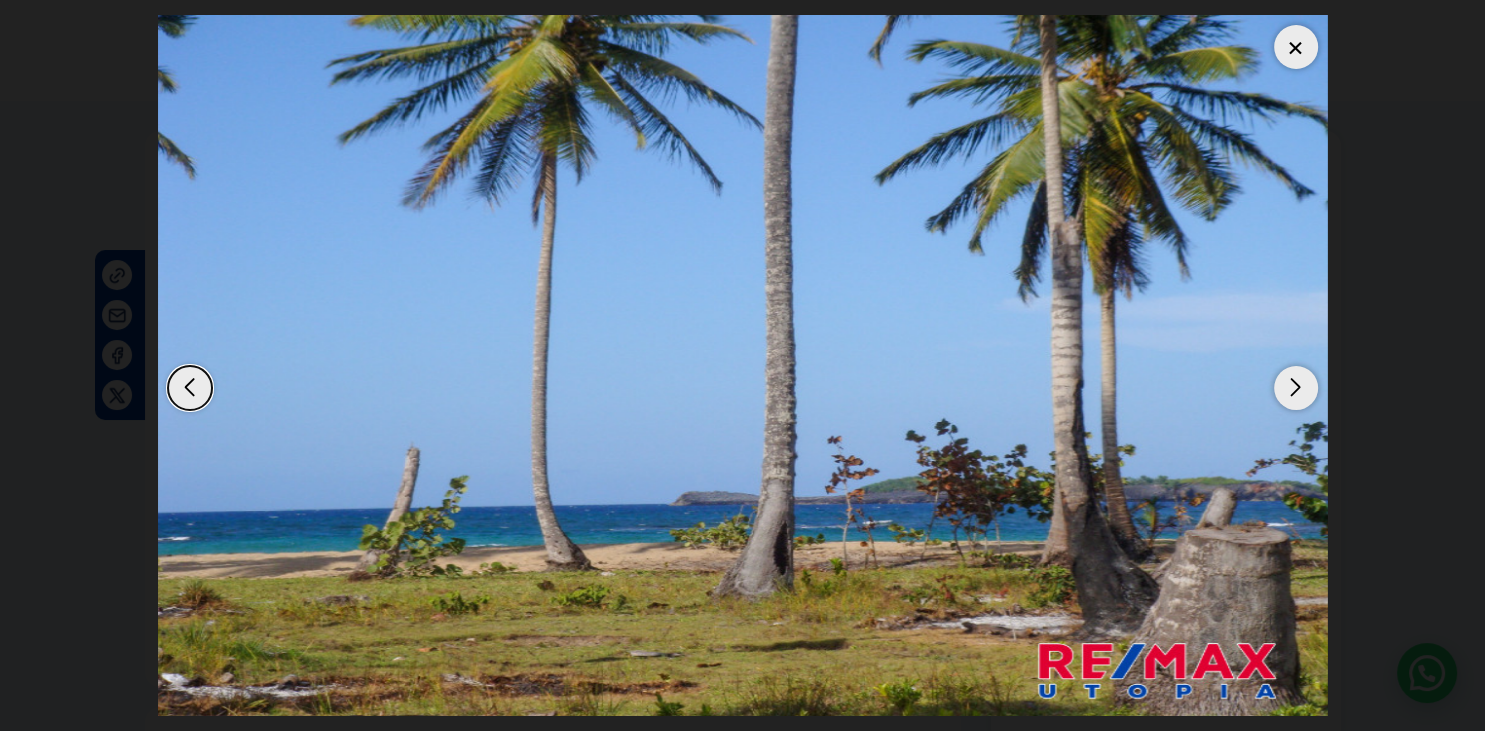 click at bounding box center [1296, 388] 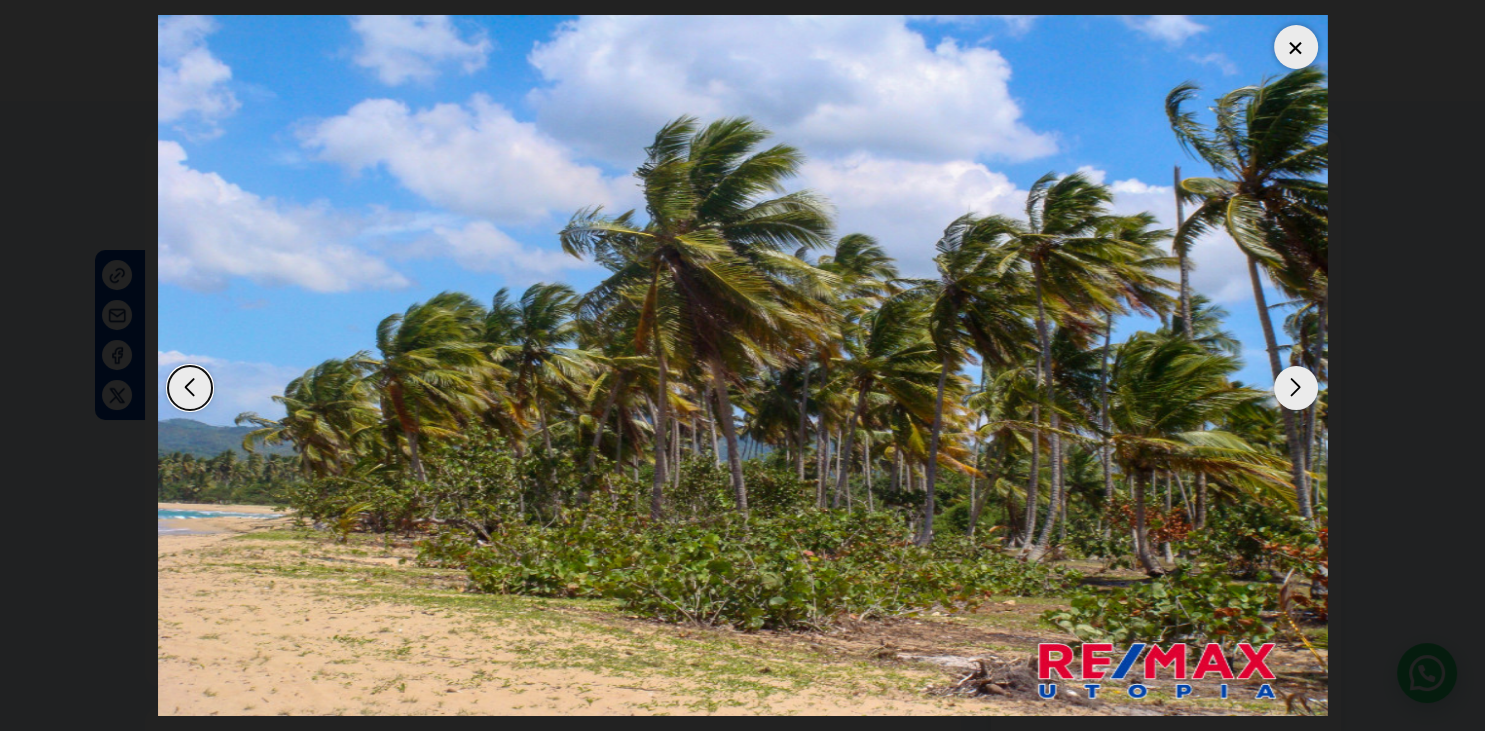 click at bounding box center (1296, 388) 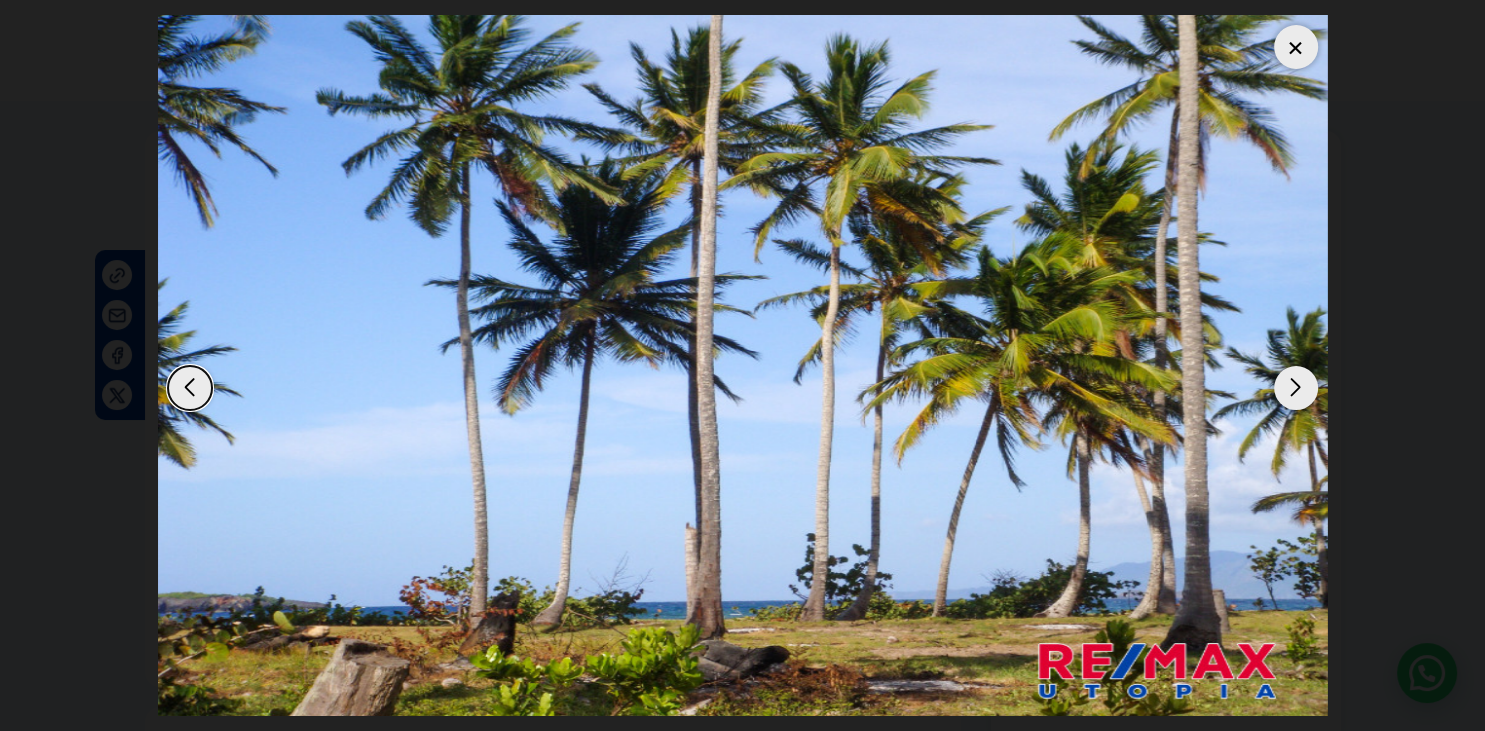 click at bounding box center (1296, 388) 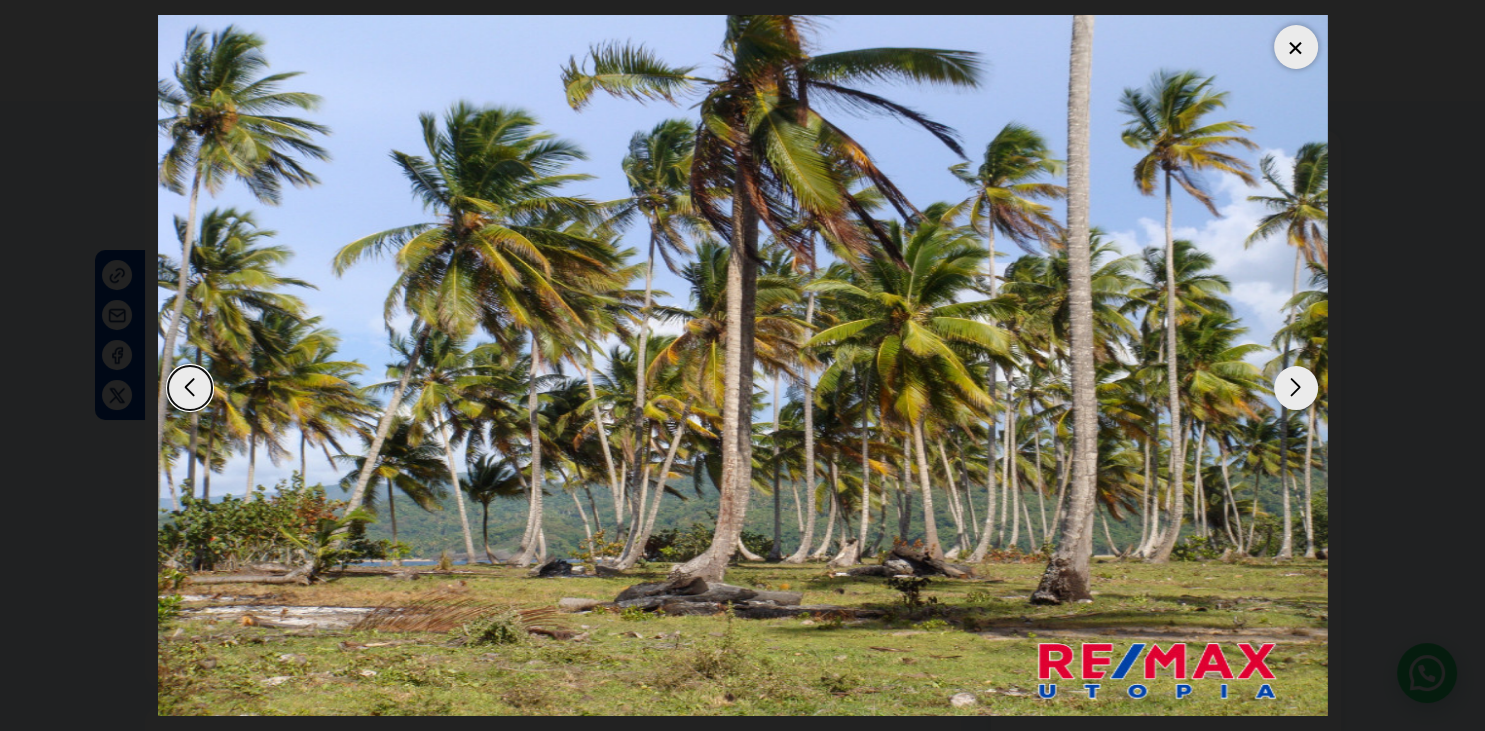 click at bounding box center (1296, 388) 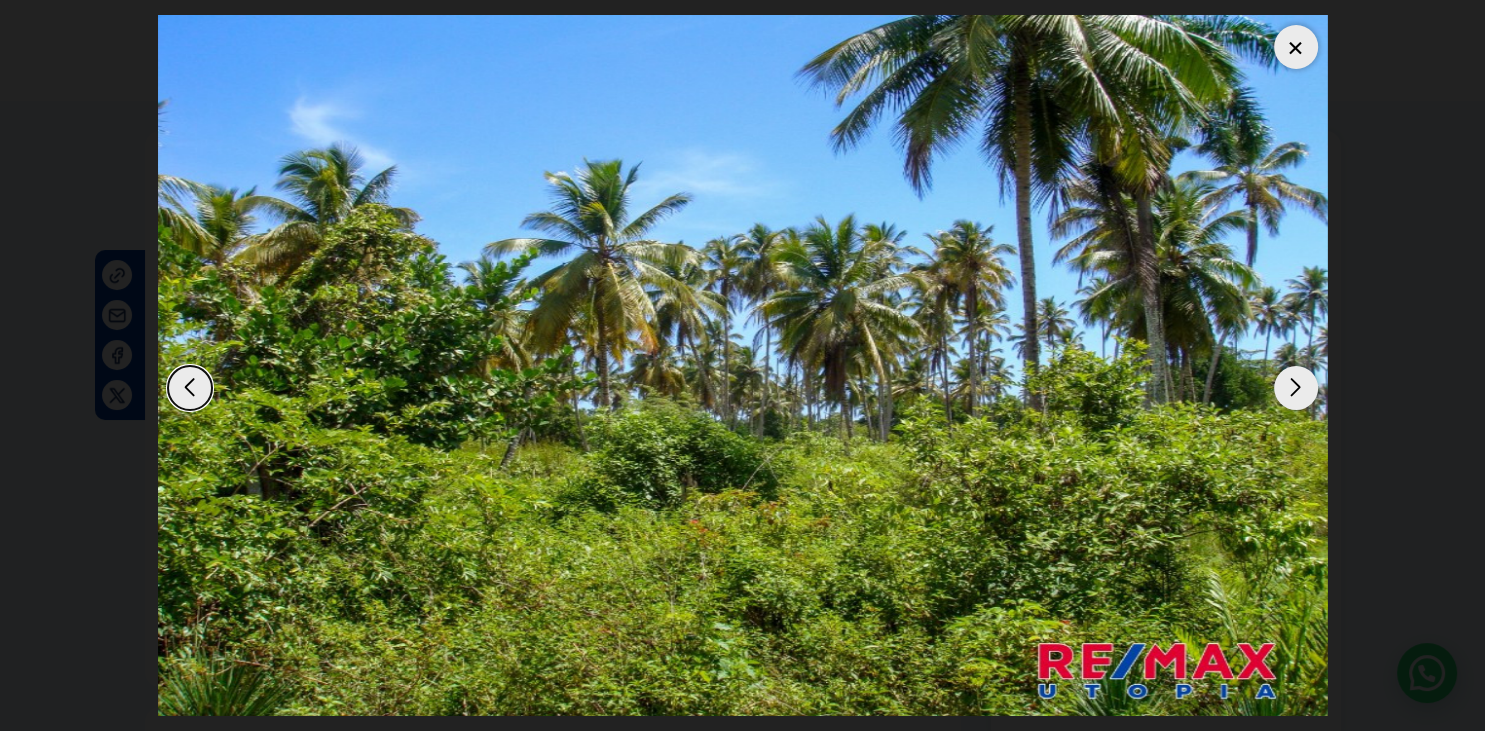 click at bounding box center (1296, 388) 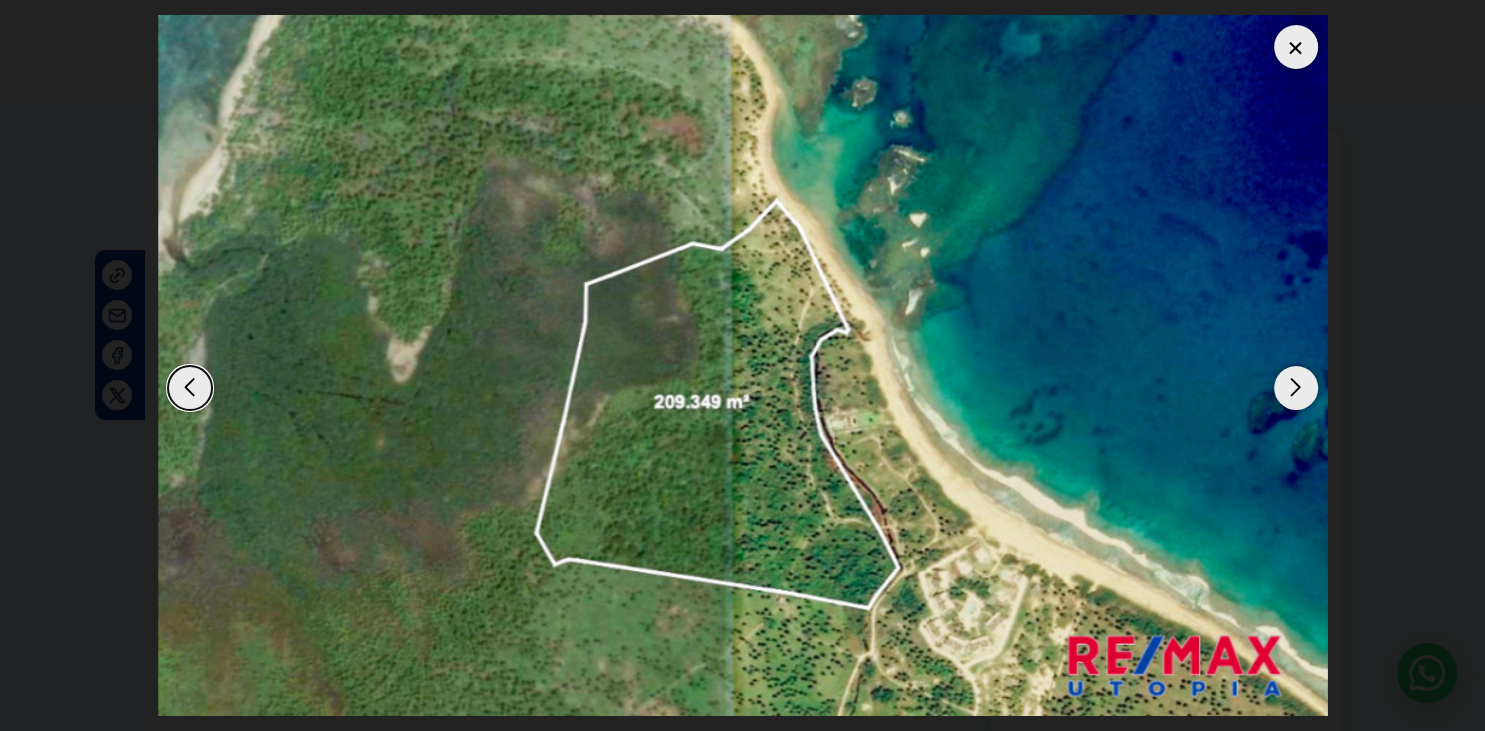 click at bounding box center (1296, 388) 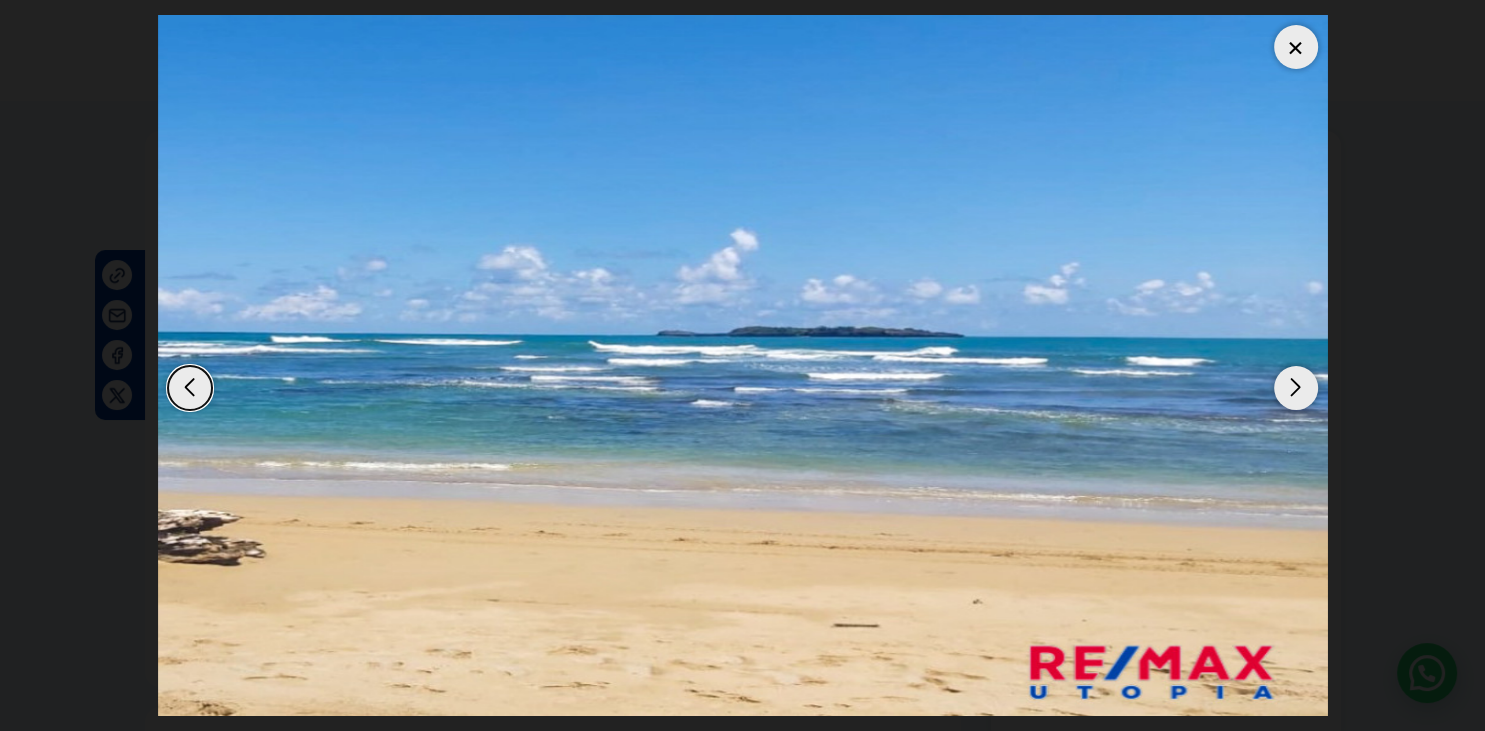 click at bounding box center (1296, 388) 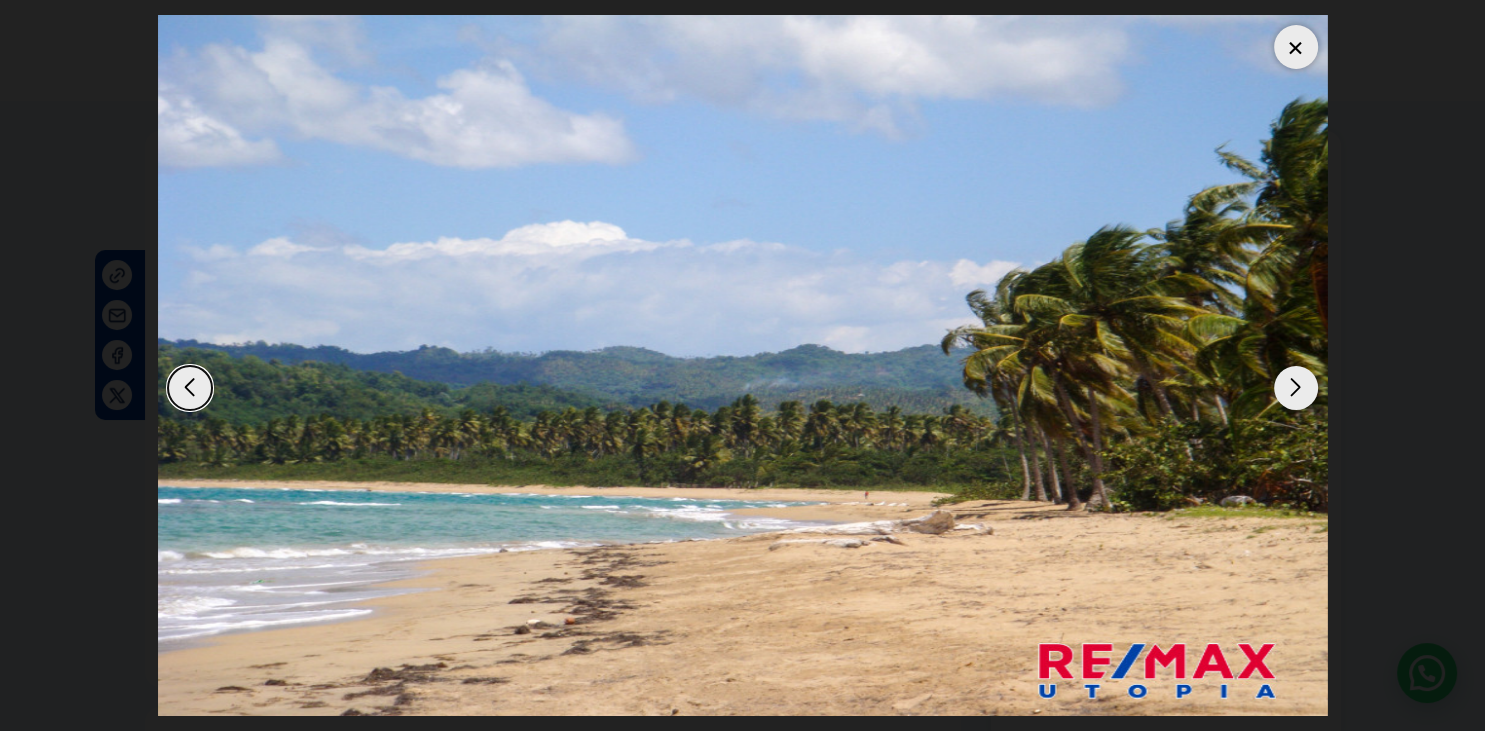 click at bounding box center (1296, 47) 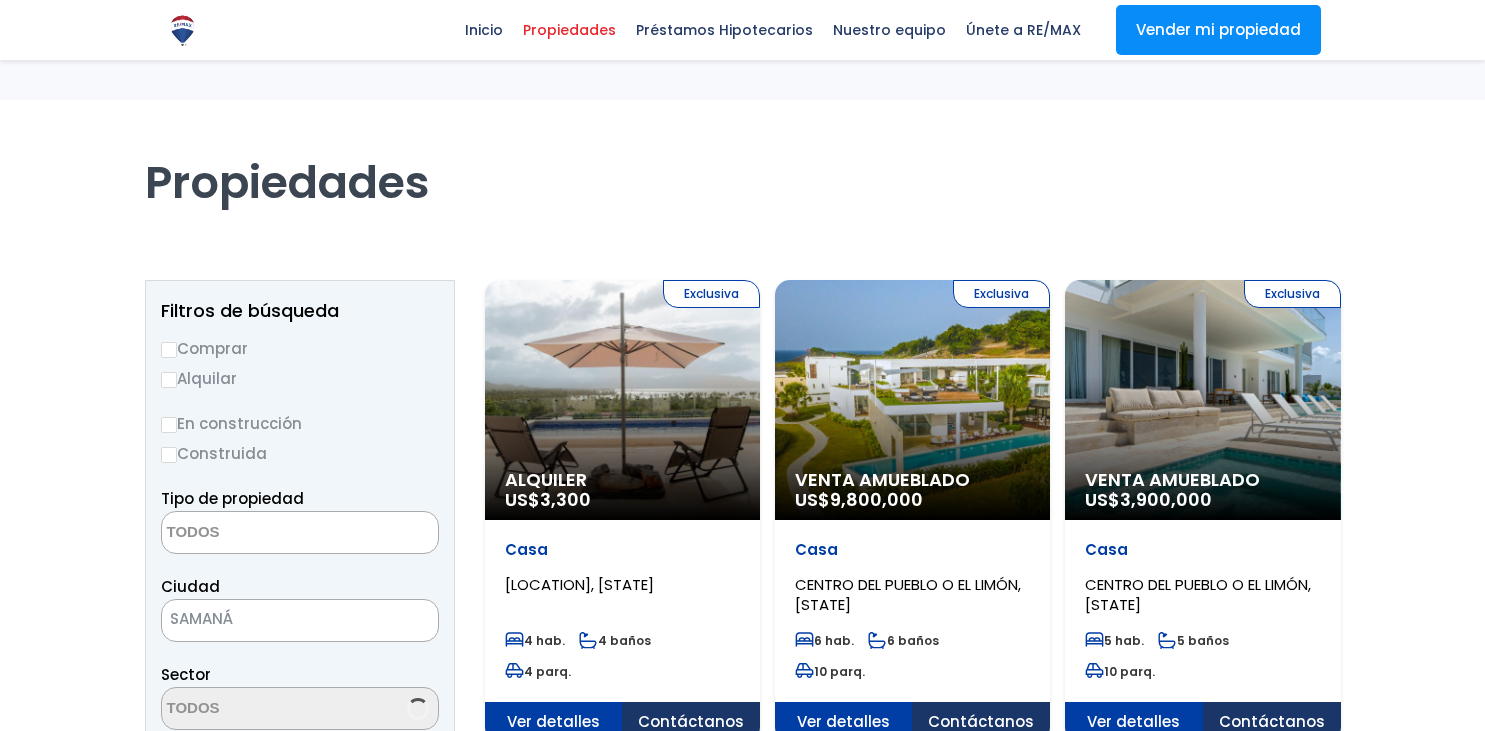 select 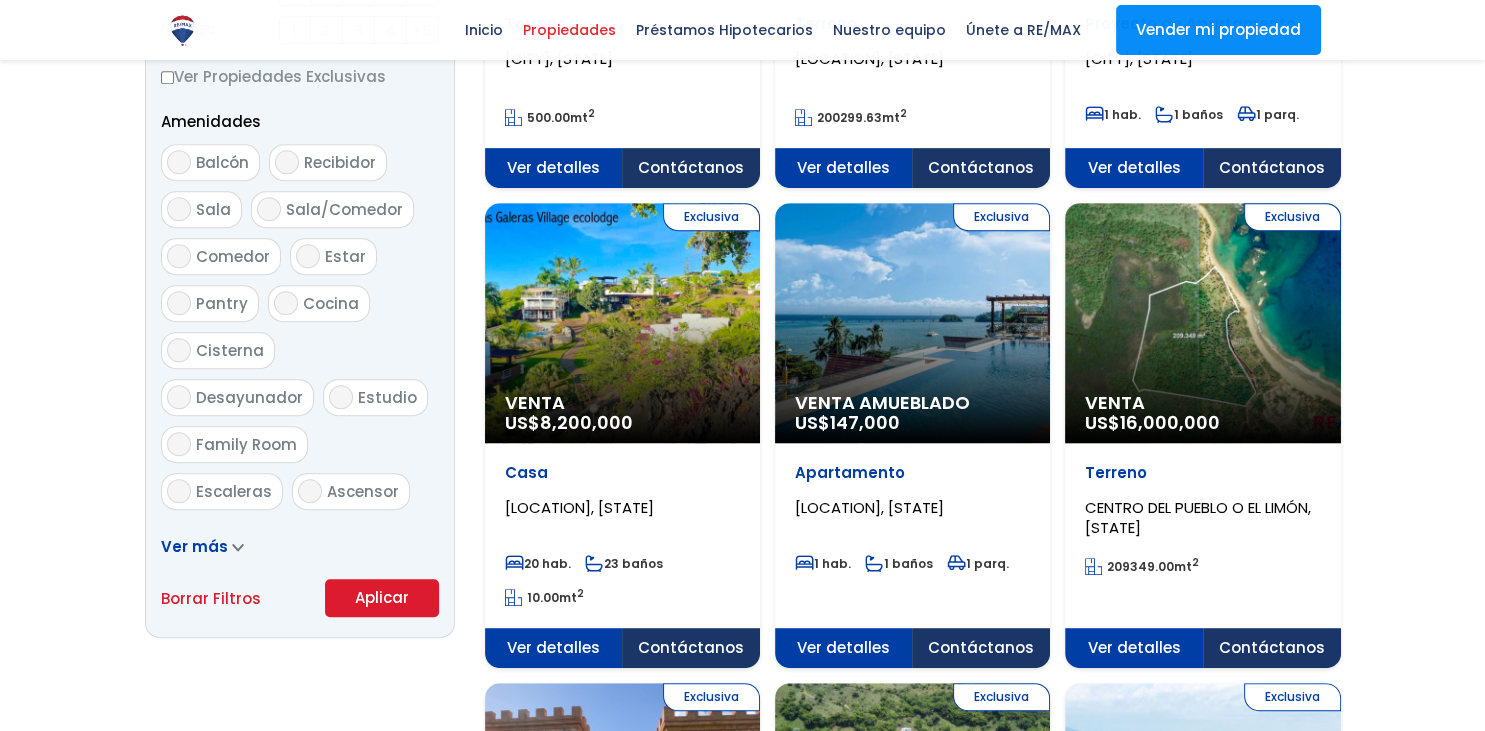 scroll, scrollTop: 1003, scrollLeft: 0, axis: vertical 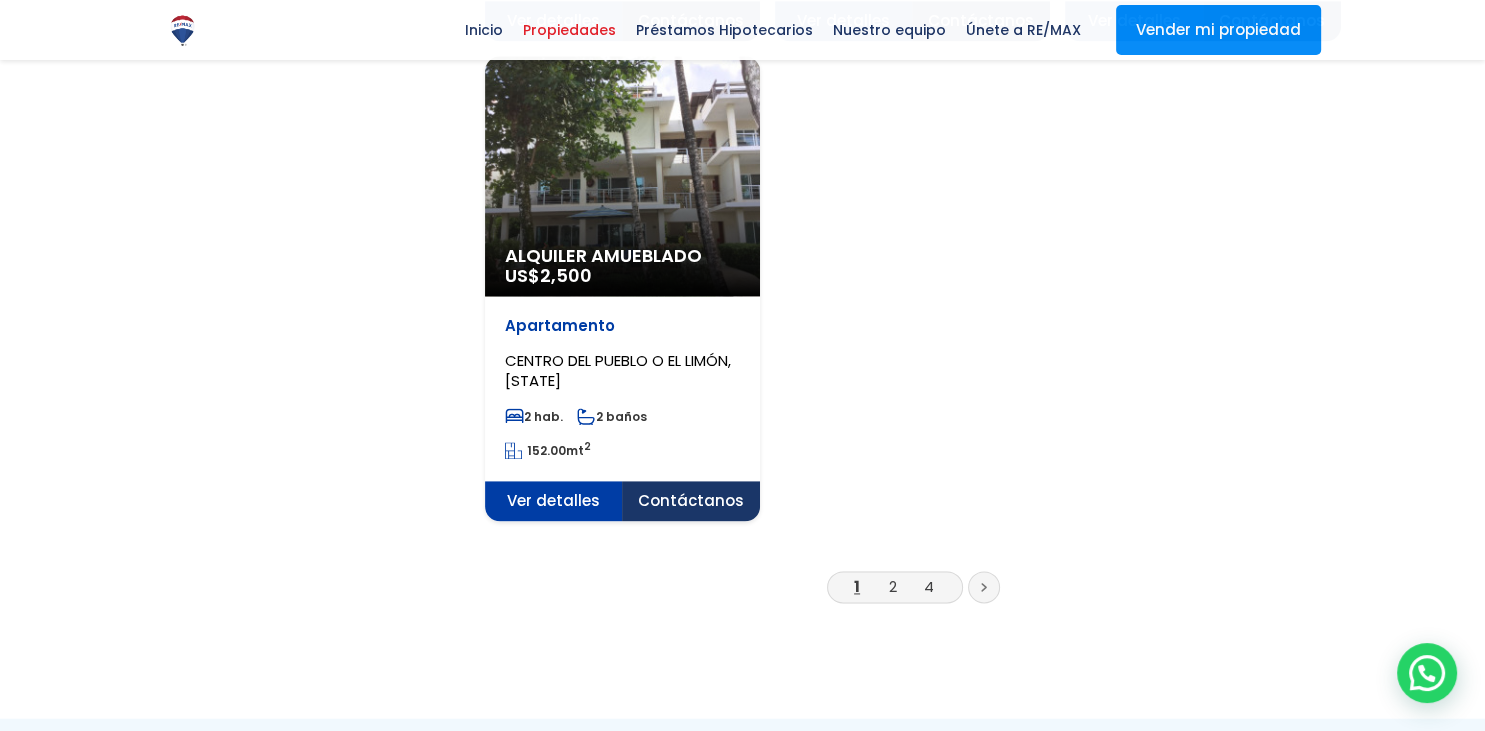 click at bounding box center (984, 587) 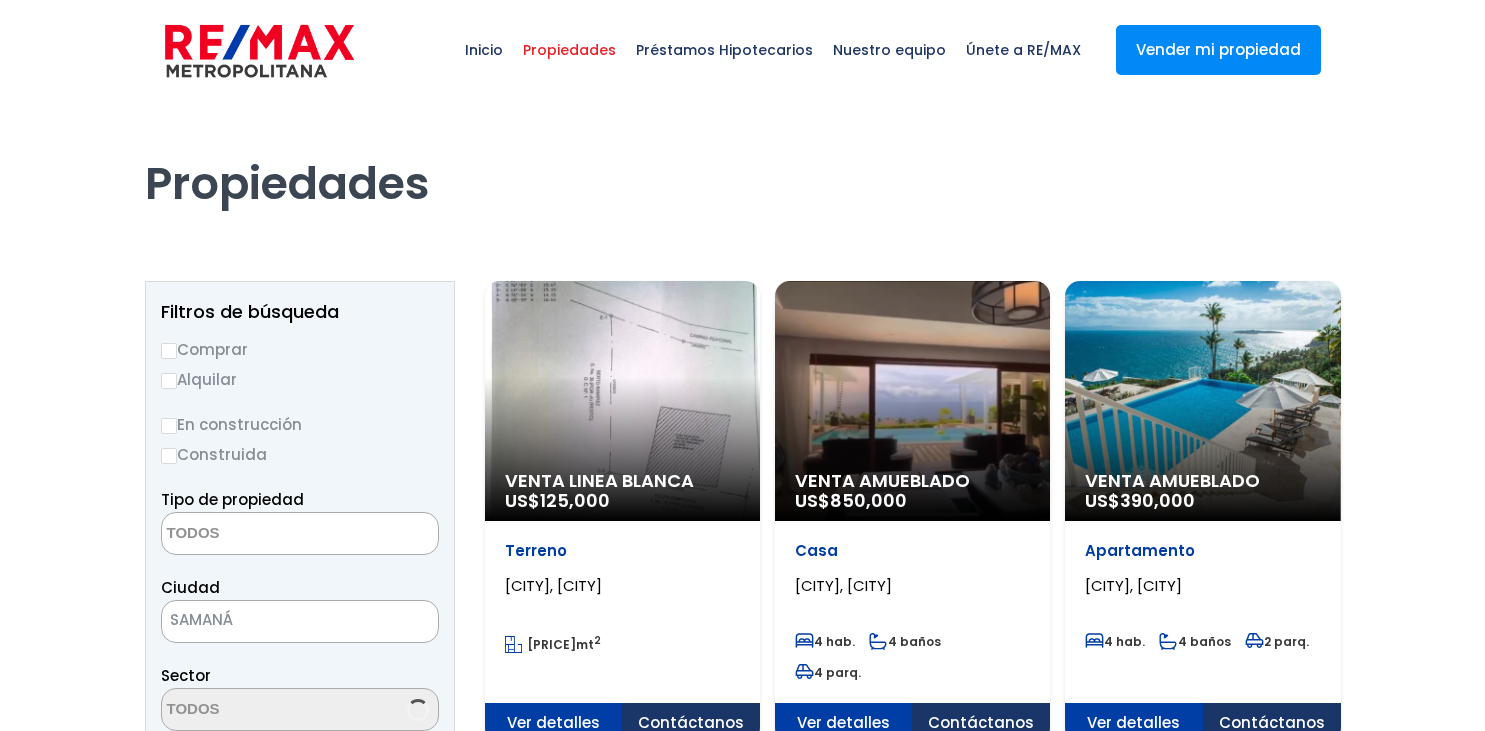 select 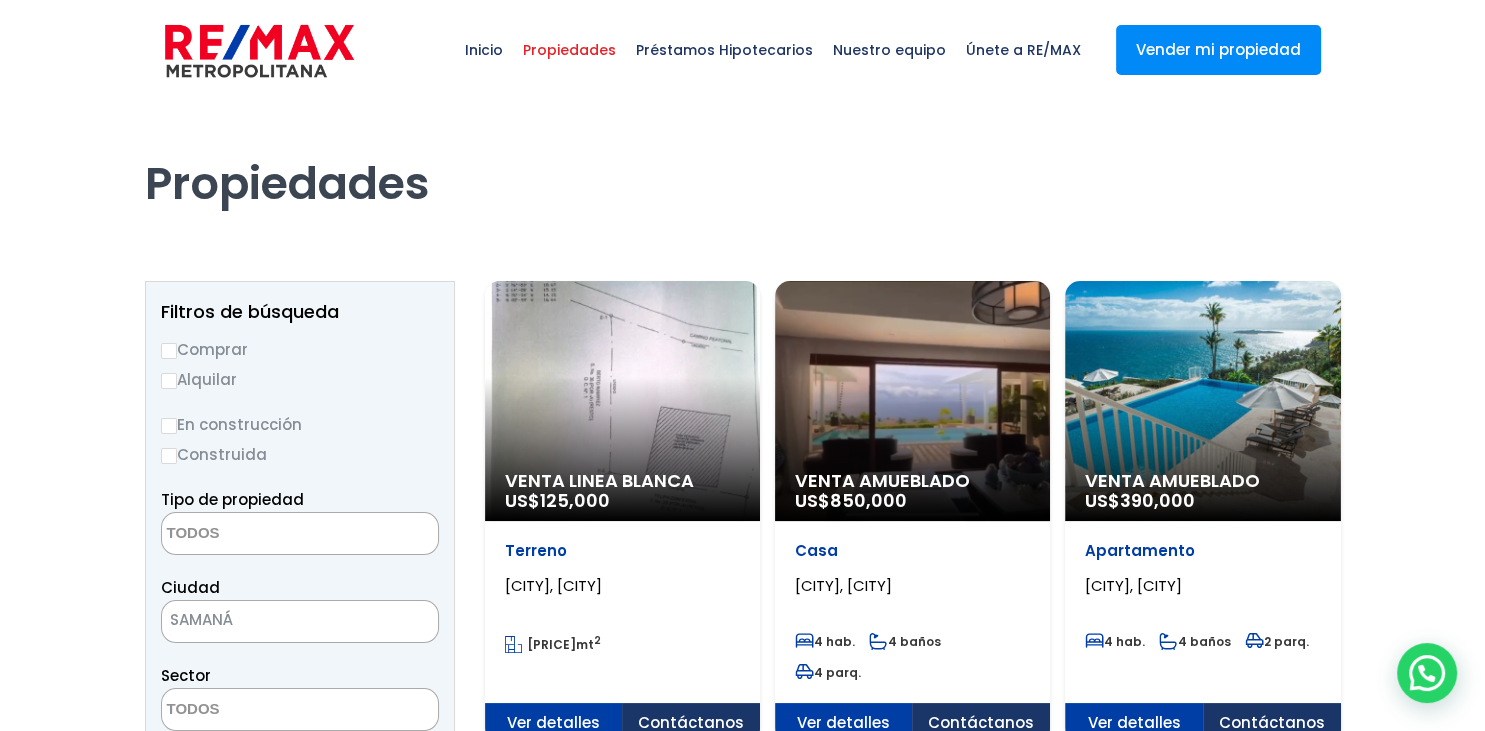 scroll, scrollTop: 0, scrollLeft: 0, axis: both 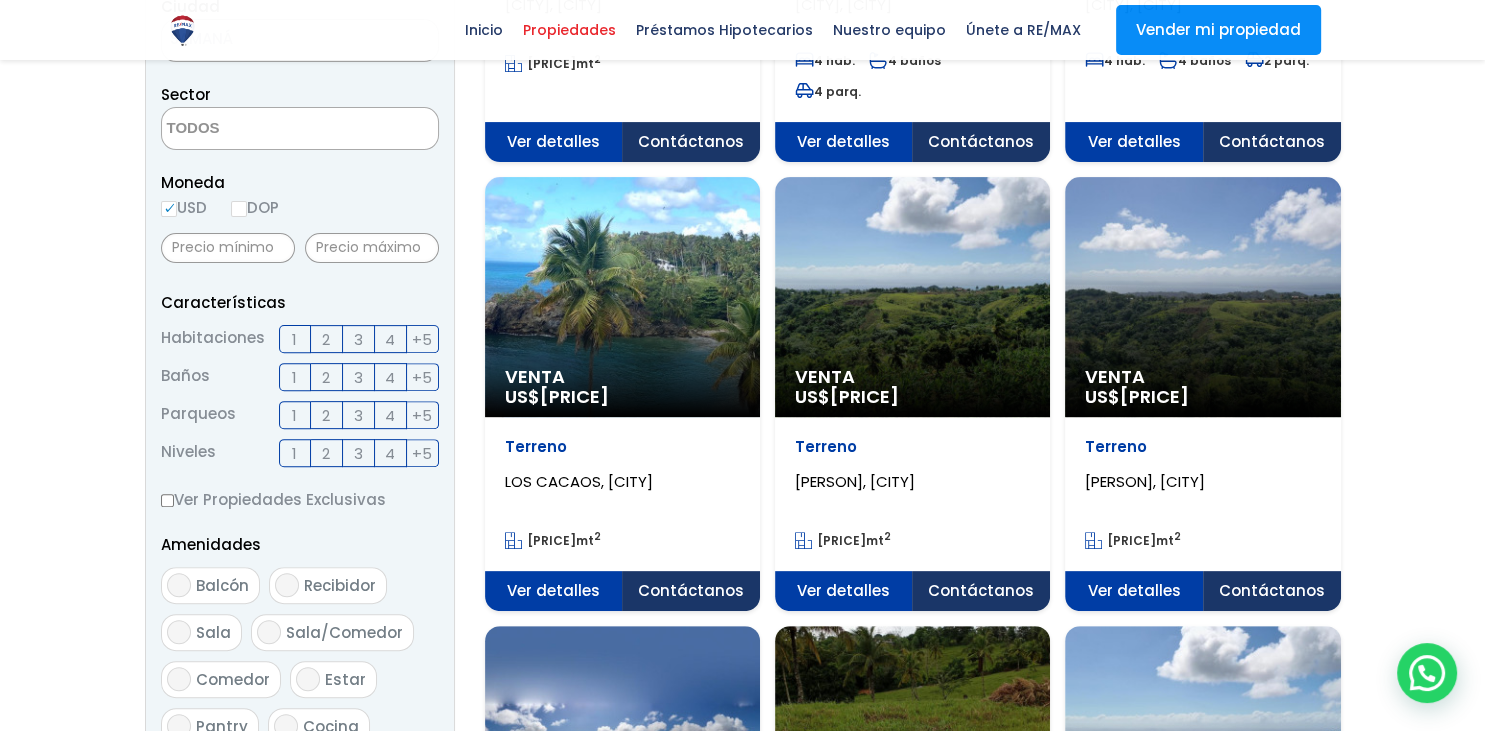 click on "Venta" at bounding box center [622, -100] 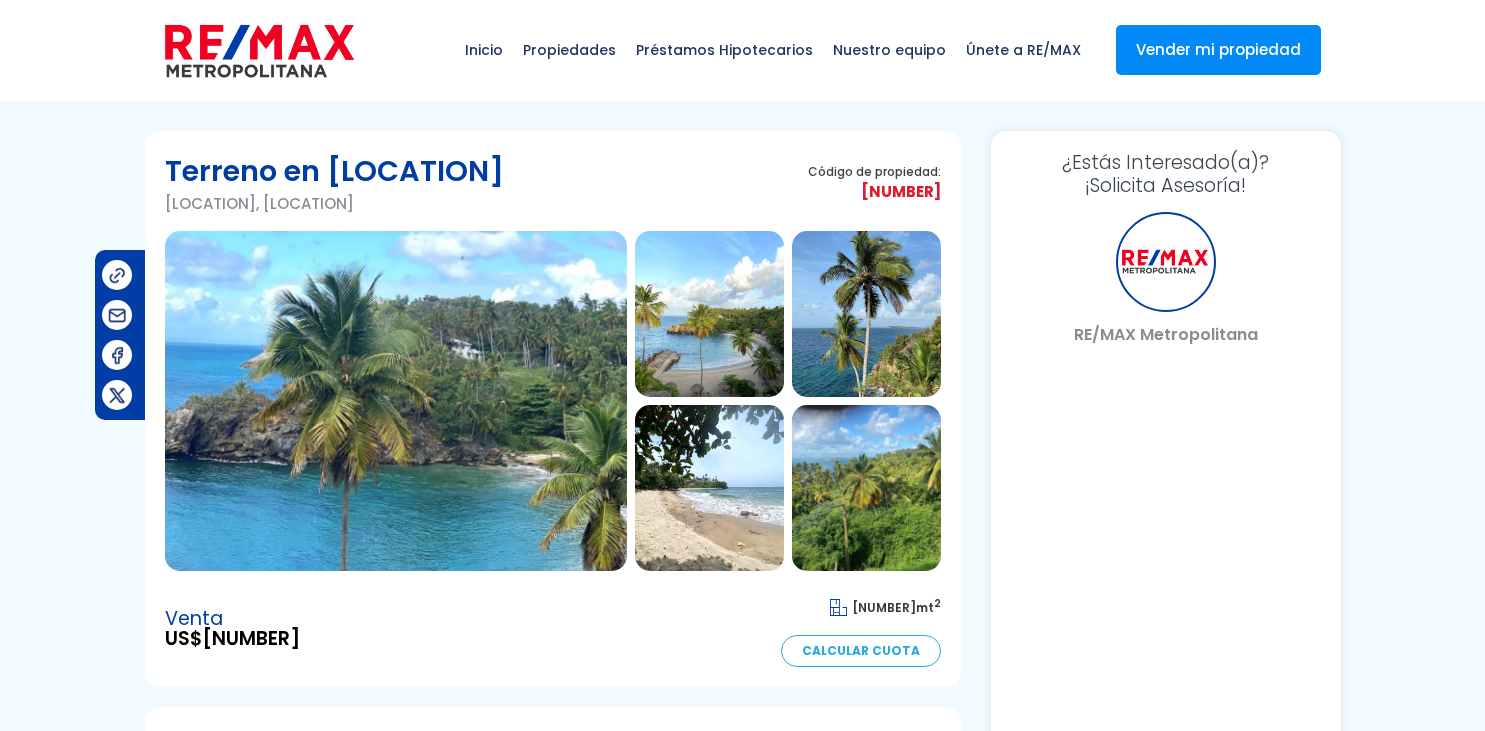 scroll, scrollTop: 0, scrollLeft: 0, axis: both 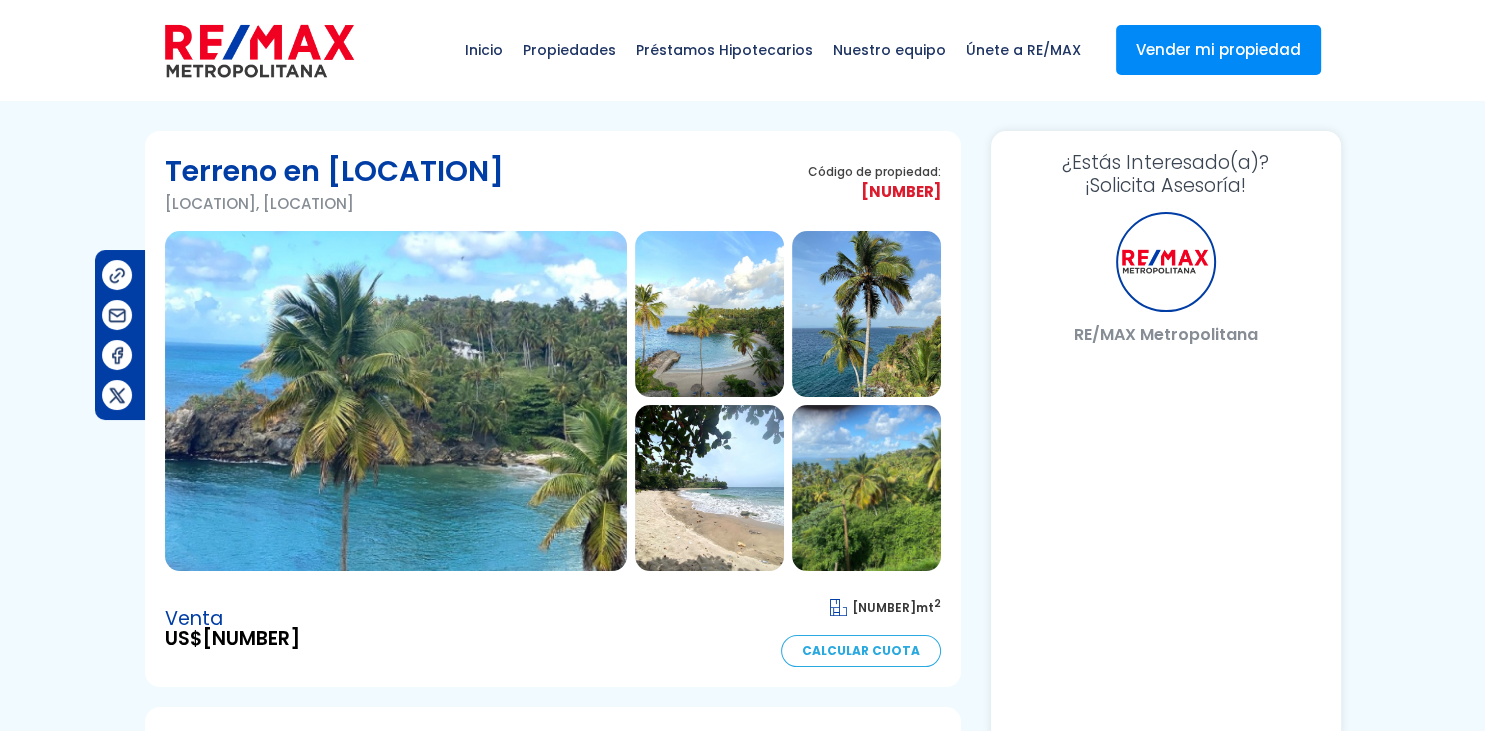 select on "AU" 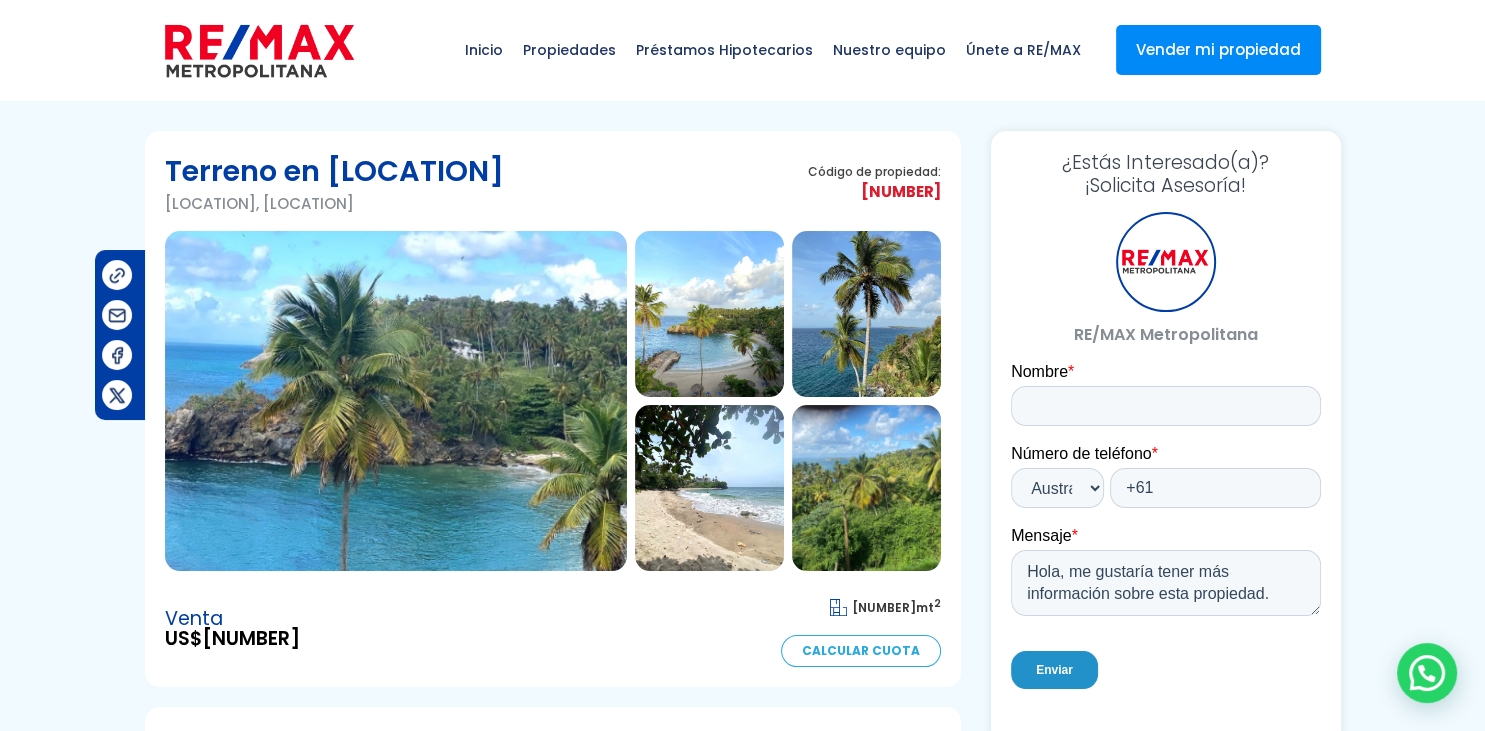 scroll, scrollTop: 0, scrollLeft: 0, axis: both 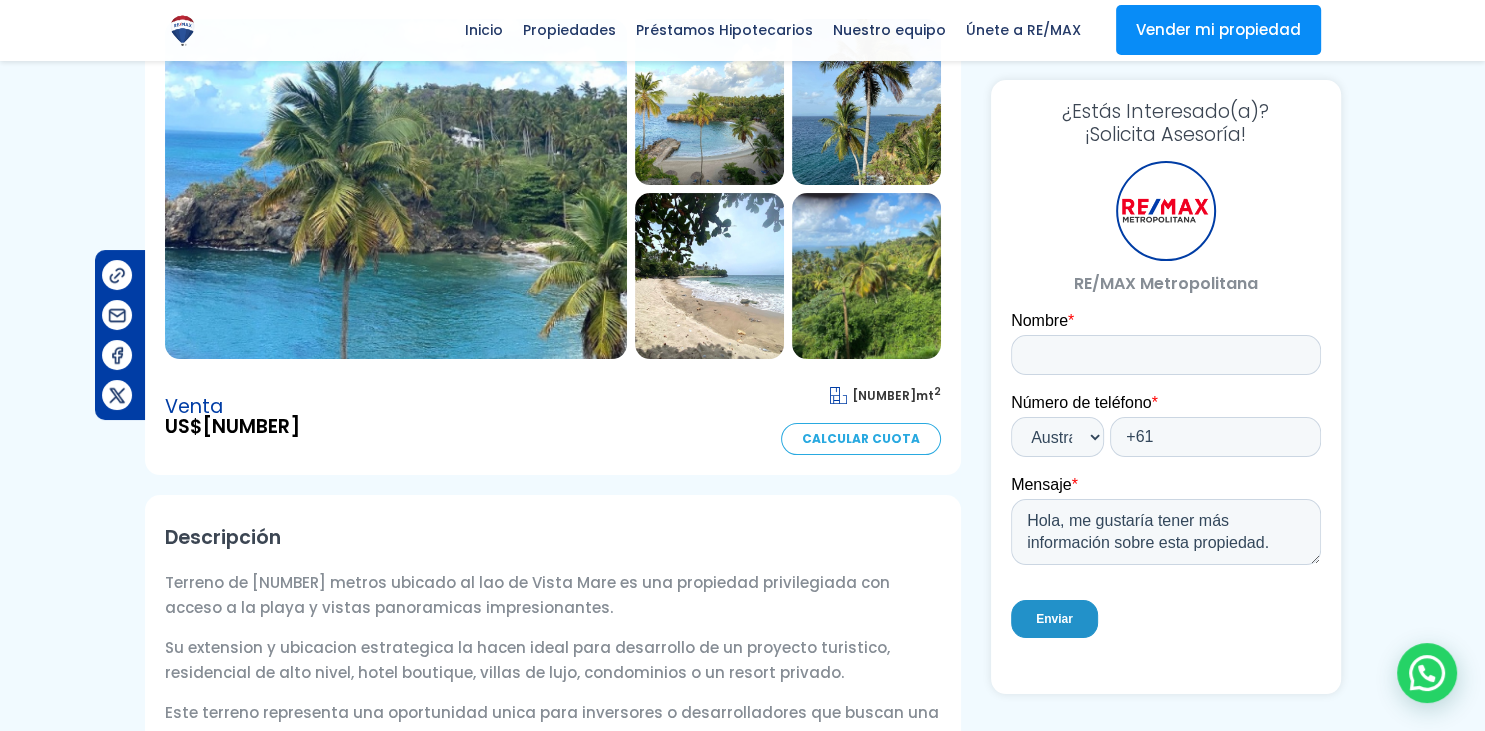 click at bounding box center [396, 189] 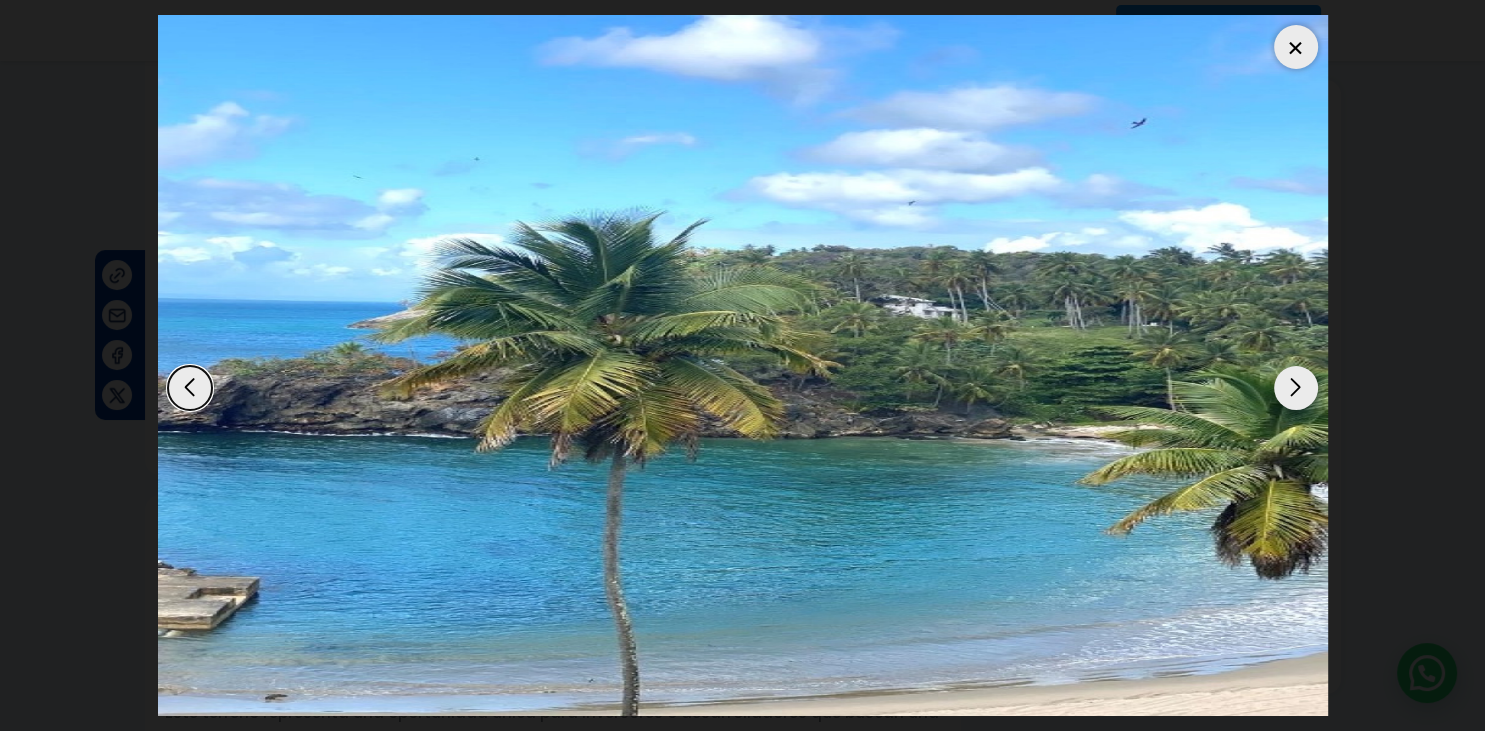 click at bounding box center (1296, 388) 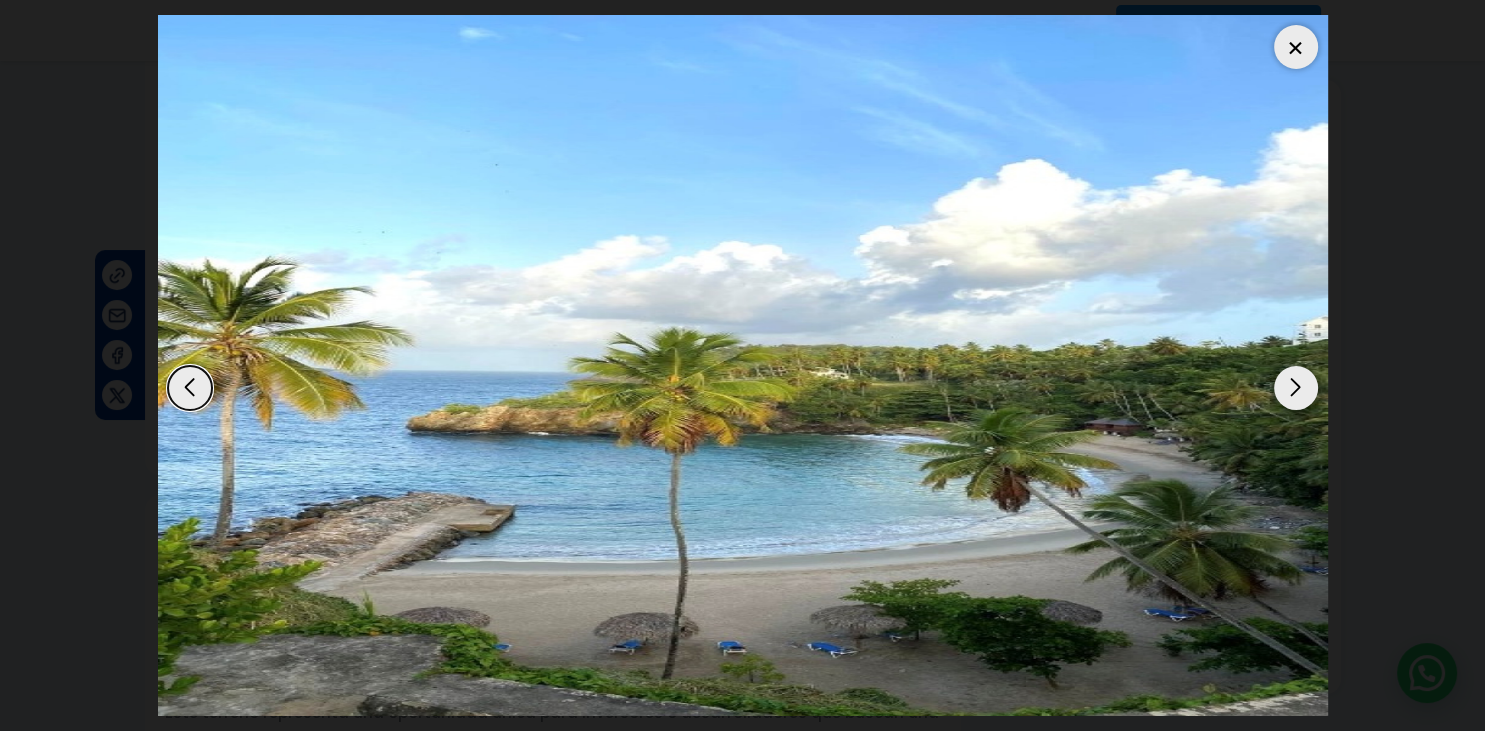 click at bounding box center [1296, 388] 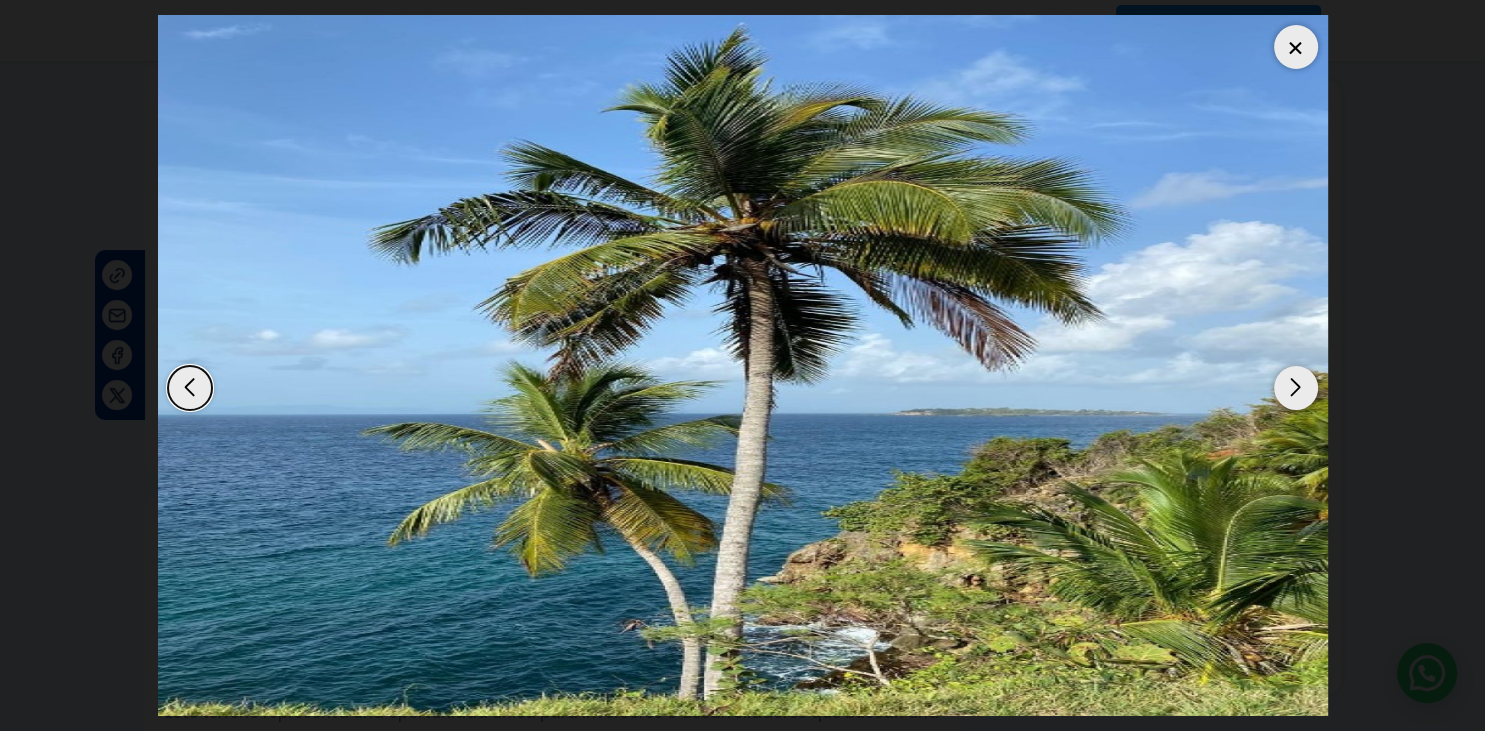 click at bounding box center (1296, 388) 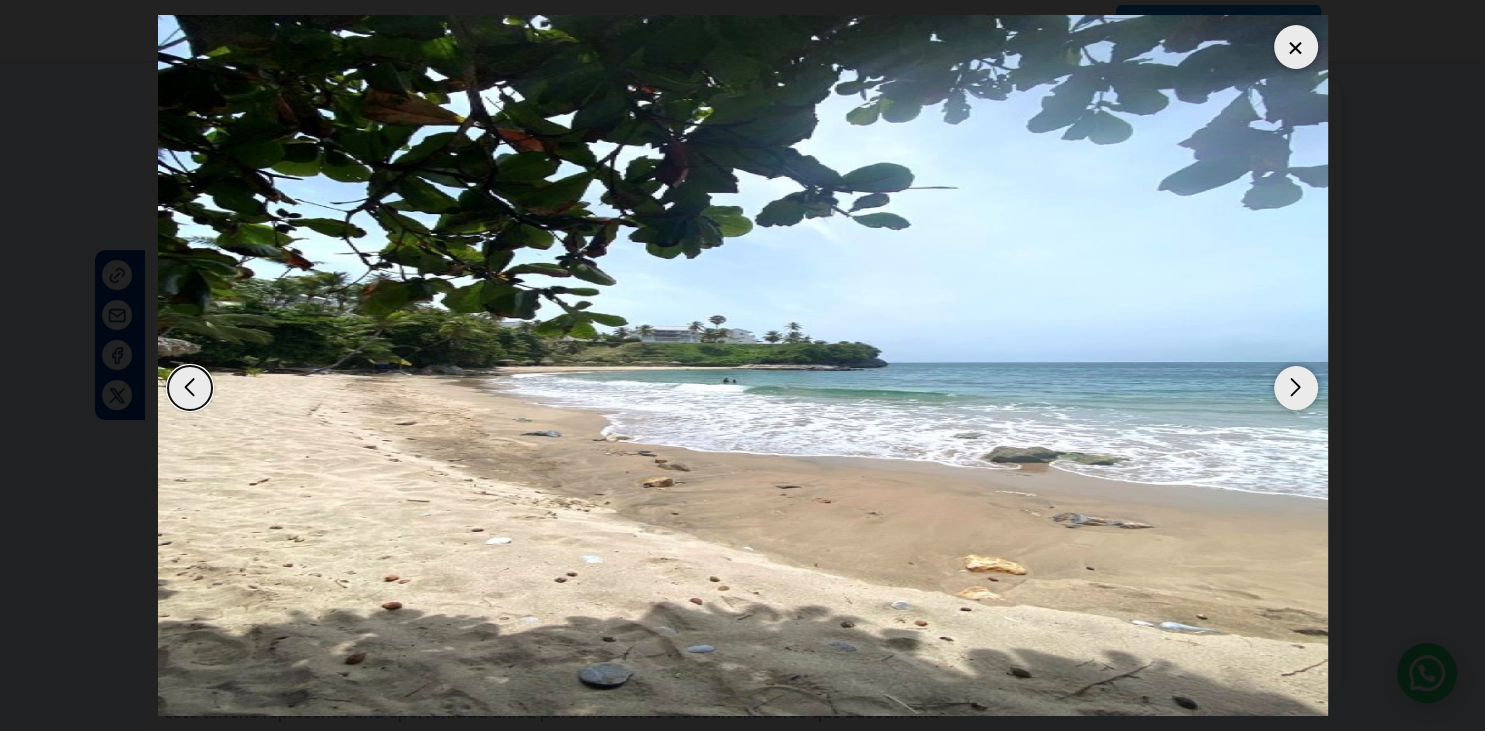 click at bounding box center [1296, 388] 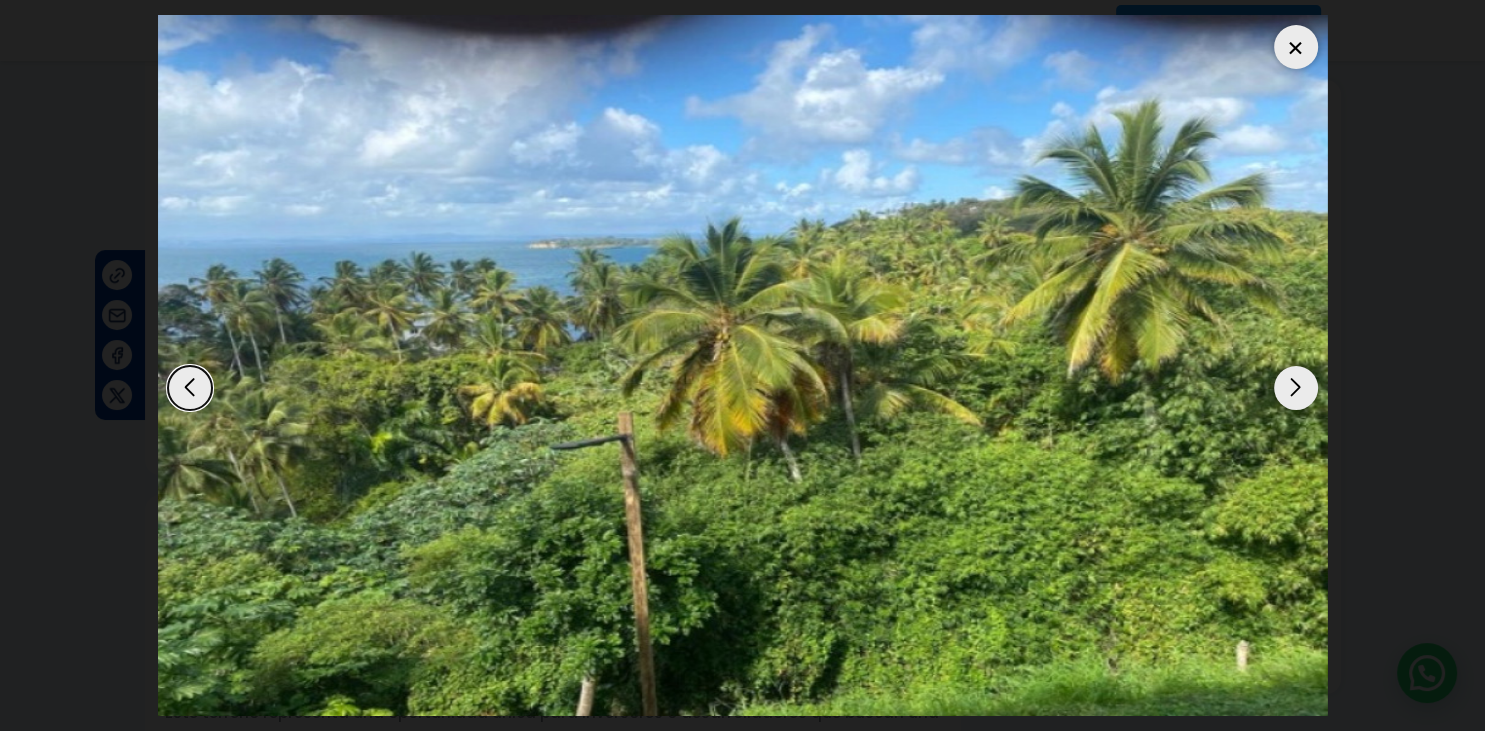 click at bounding box center [1296, 388] 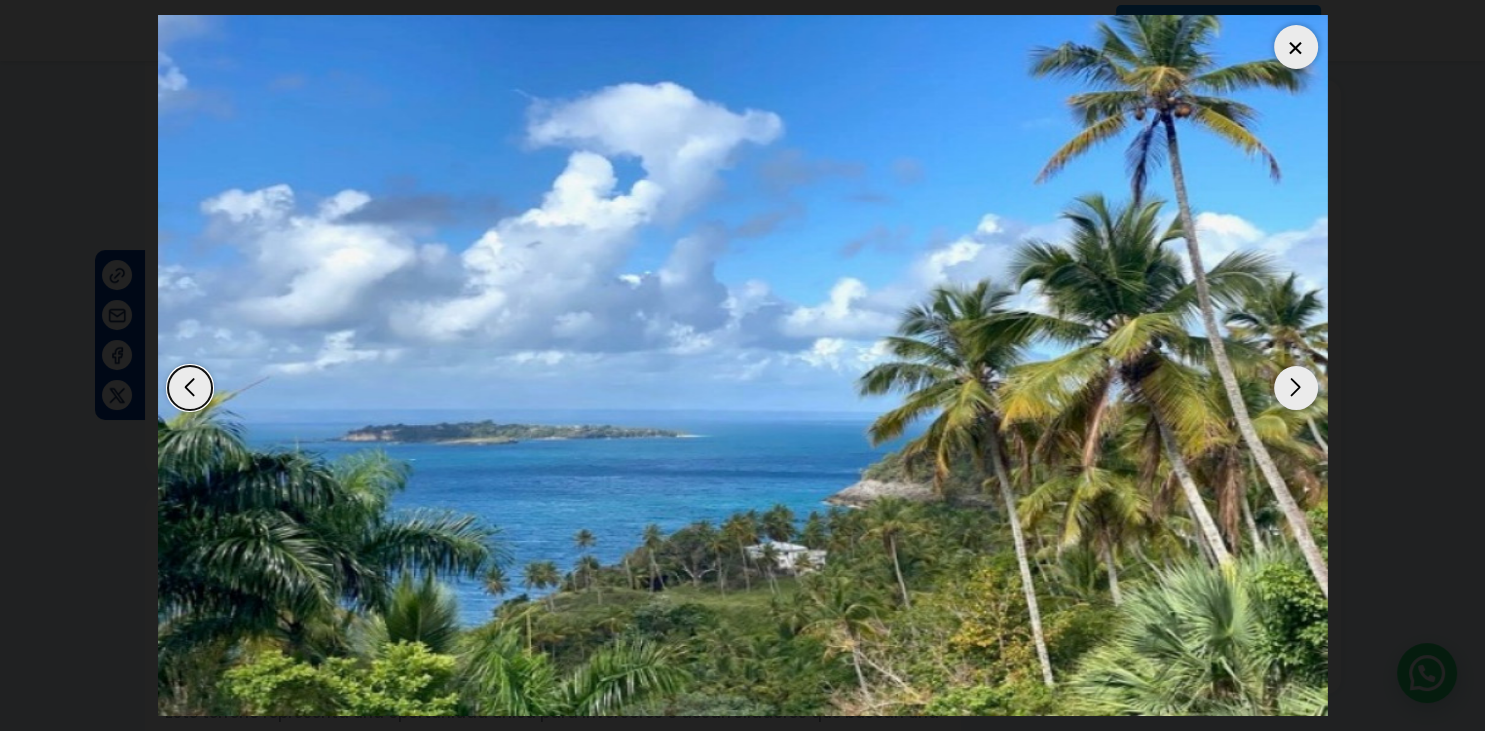 click at bounding box center (1296, 388) 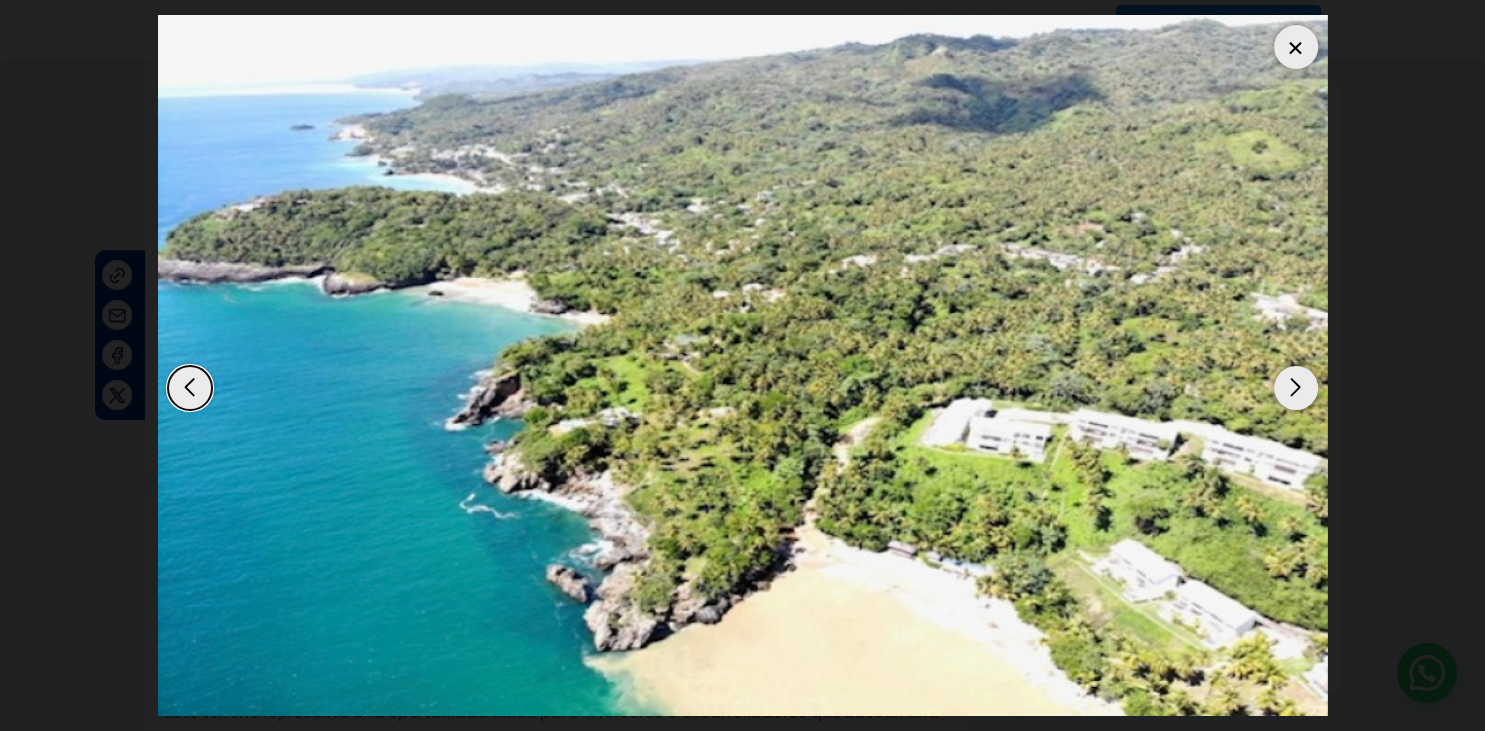click at bounding box center [1296, 388] 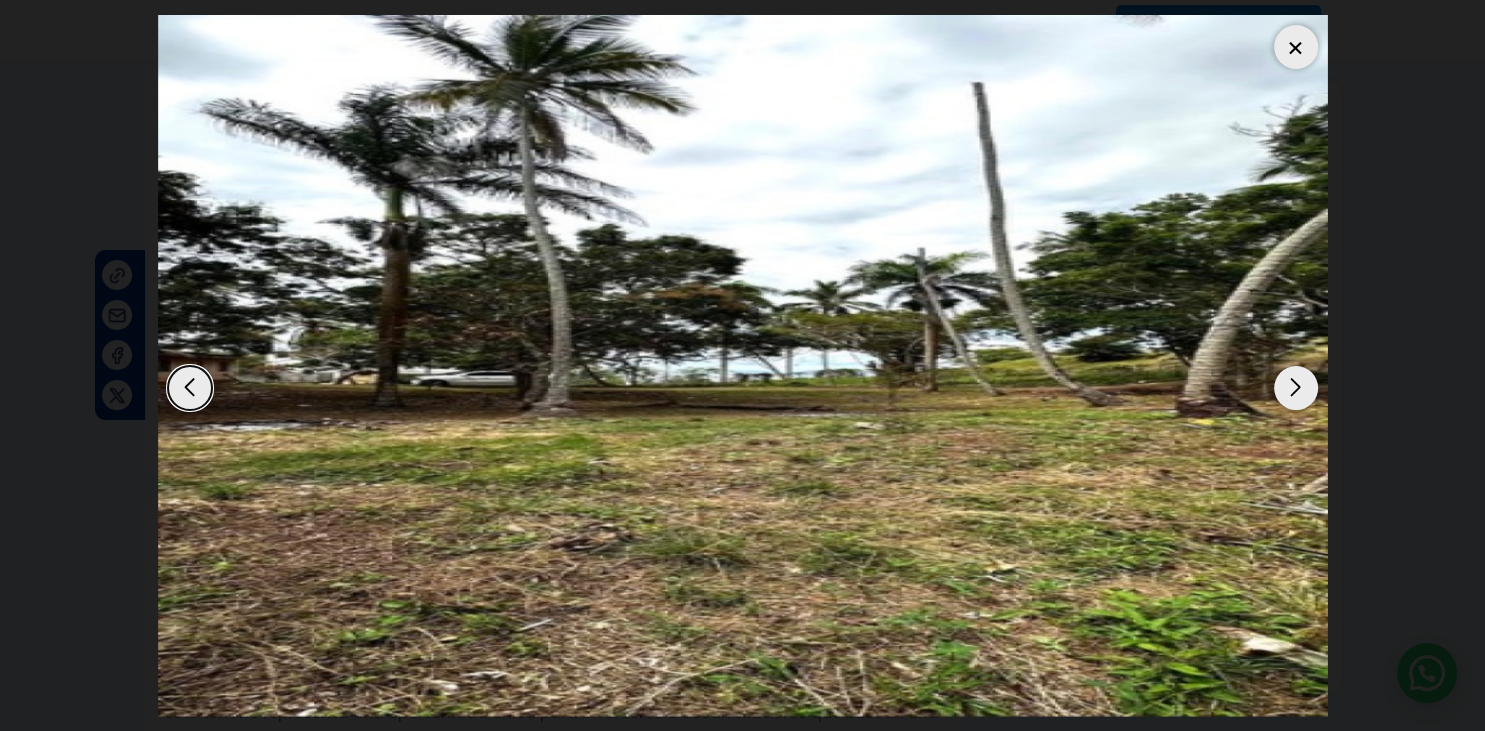 click at bounding box center (1296, 388) 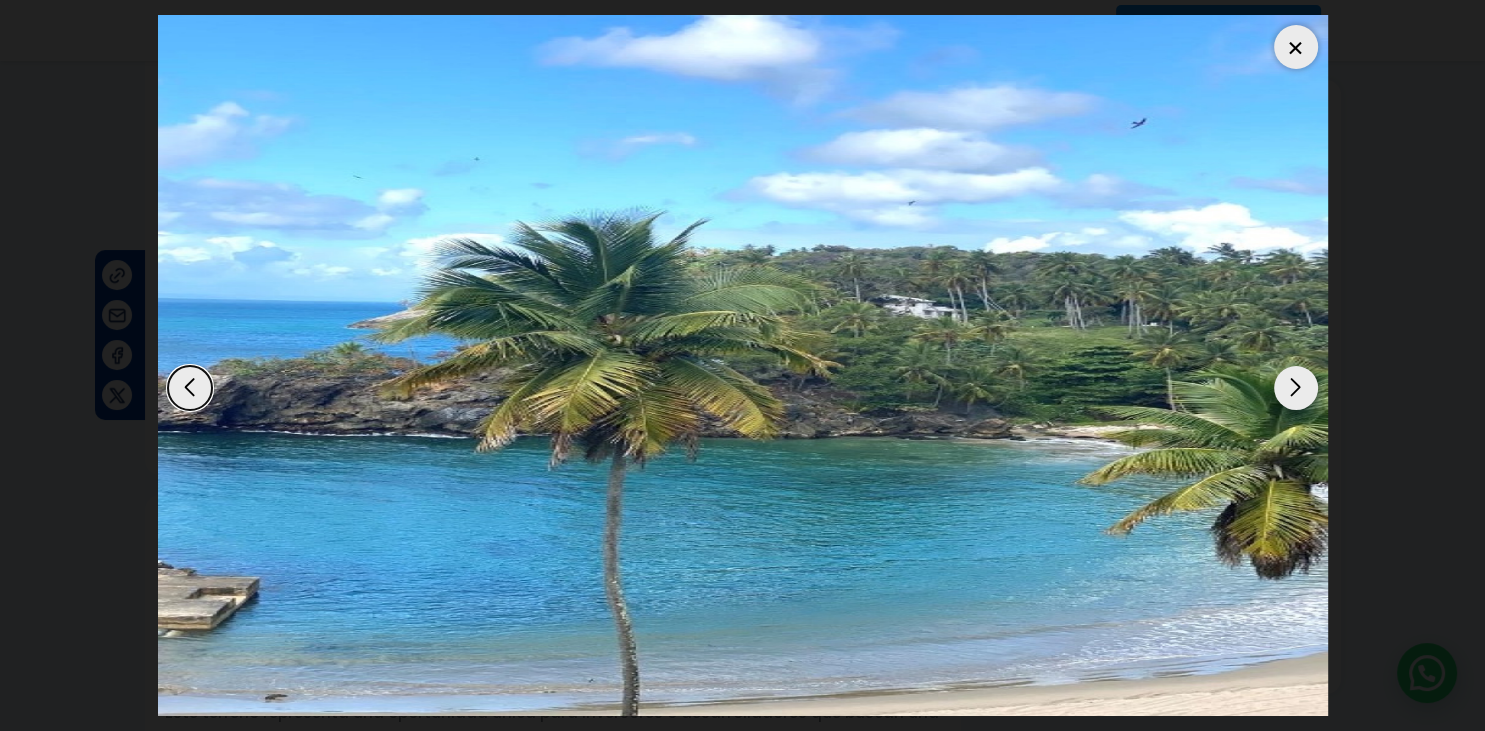click at bounding box center (1296, 388) 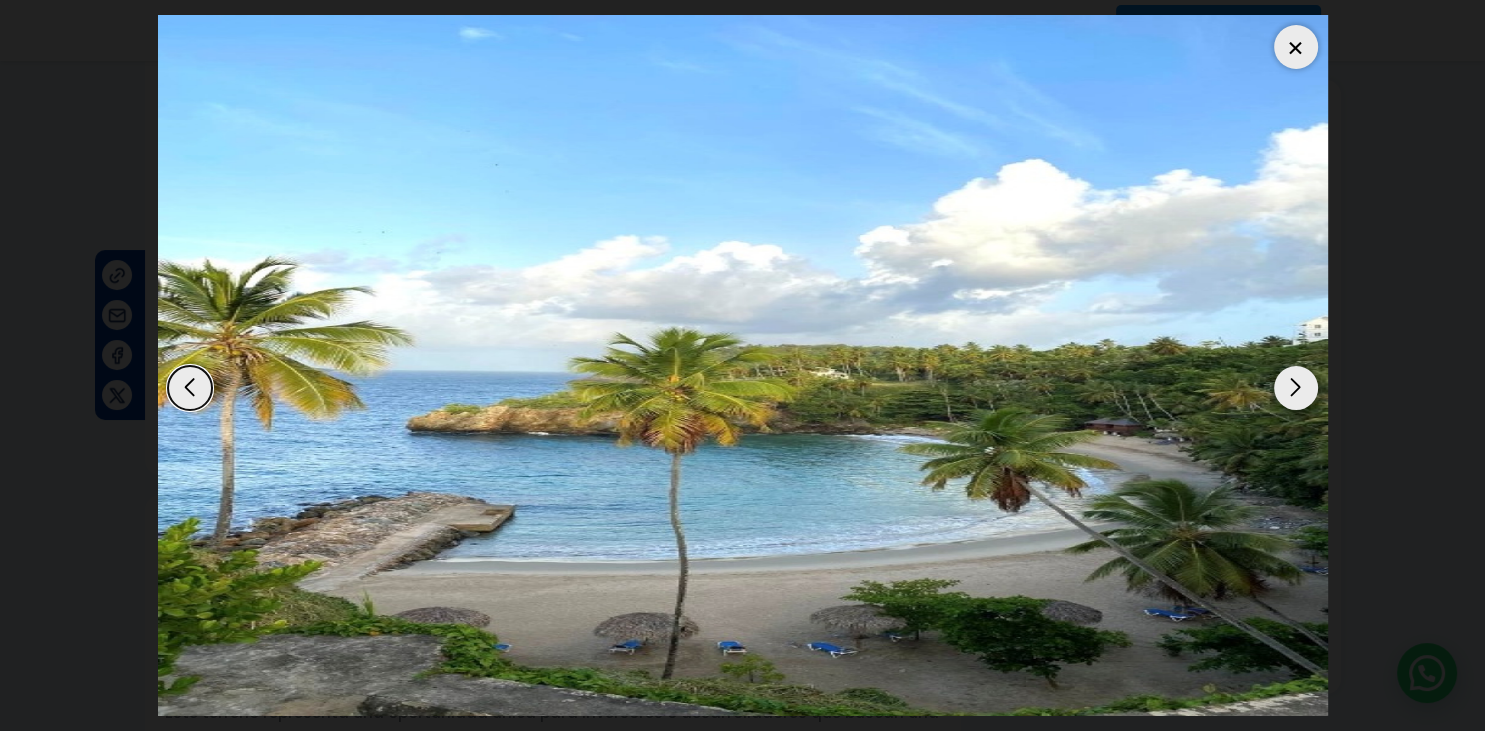 click at bounding box center (1296, 388) 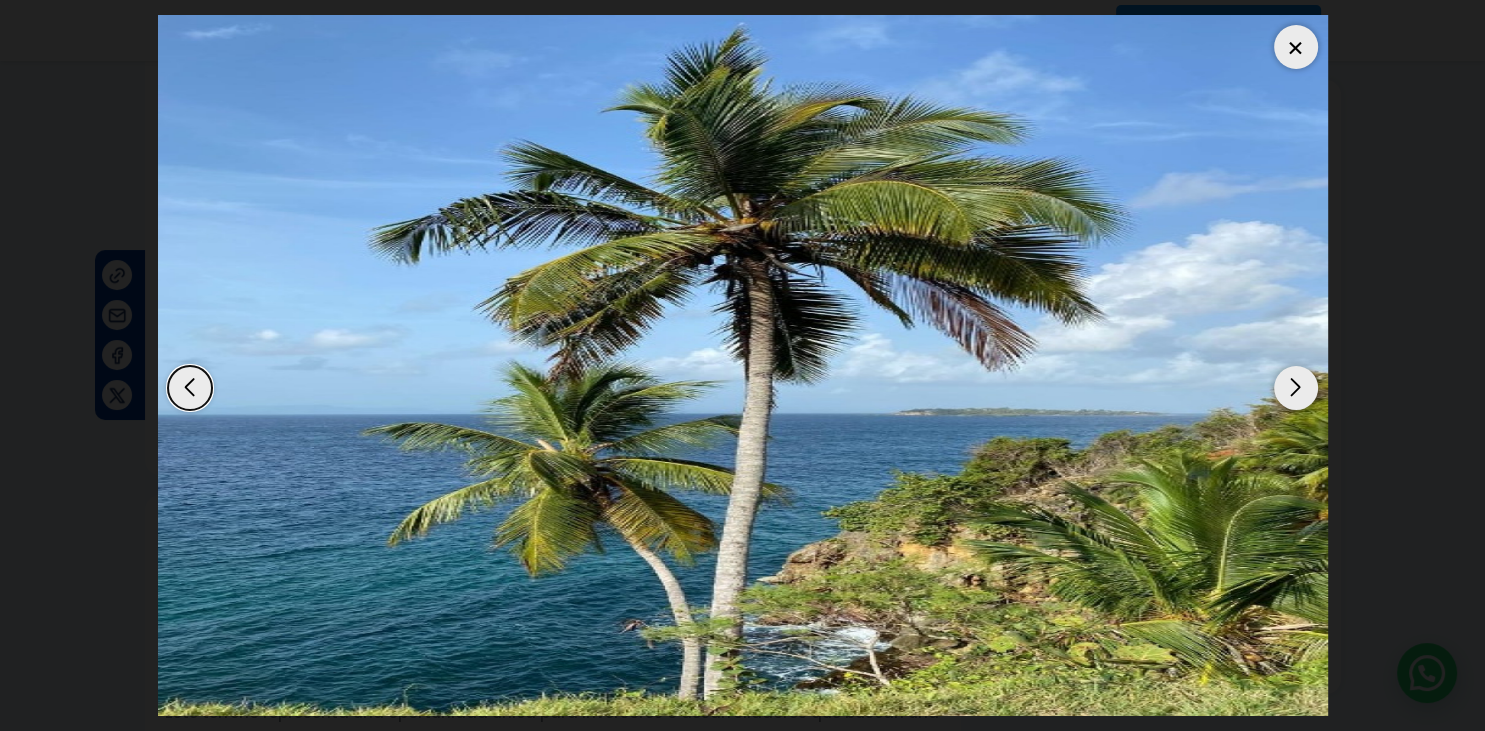 click at bounding box center (1296, 388) 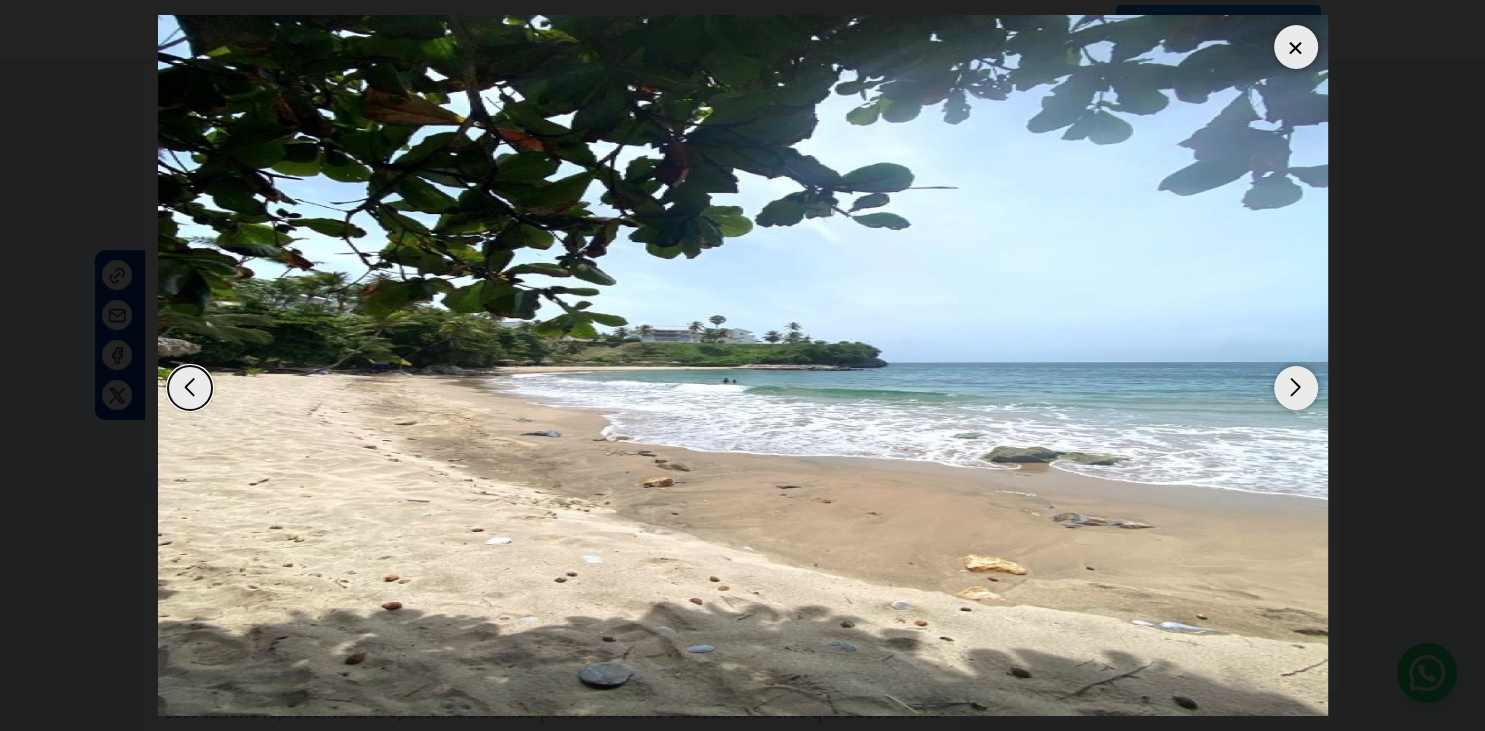 click at bounding box center [1296, 388] 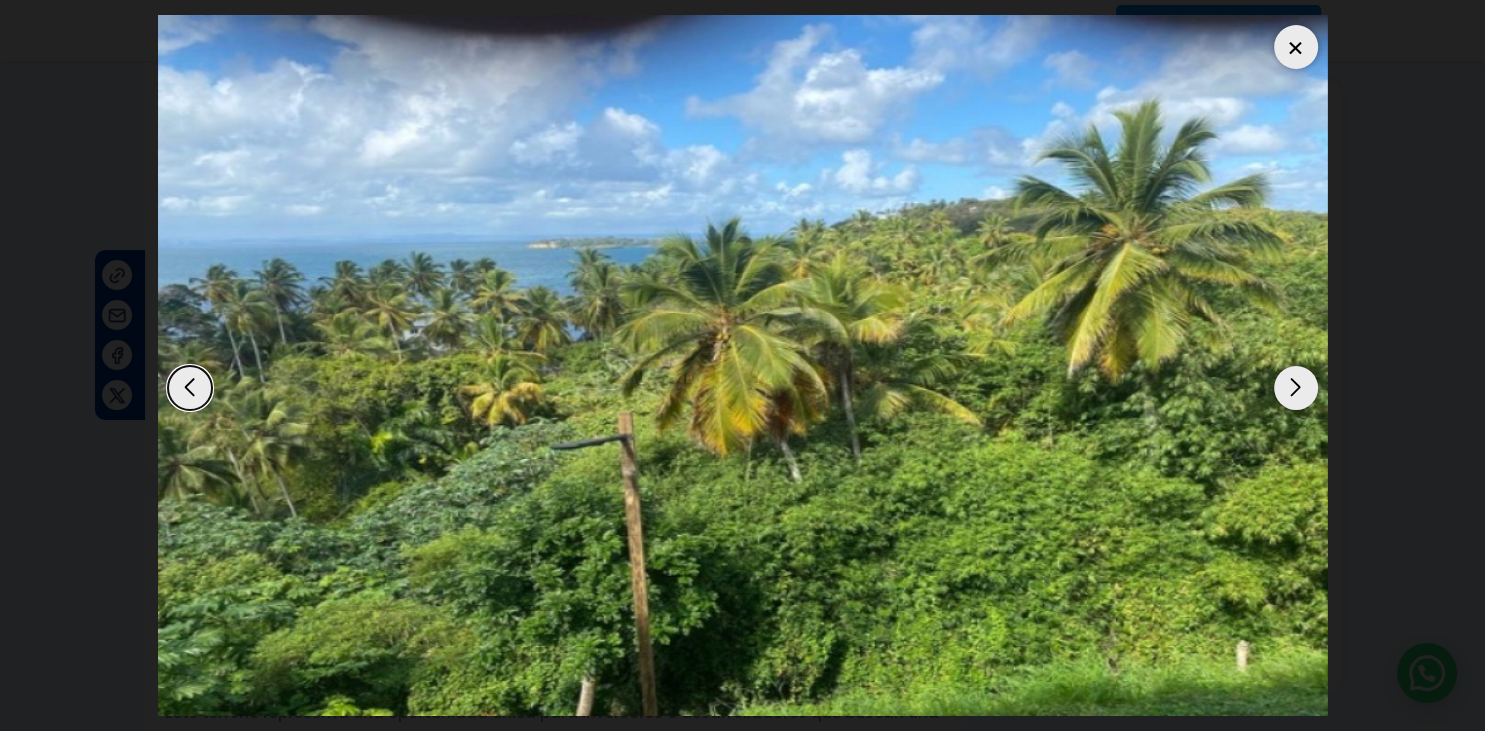 click at bounding box center [1296, 388] 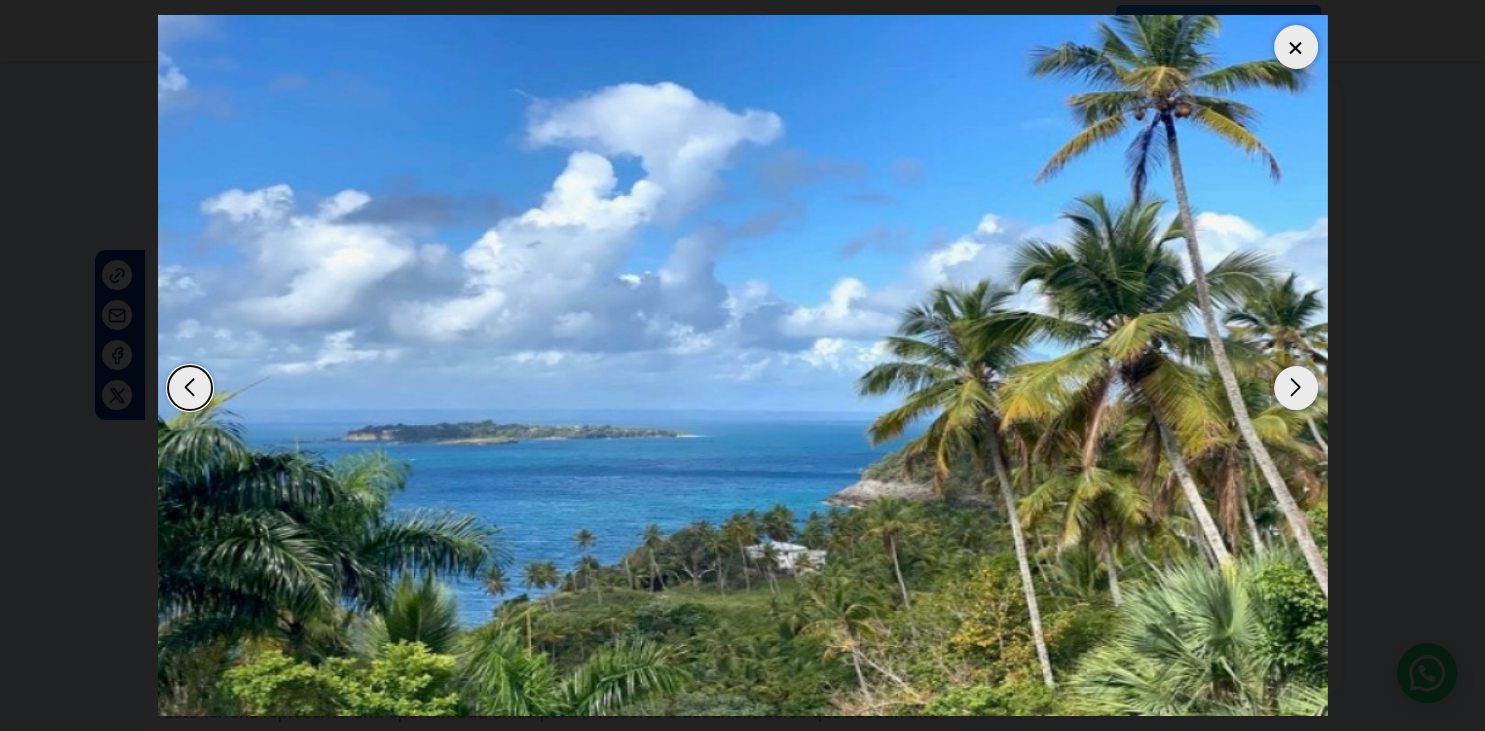click at bounding box center [1296, 388] 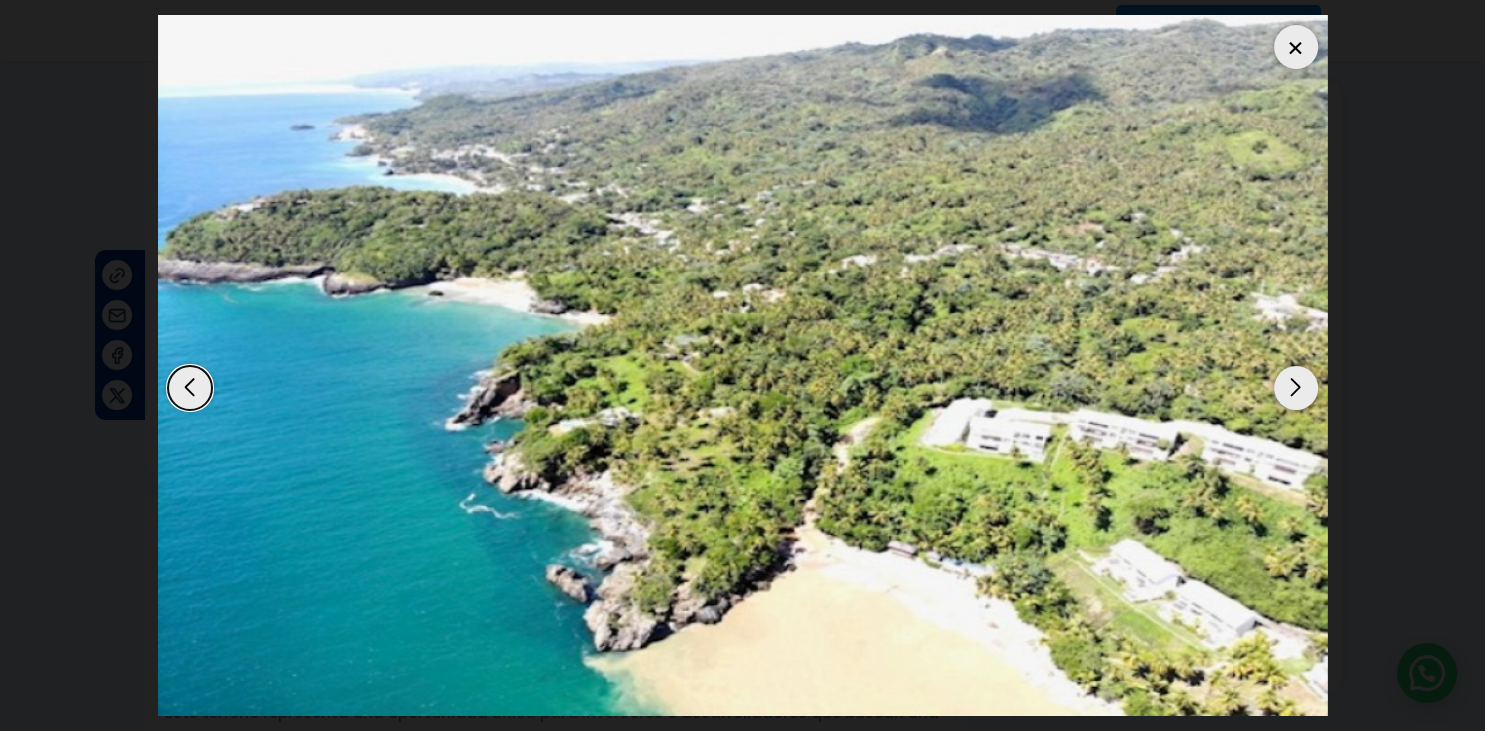 click at bounding box center (1296, 388) 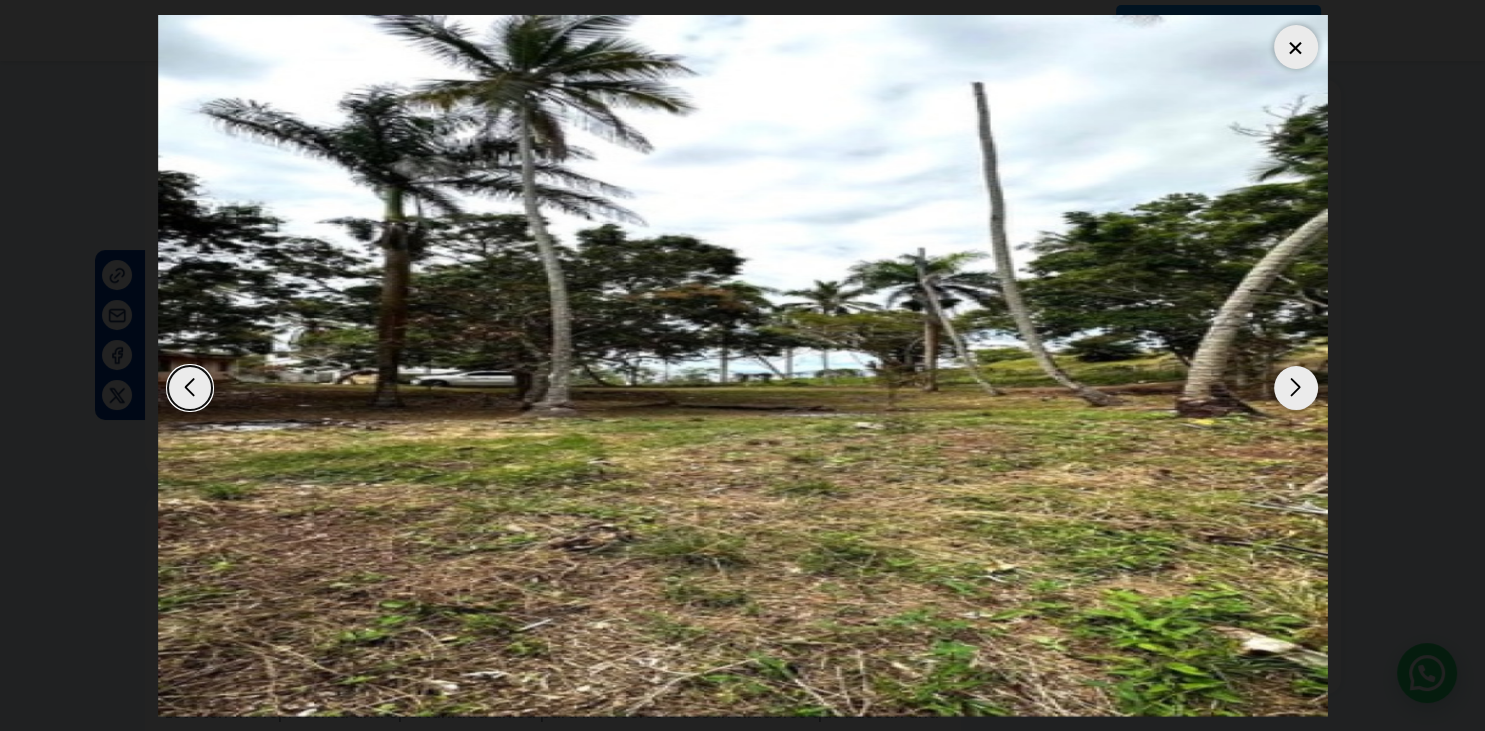 click at bounding box center [1296, 388] 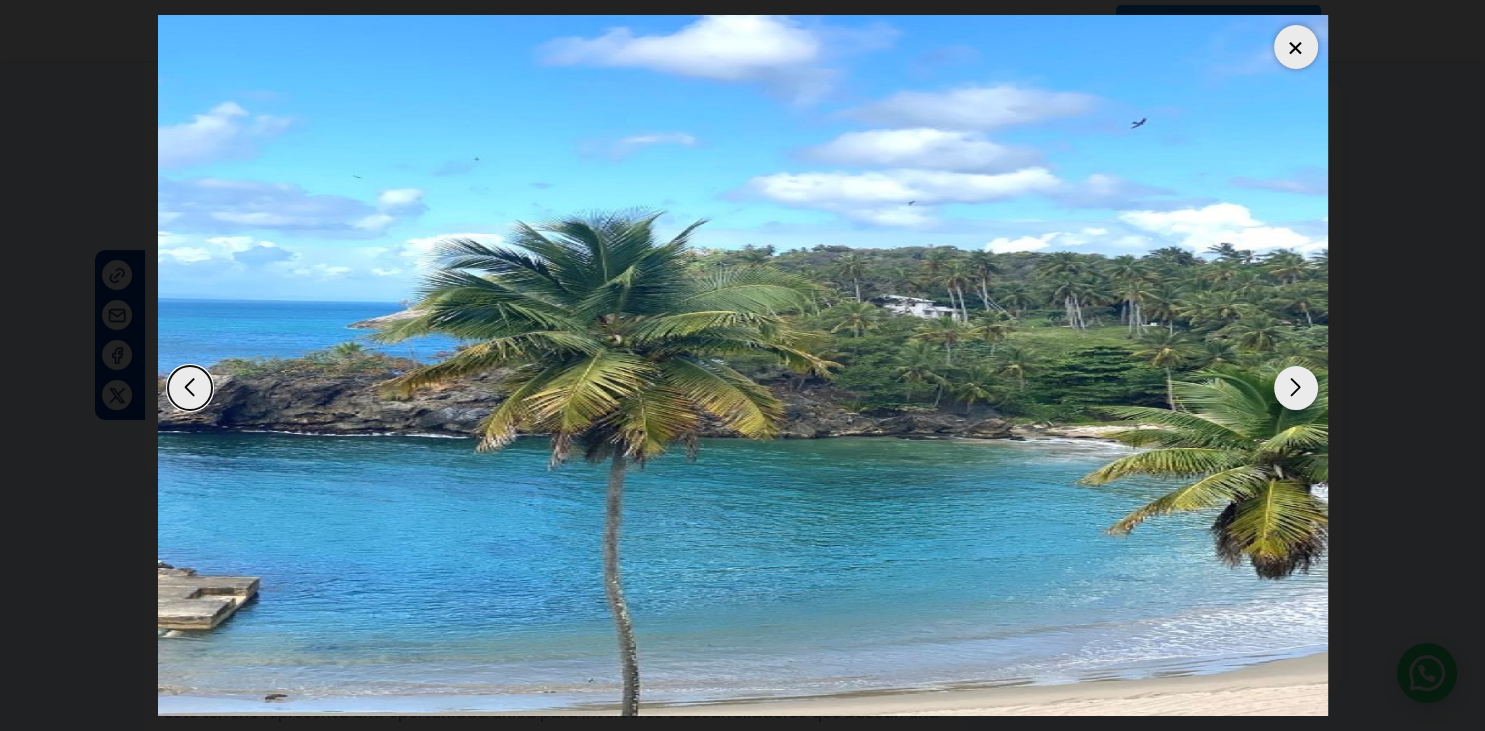 click at bounding box center (1296, 47) 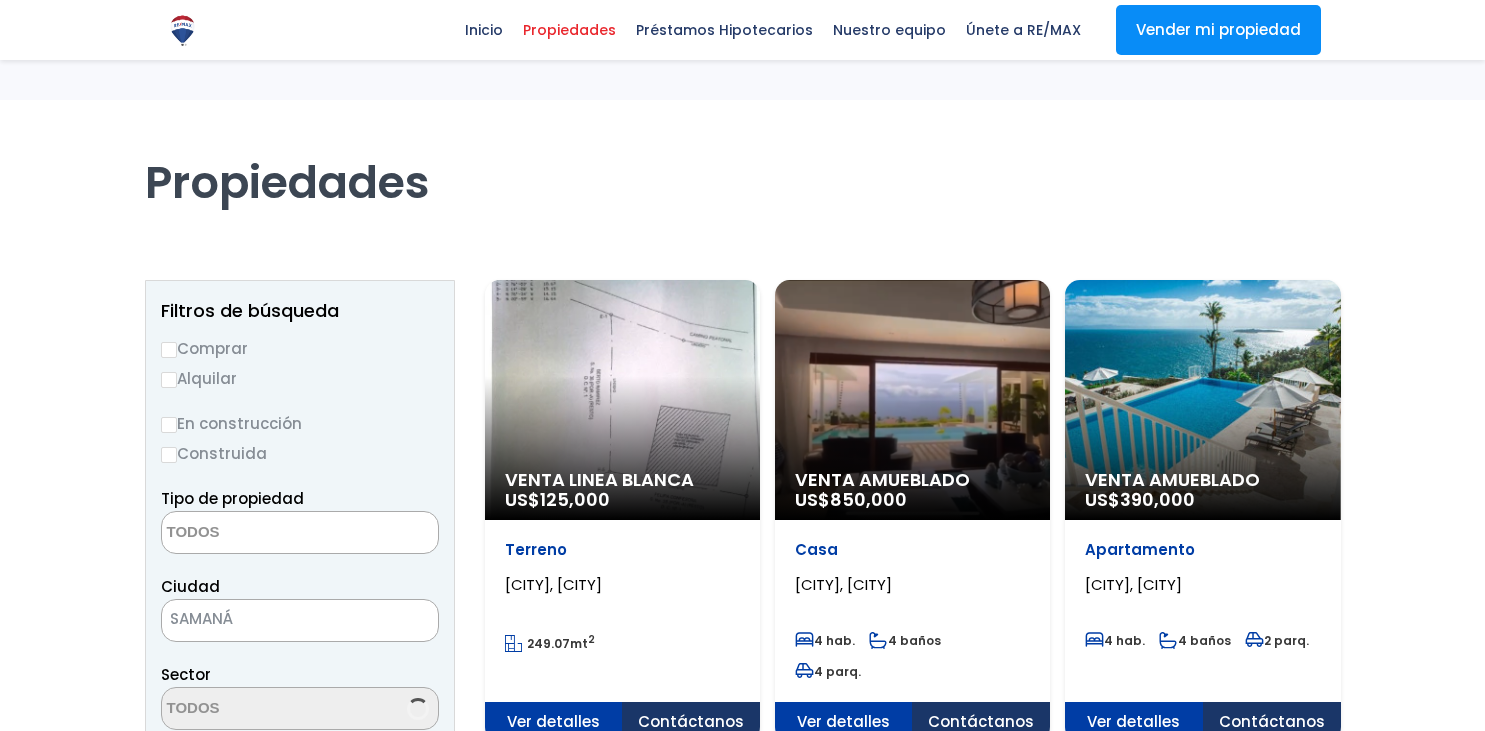 select 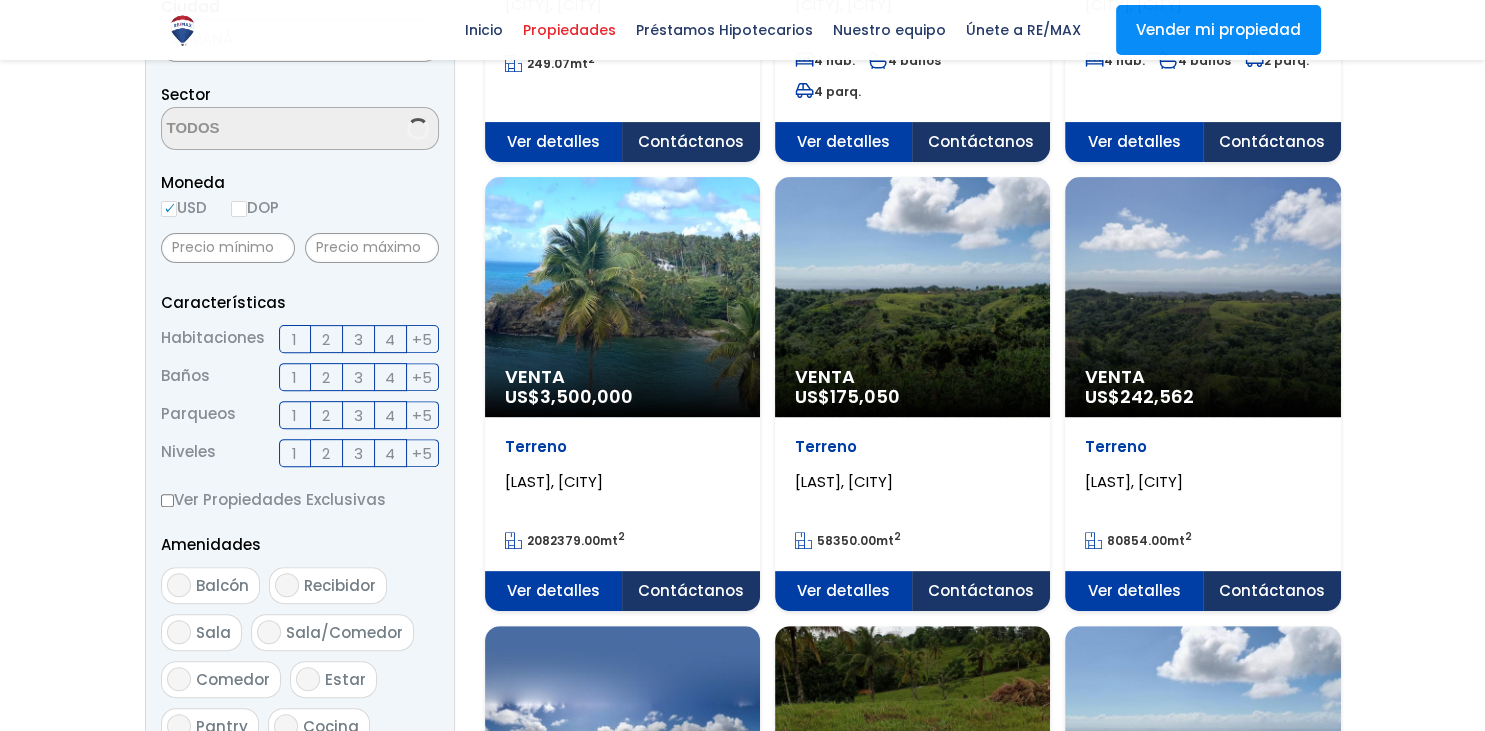 scroll, scrollTop: 580, scrollLeft: 0, axis: vertical 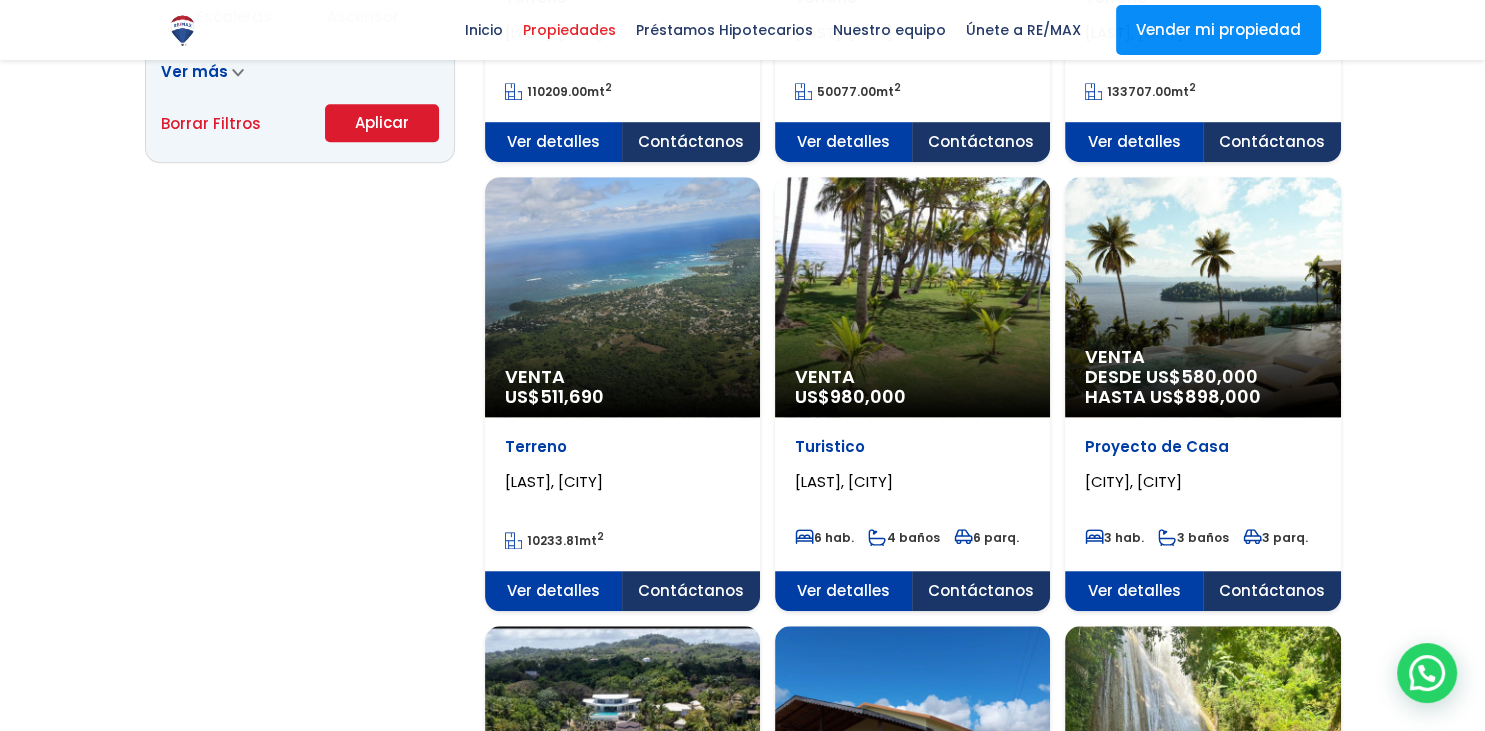 click on "Venta
US$  980,000" at bounding box center (622, -1078) 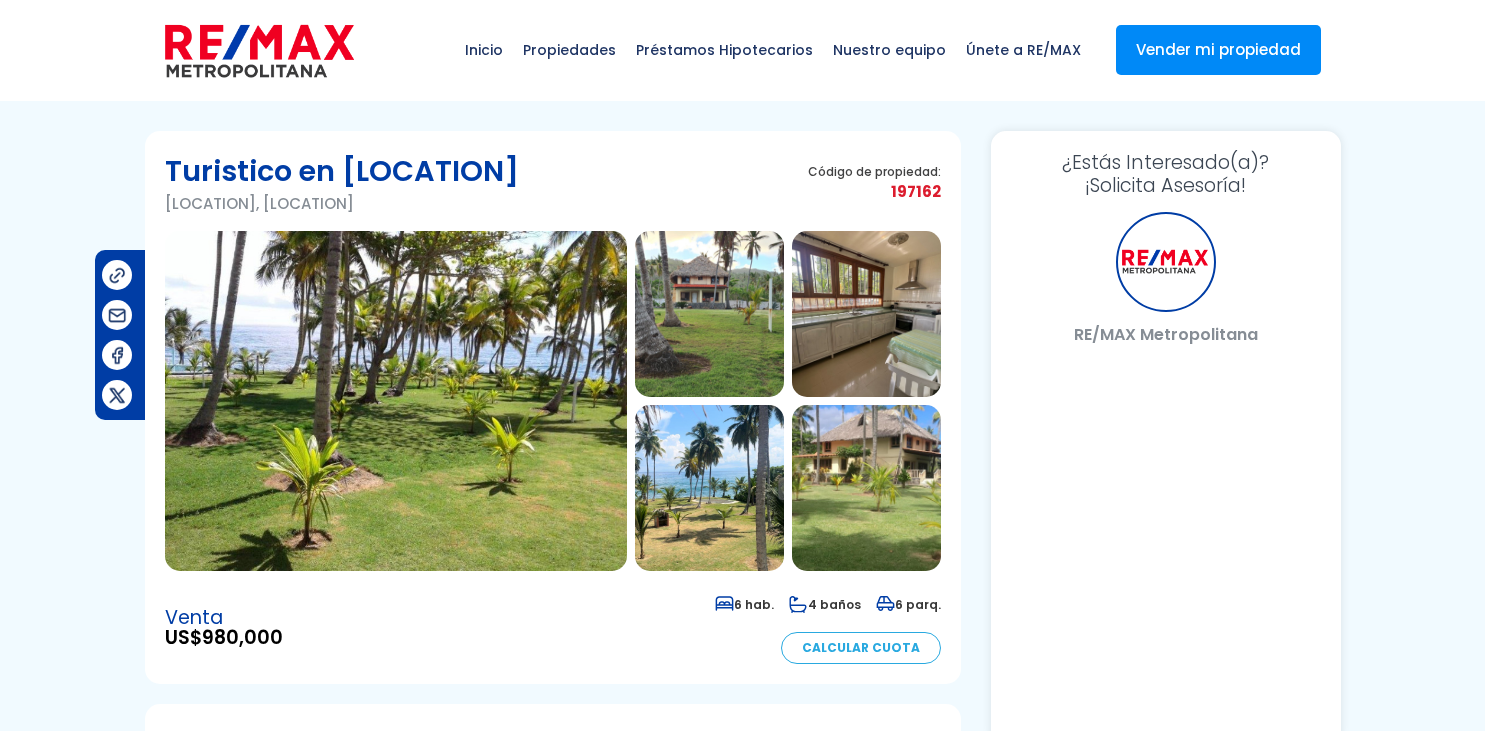 scroll, scrollTop: 0, scrollLeft: 0, axis: both 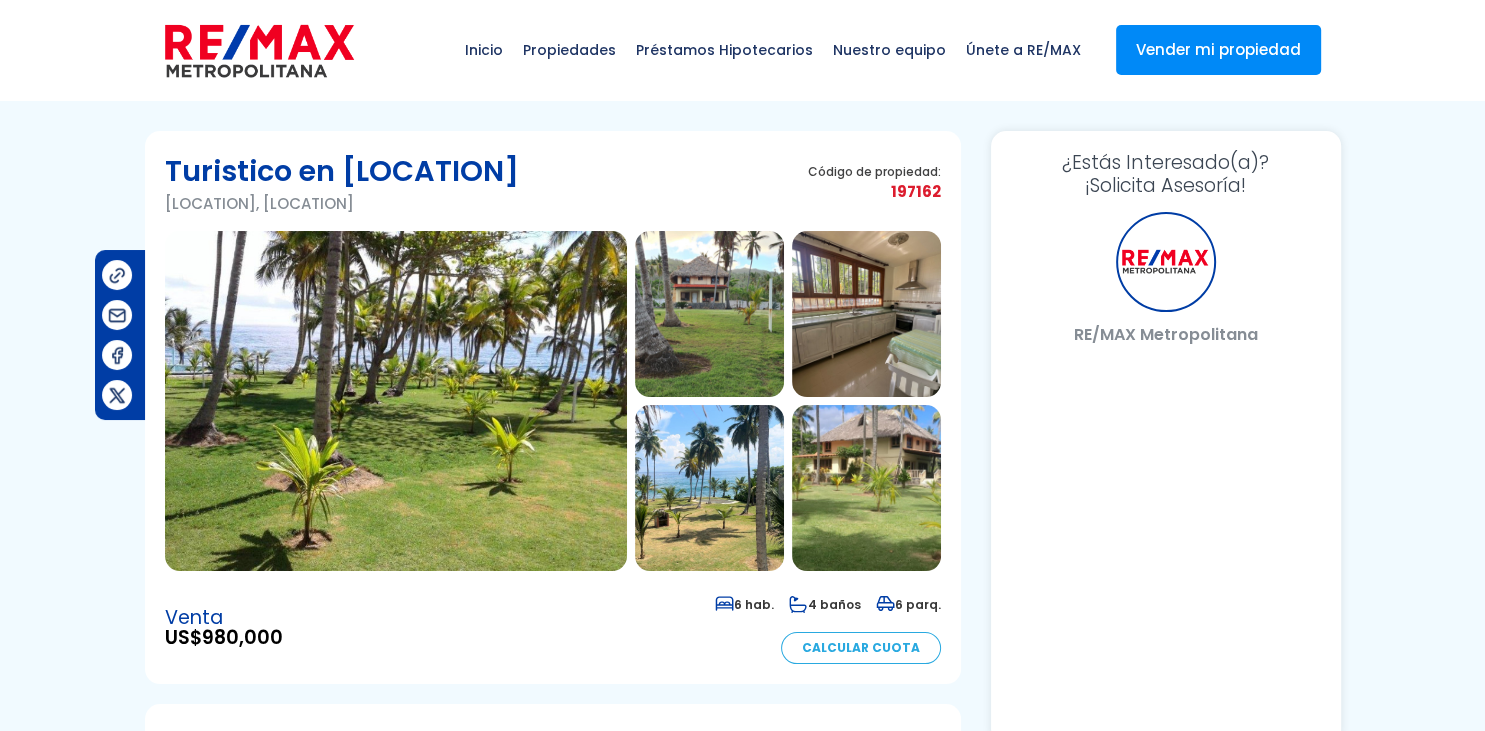 select on "AU" 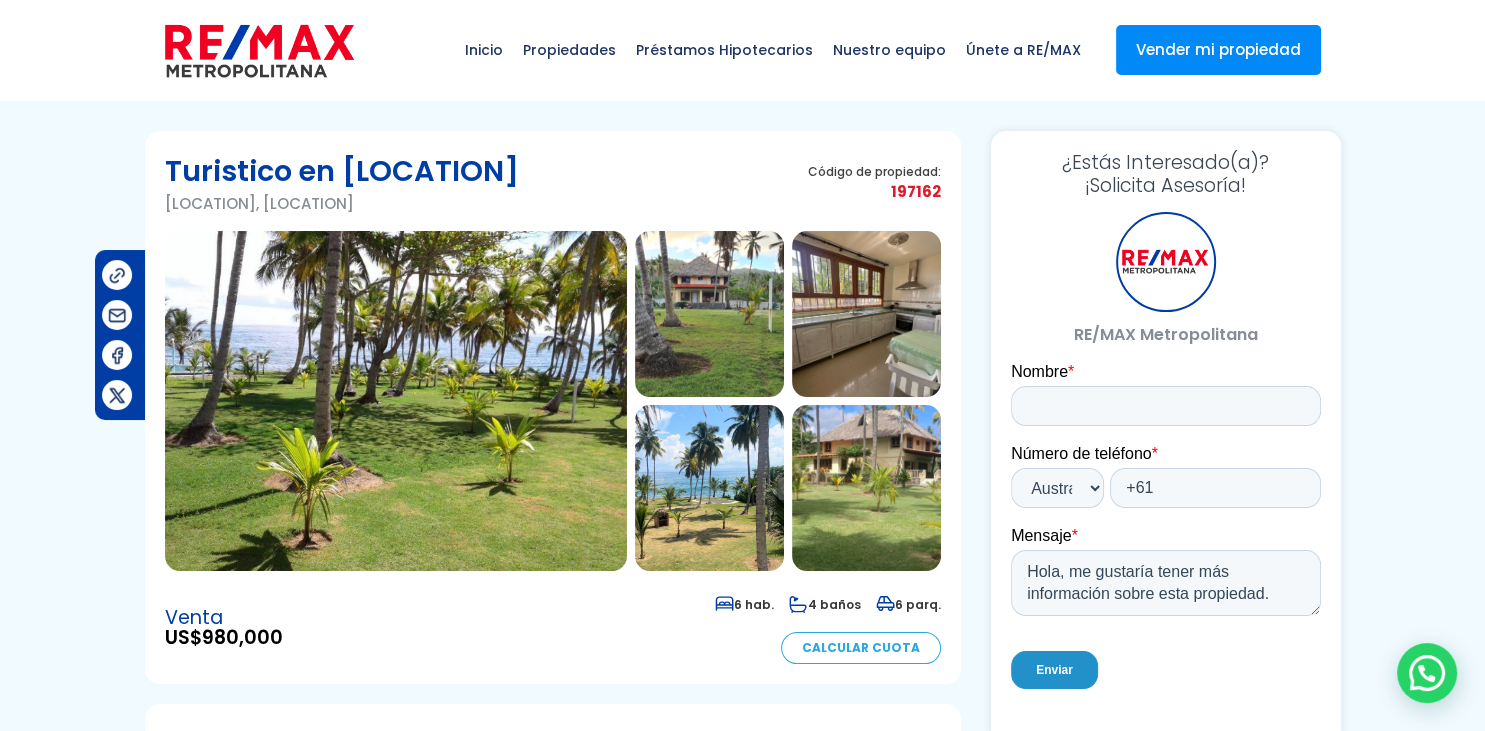 scroll, scrollTop: 0, scrollLeft: 0, axis: both 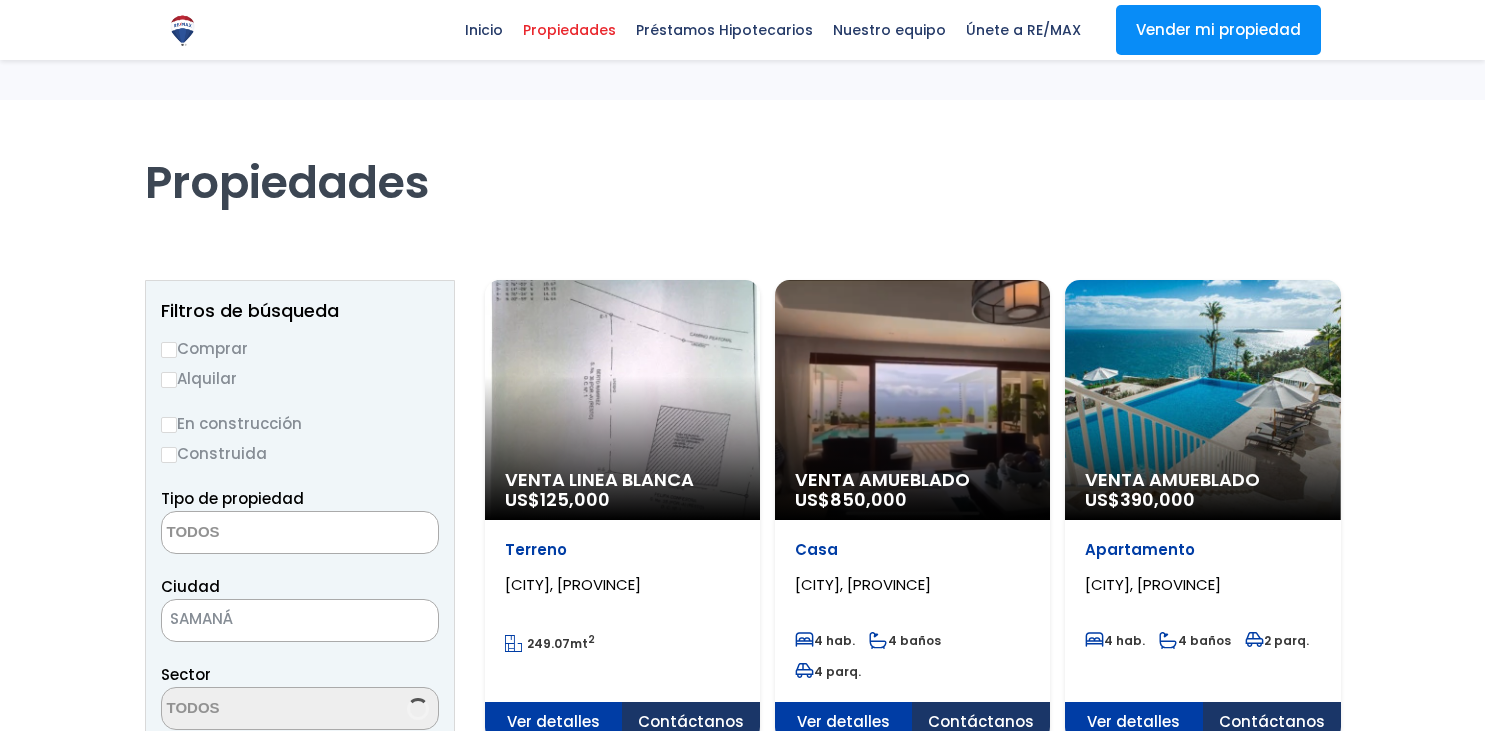 select 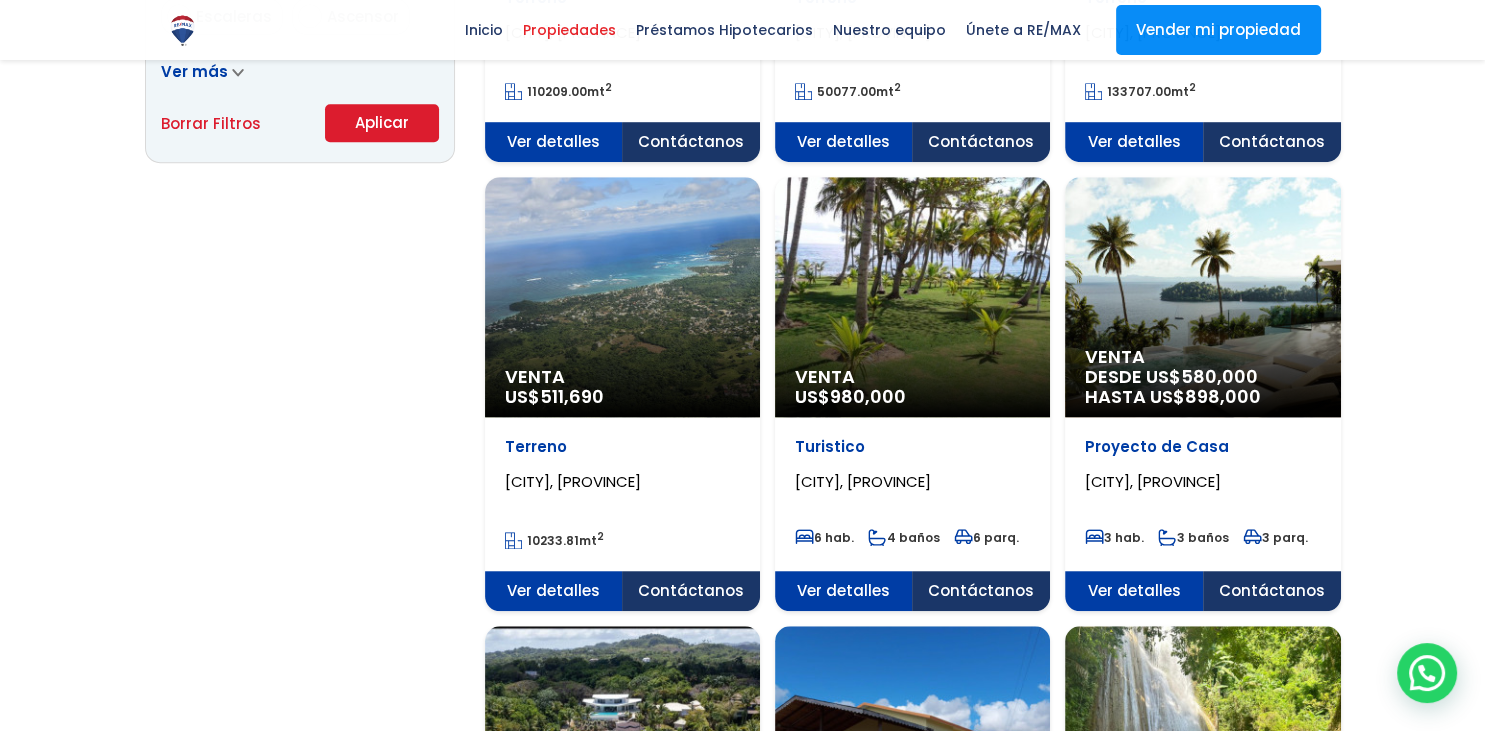 scroll, scrollTop: 0, scrollLeft: 0, axis: both 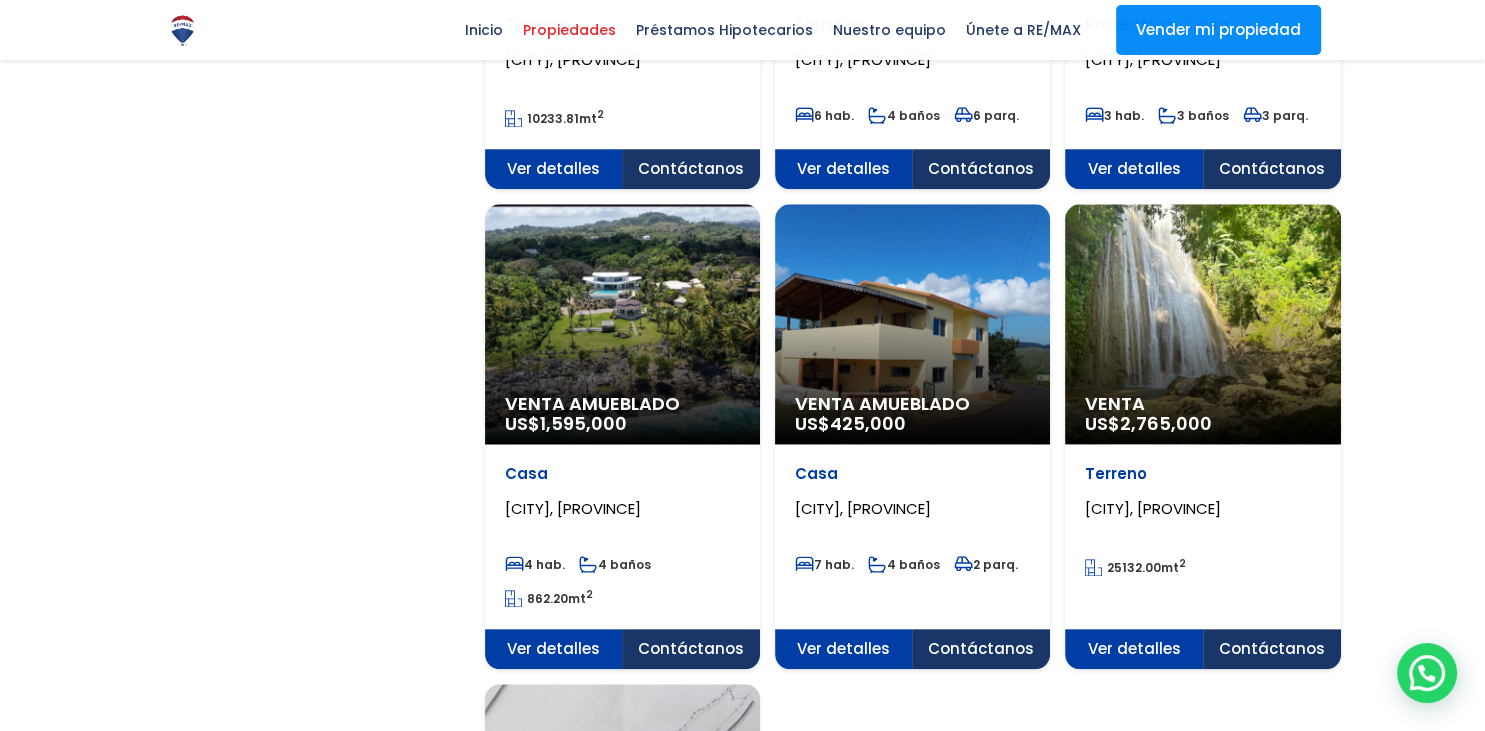 click on "Venta
US$  2,765,000" at bounding box center [622, -1500] 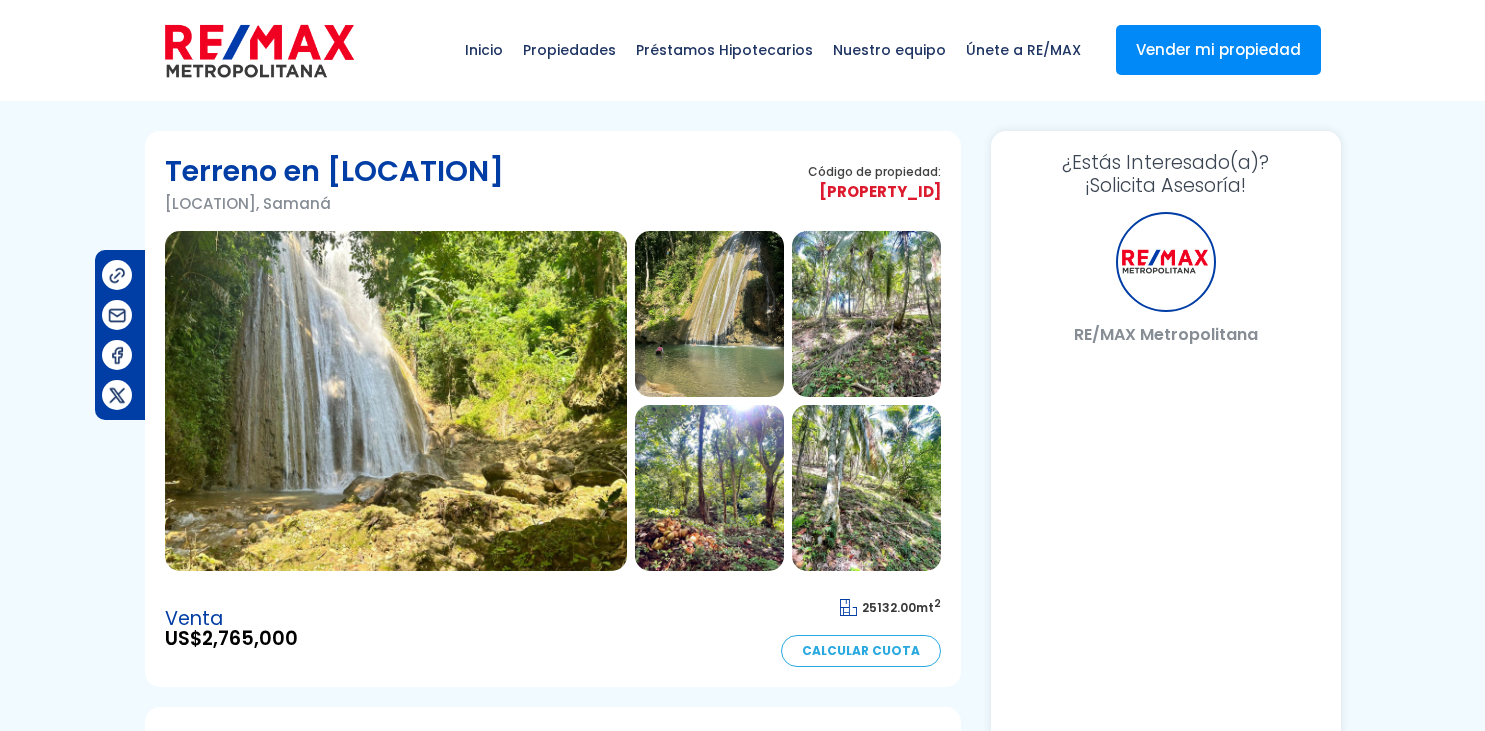 scroll, scrollTop: 0, scrollLeft: 0, axis: both 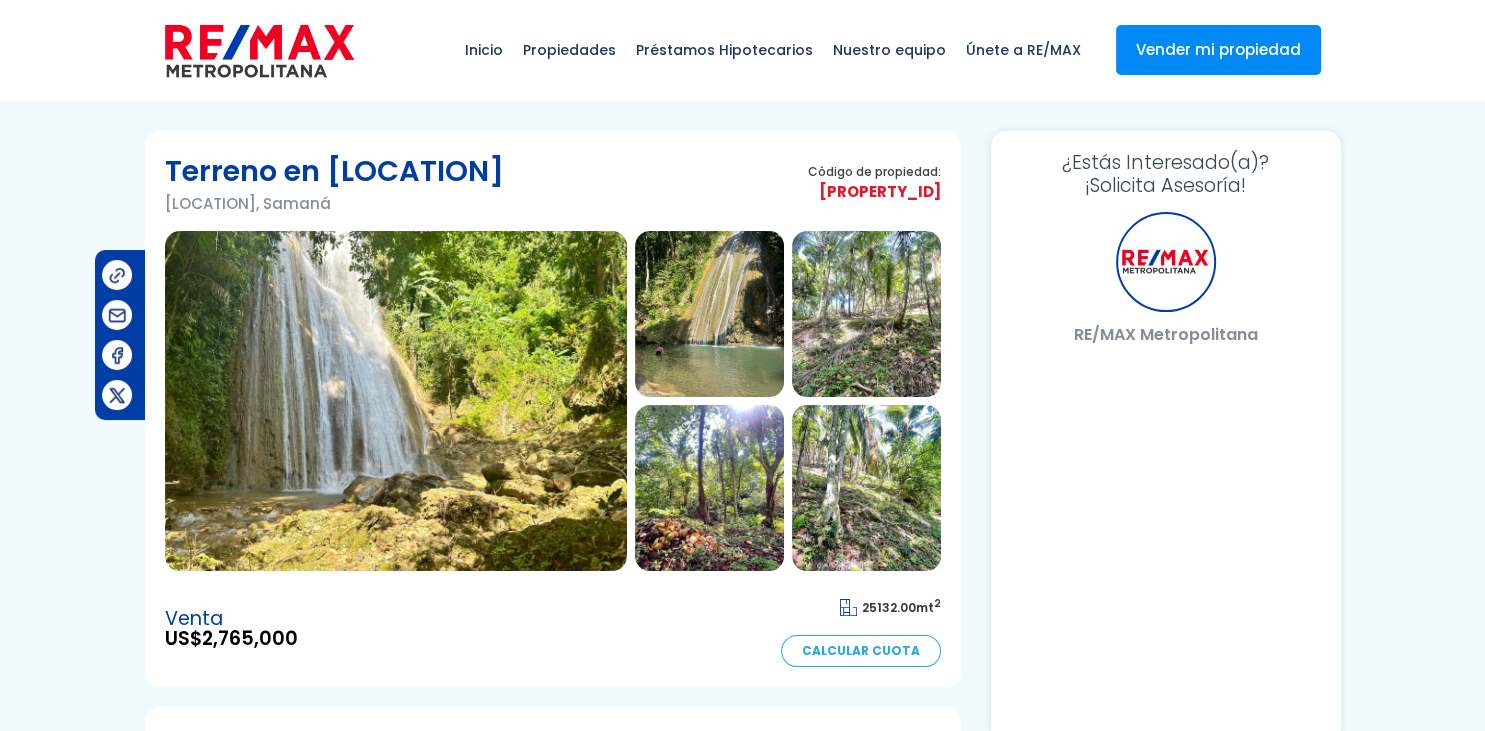 select on "AU" 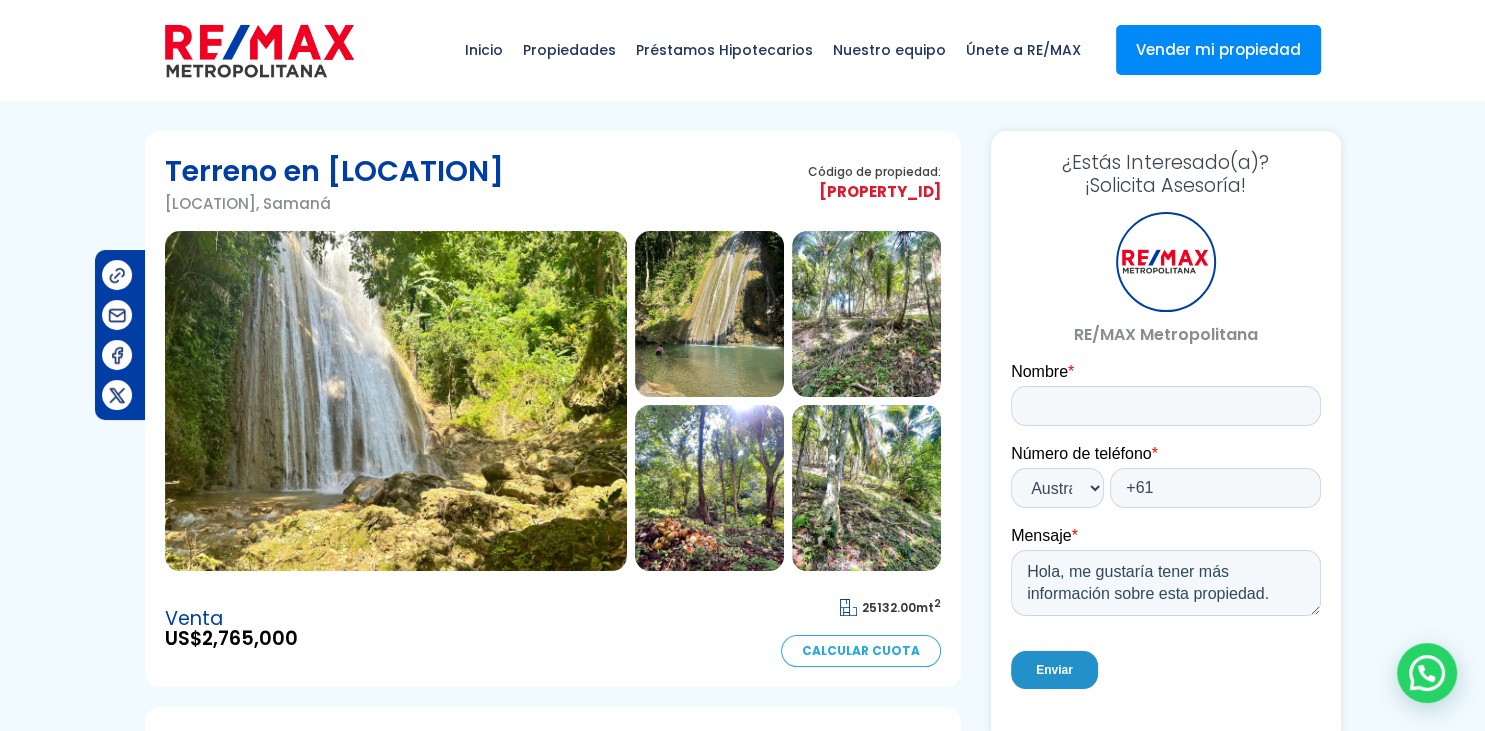 scroll, scrollTop: 0, scrollLeft: 0, axis: both 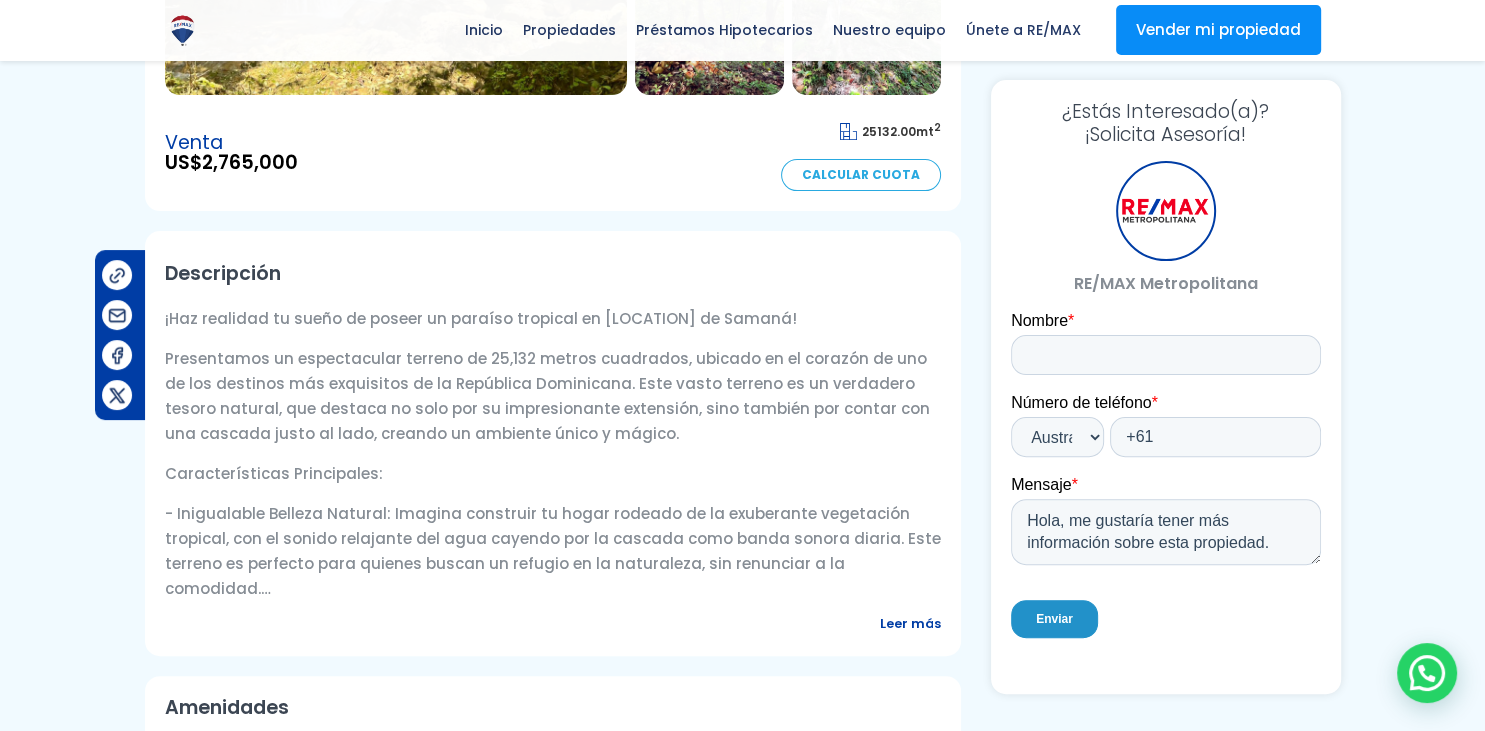 click on "Leer más" at bounding box center (910, 623) 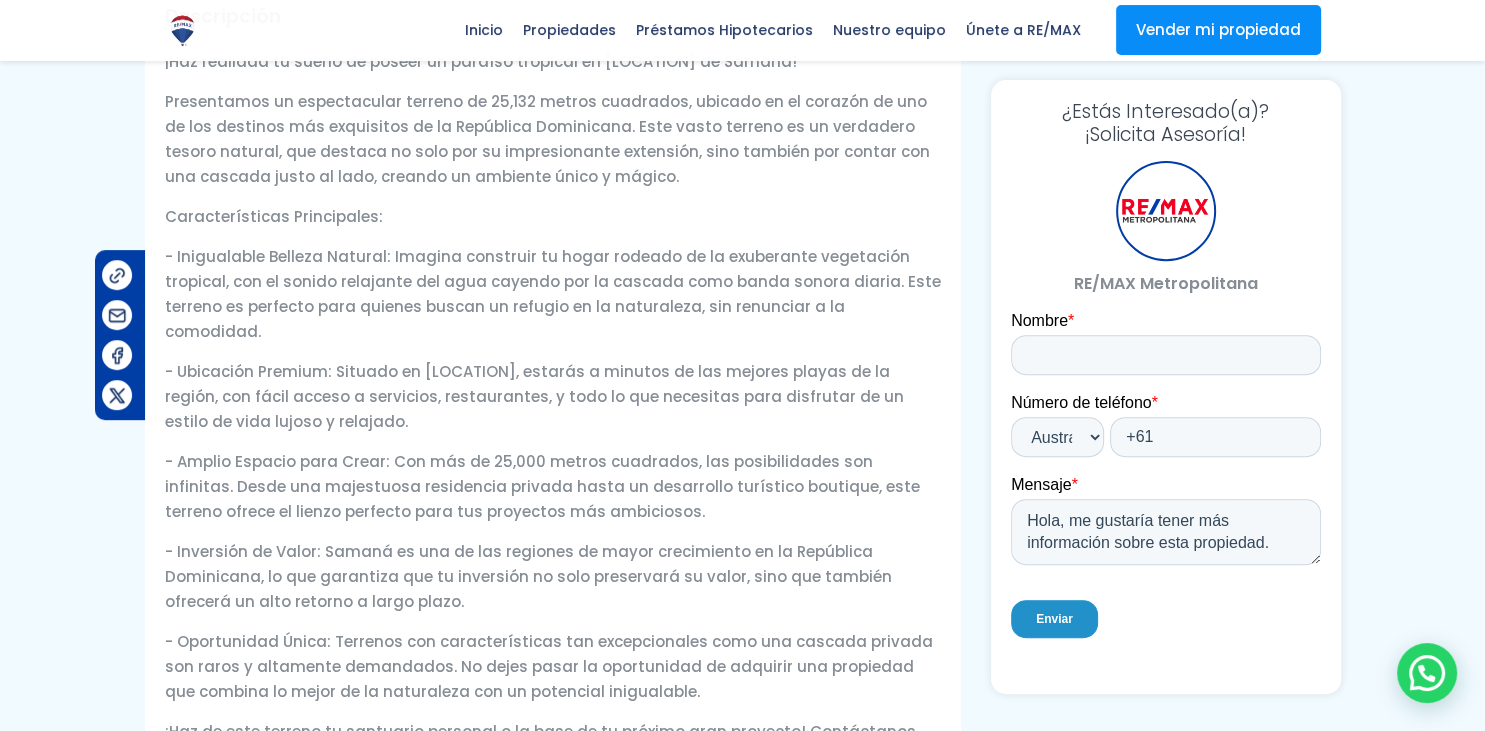 scroll, scrollTop: 739, scrollLeft: 0, axis: vertical 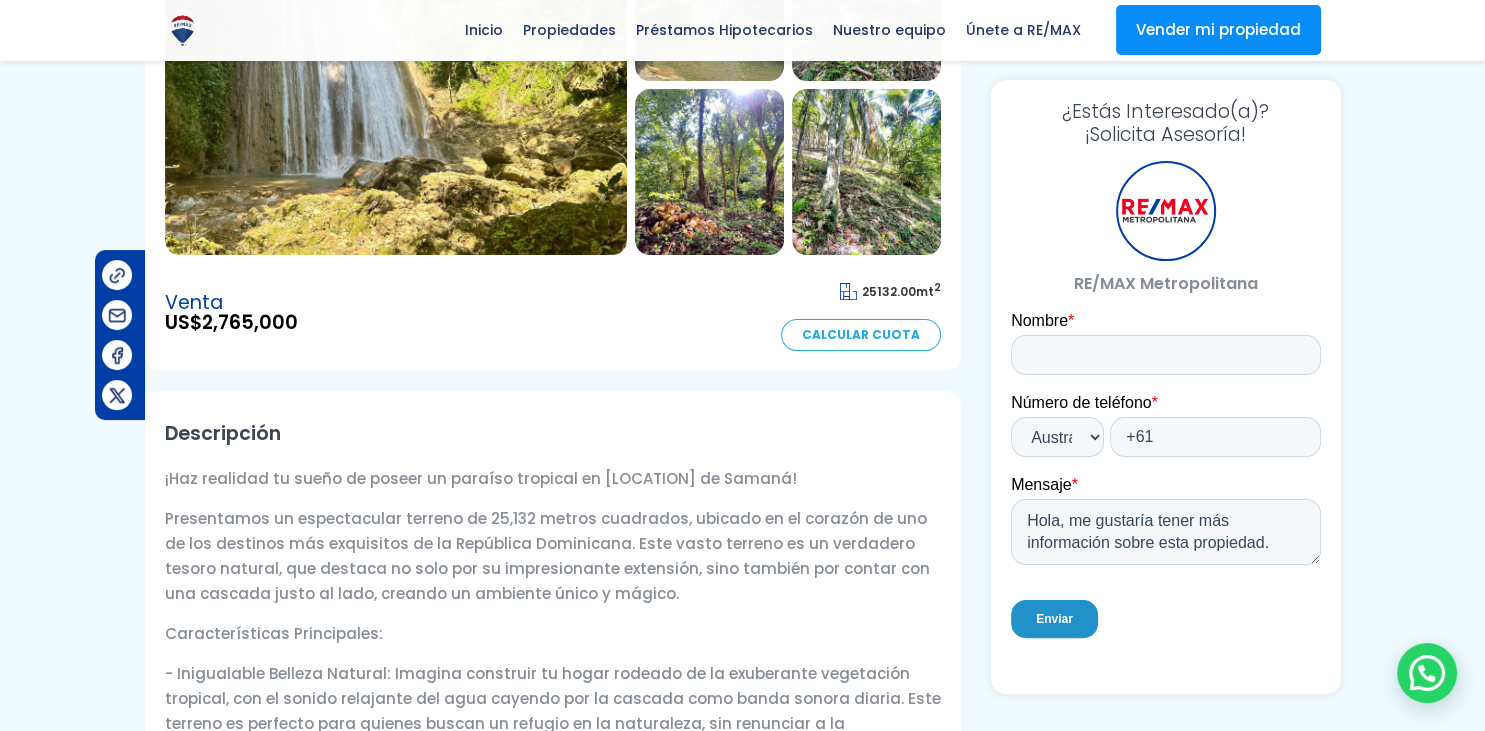 click at bounding box center (396, 85) 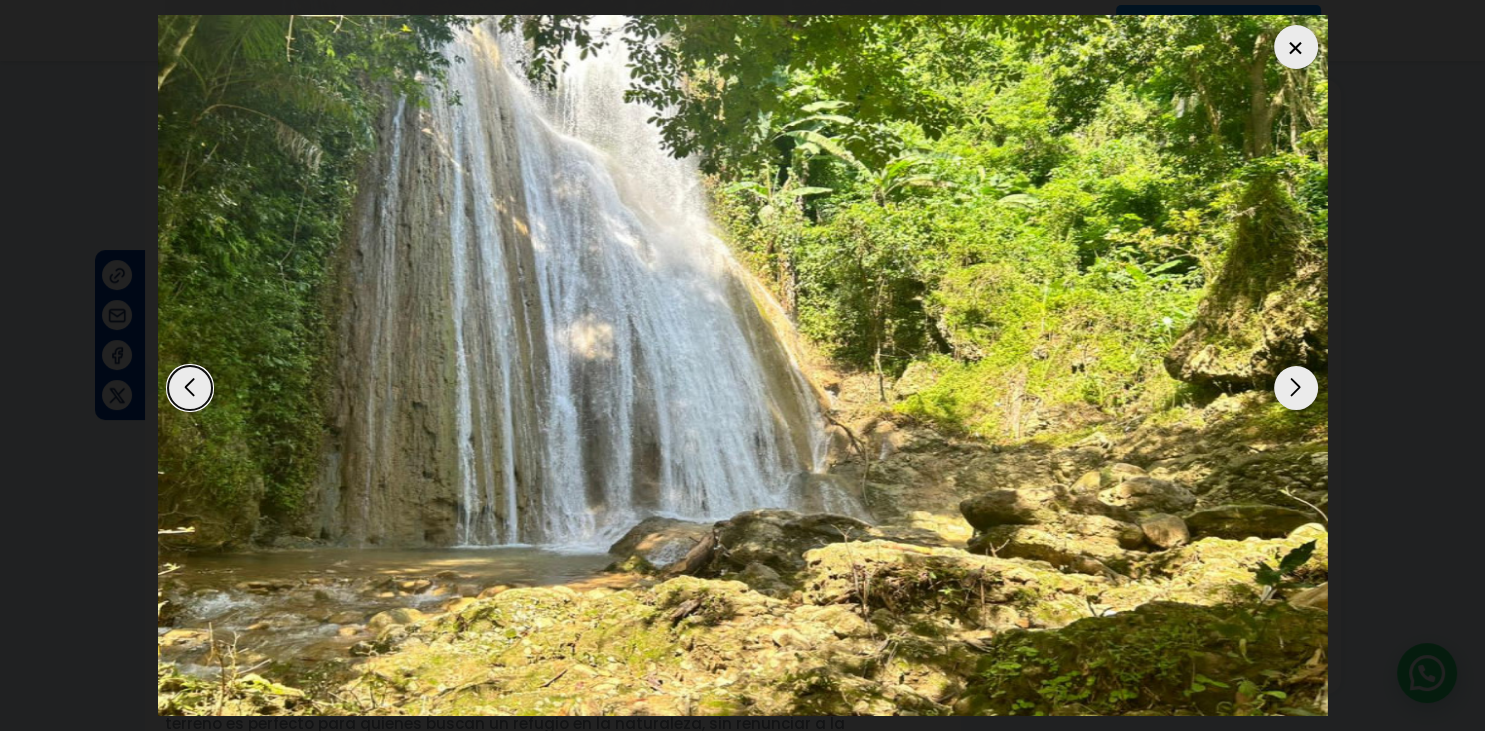 click at bounding box center (1296, 388) 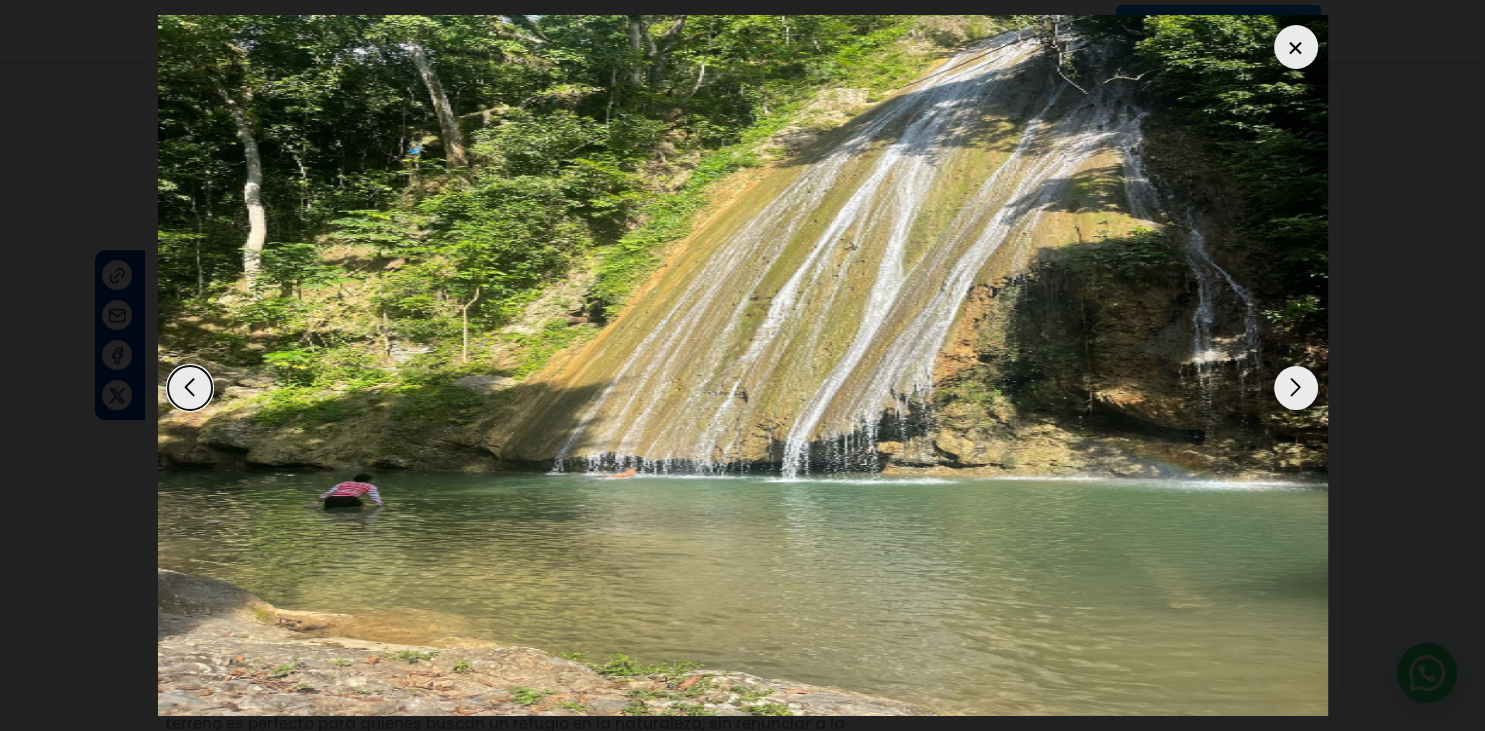 click at bounding box center [1296, 388] 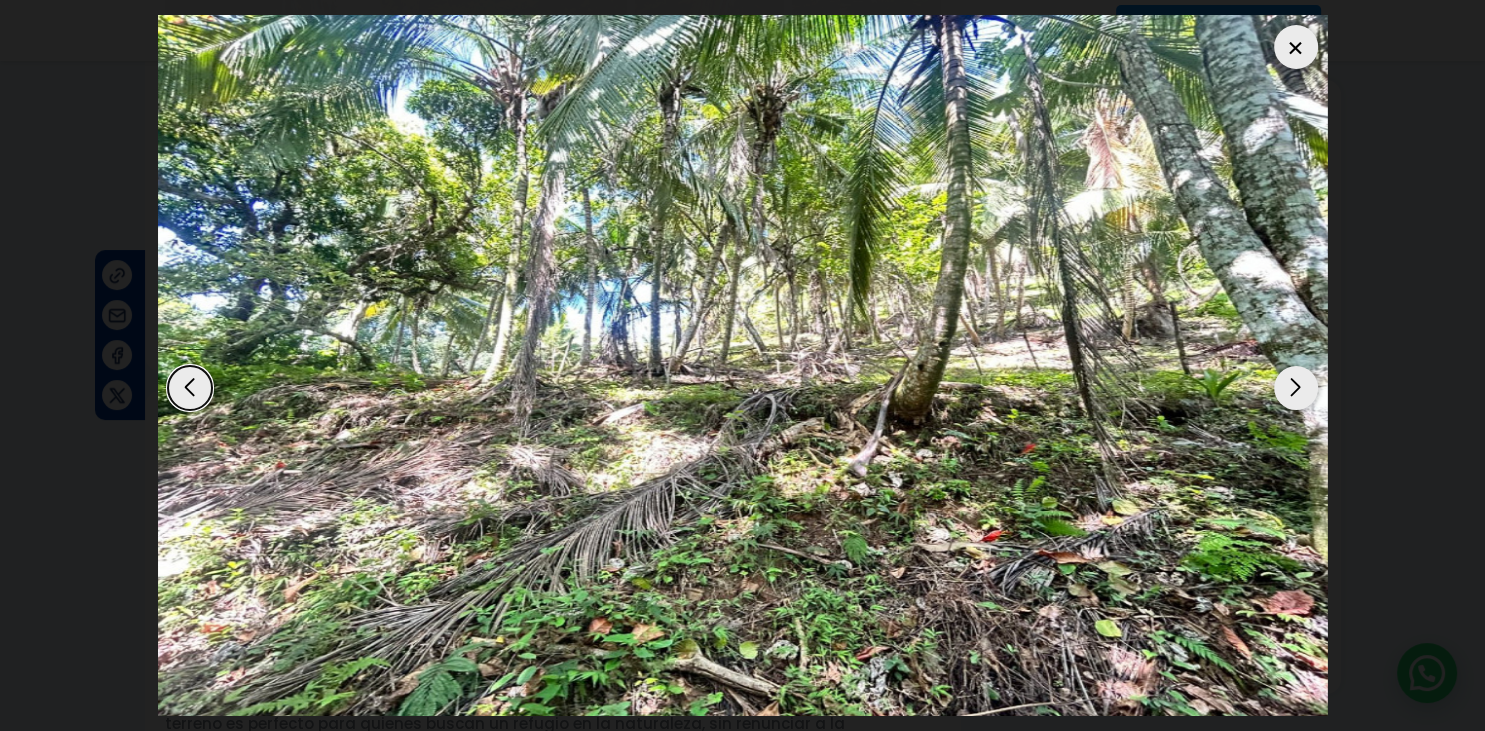 click at bounding box center [1296, 388] 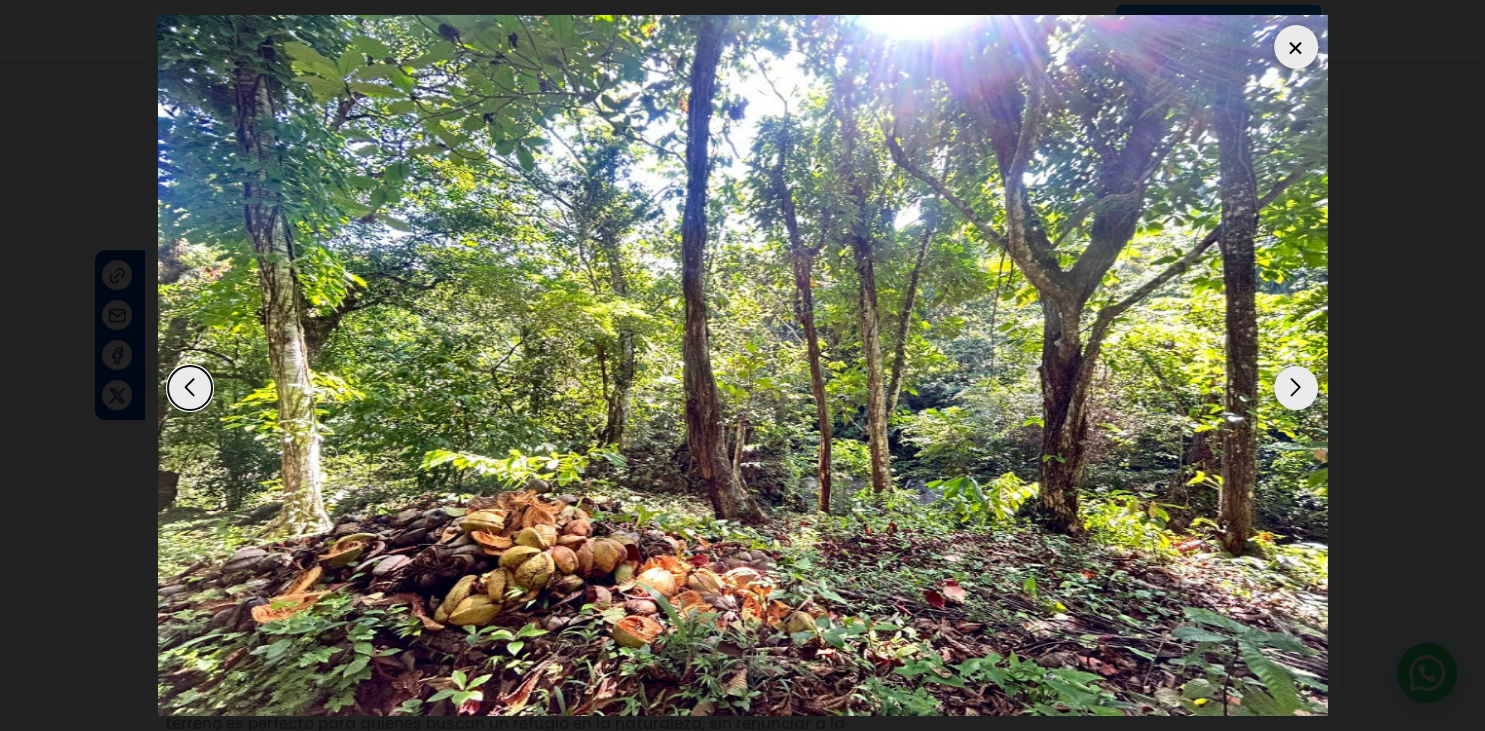 click at bounding box center [1296, 388] 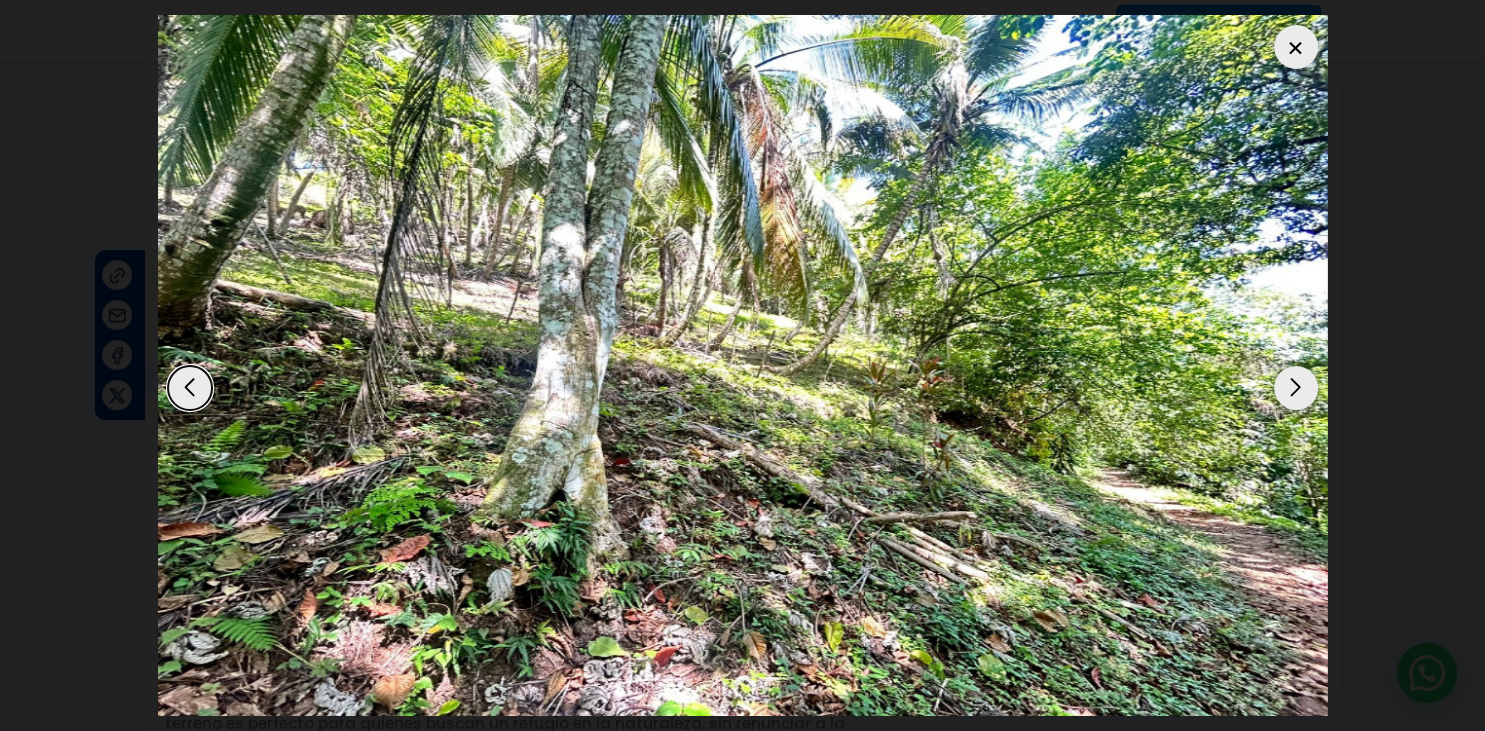 click at bounding box center (1296, 388) 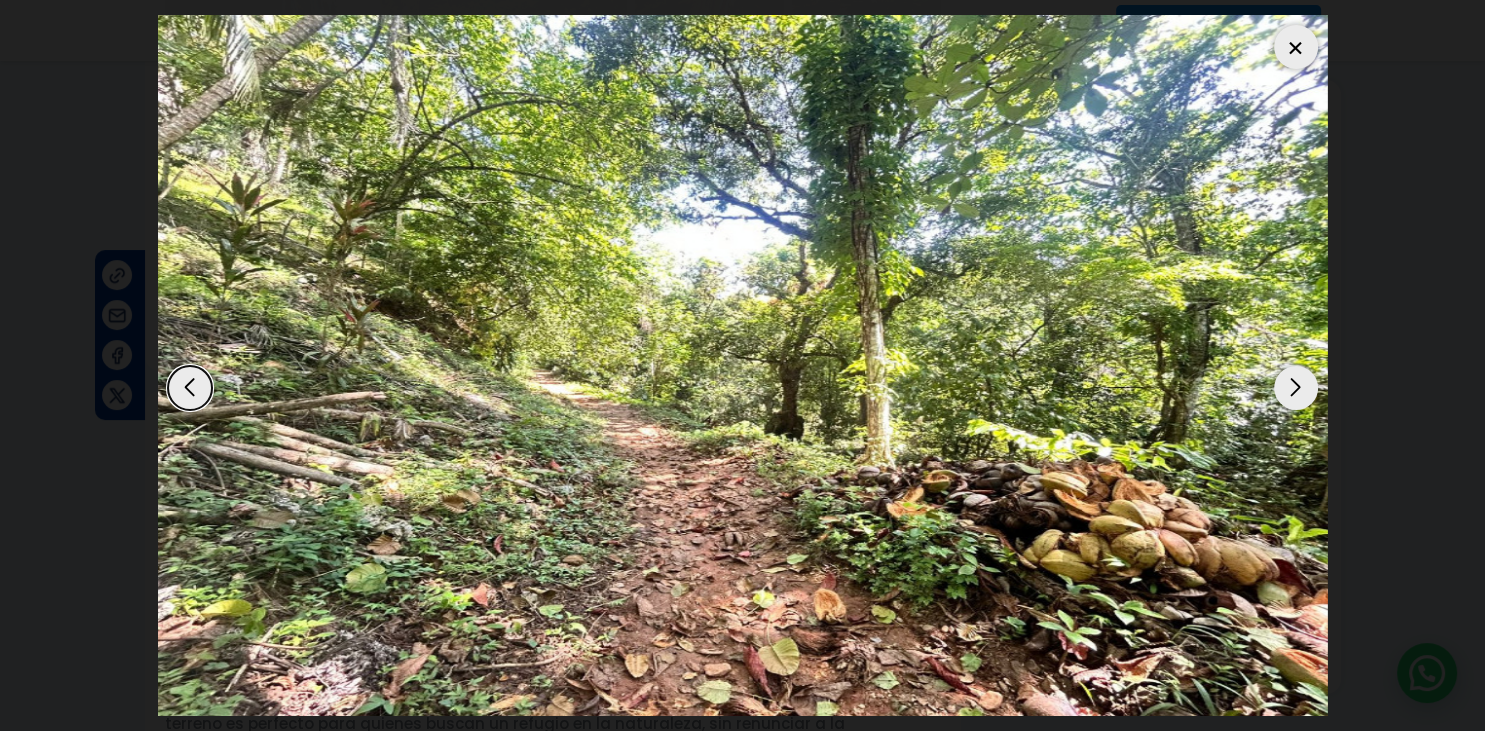 click at bounding box center (1296, 388) 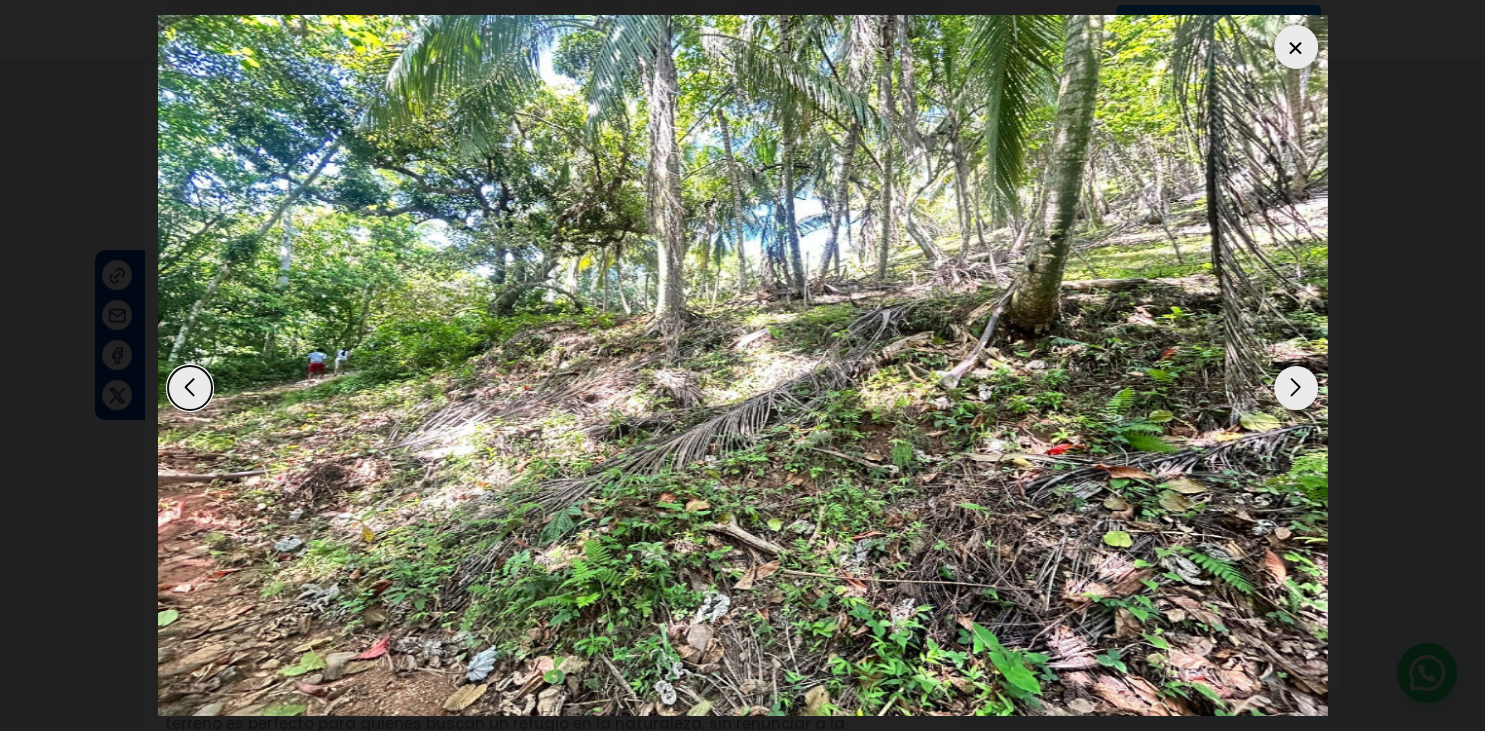 click at bounding box center [1296, 388] 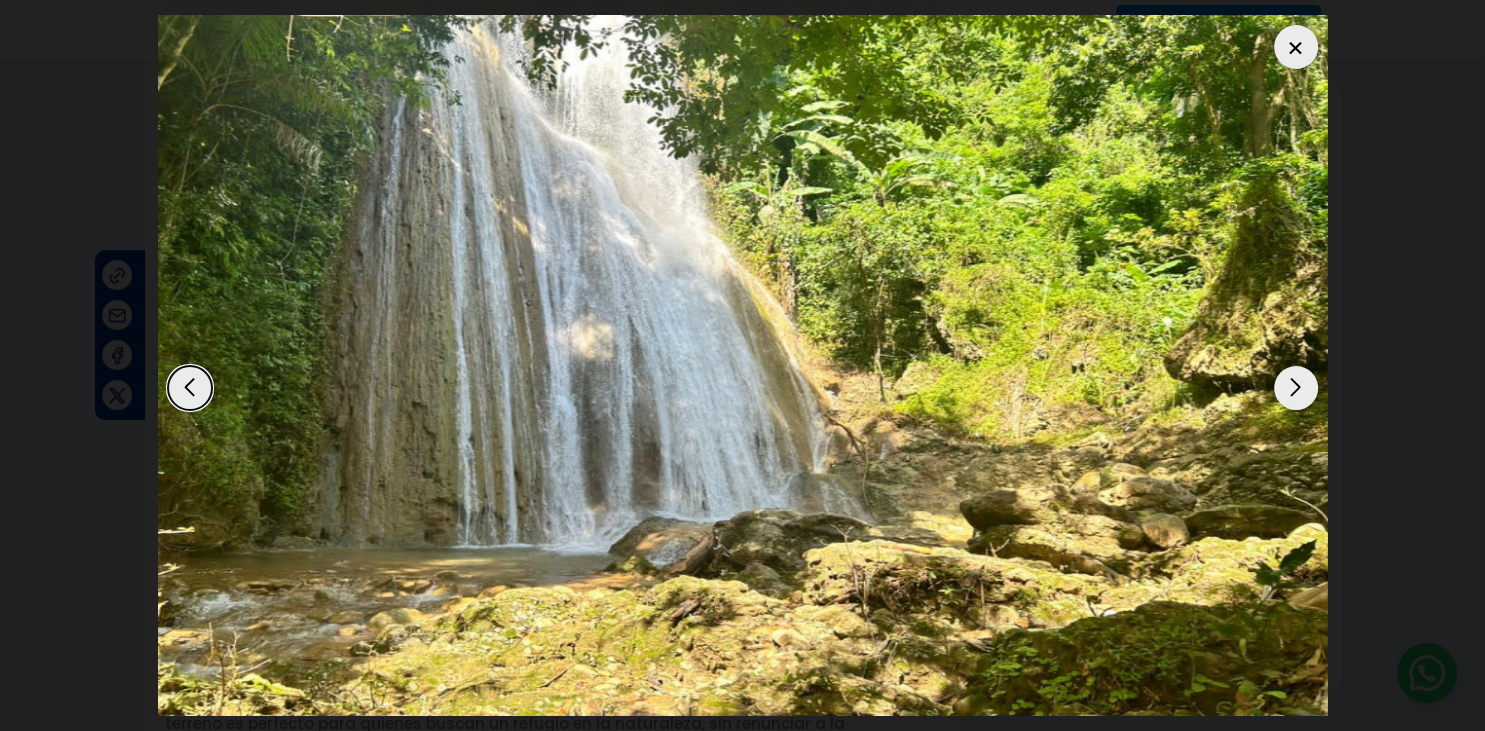 click at bounding box center [1296, 388] 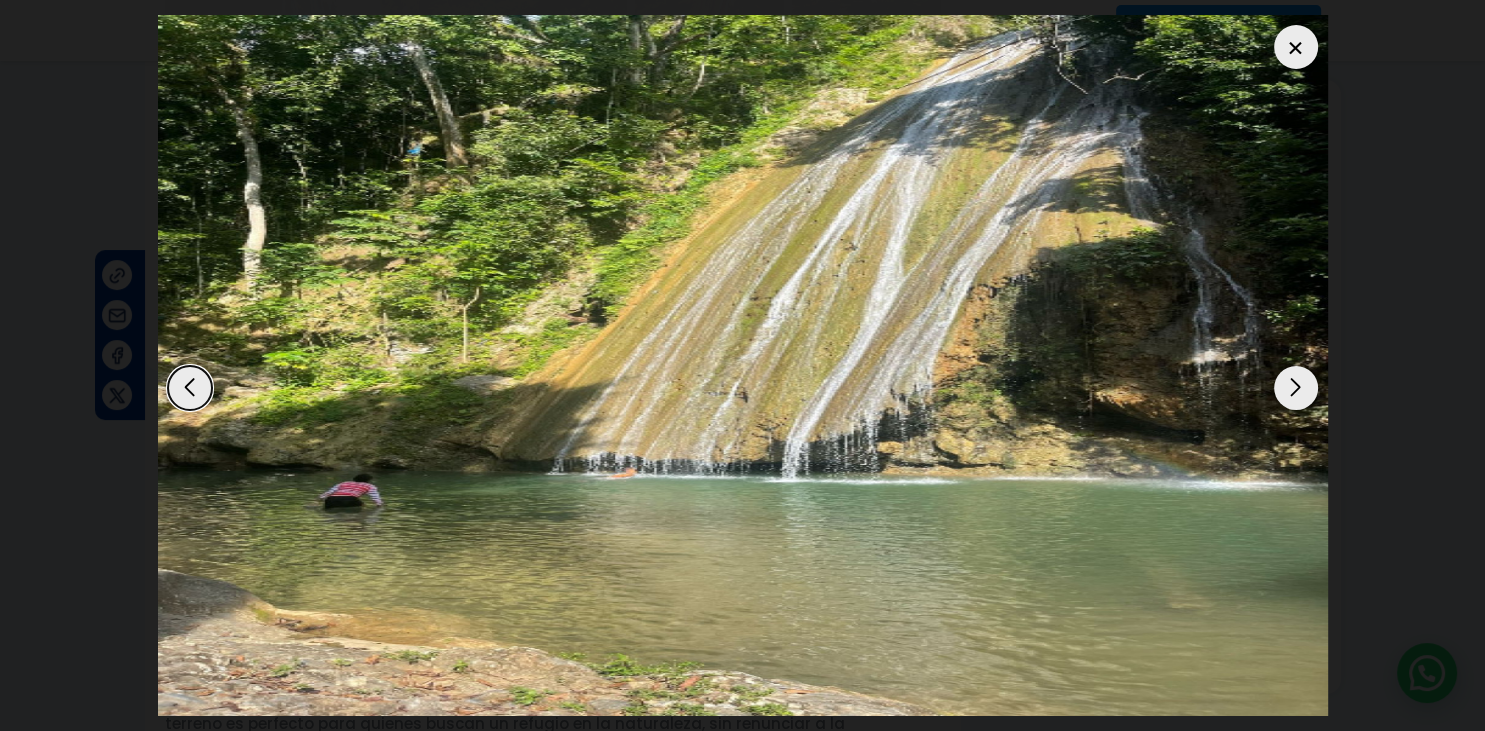 click at bounding box center [1296, 388] 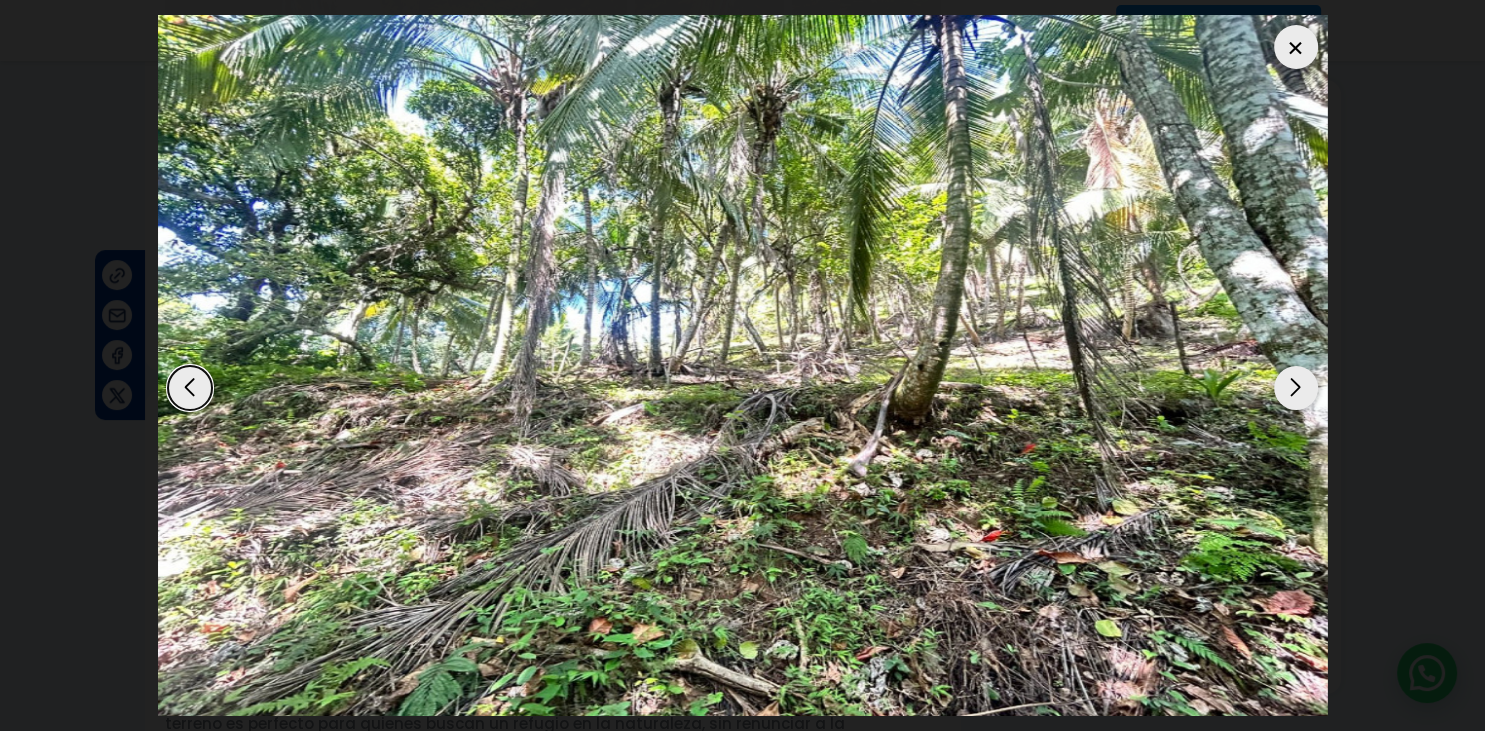 click at bounding box center (1296, 47) 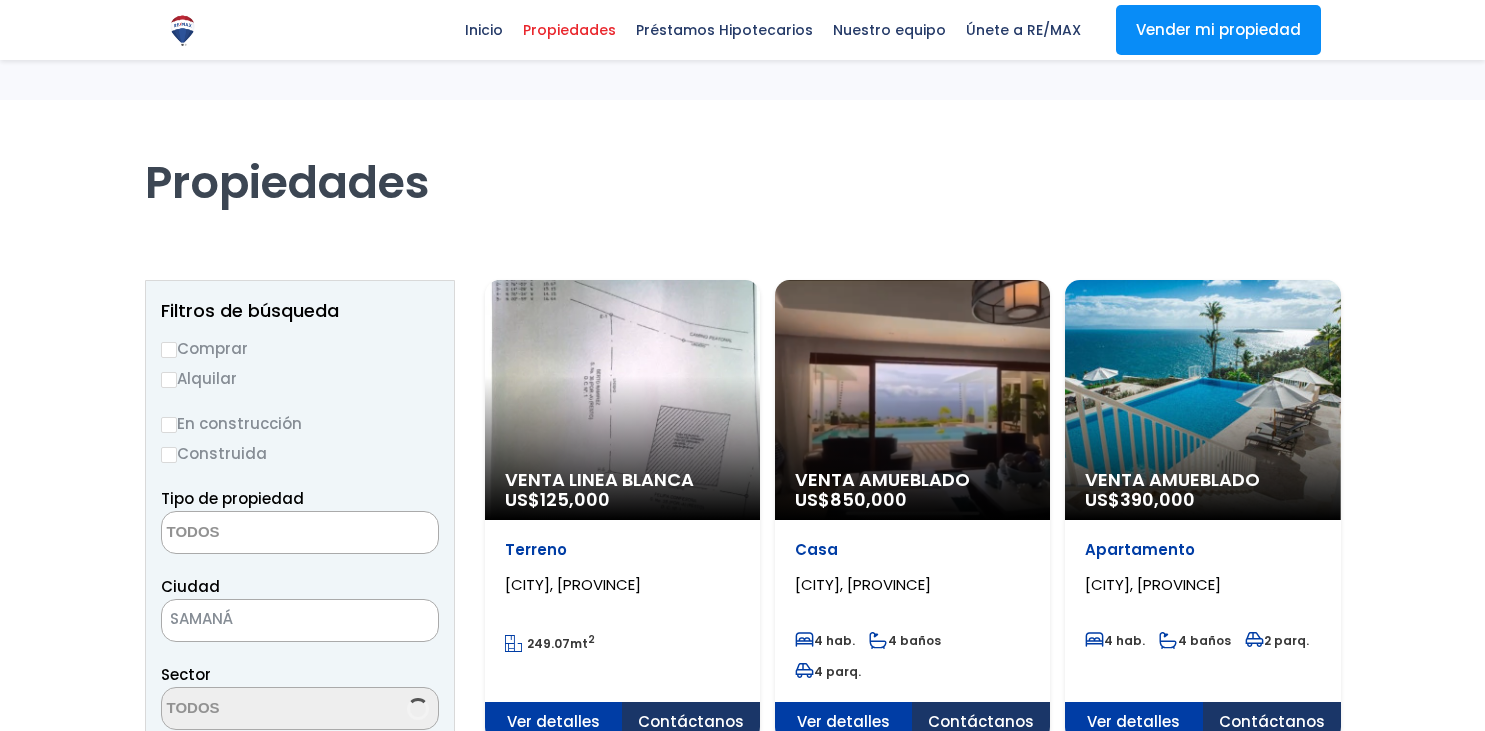 select 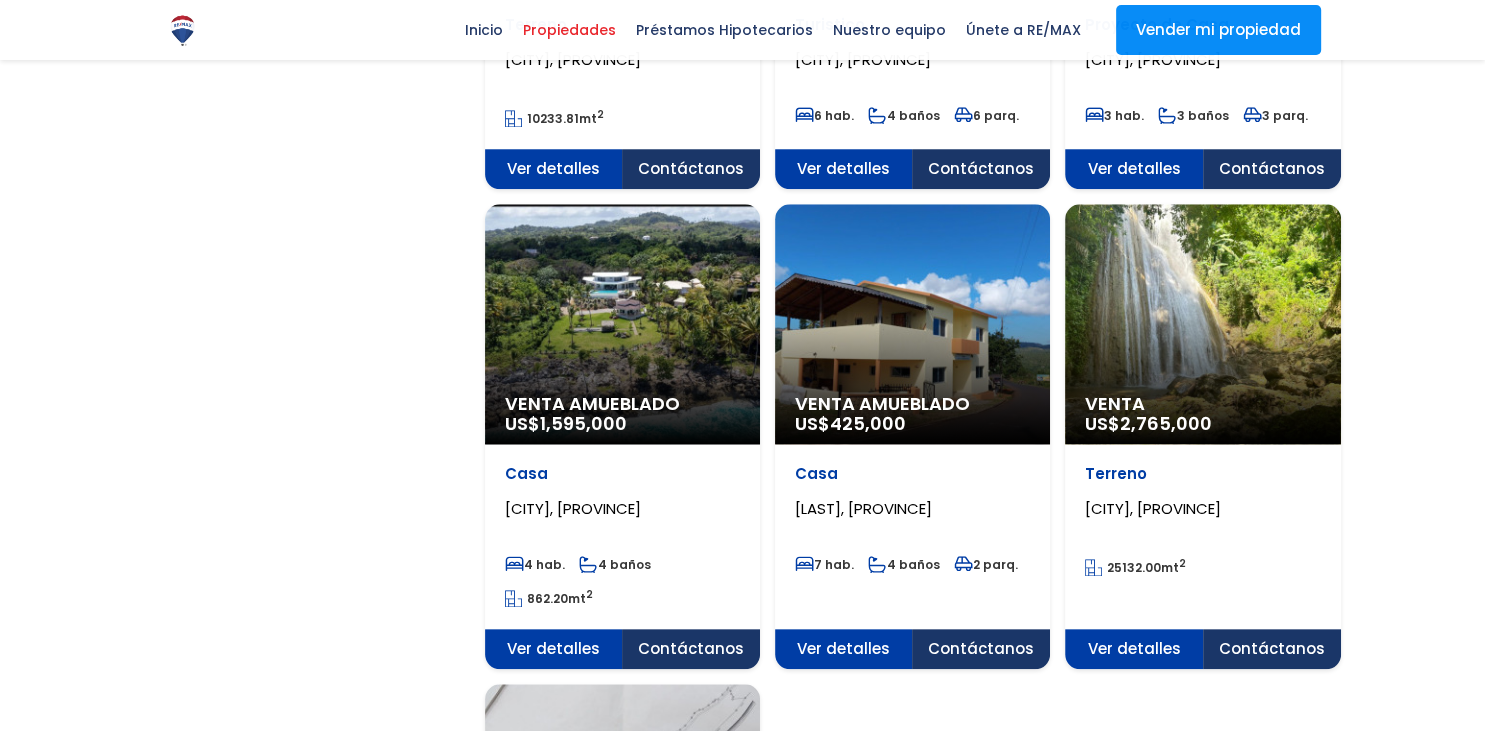 scroll, scrollTop: 1900, scrollLeft: 0, axis: vertical 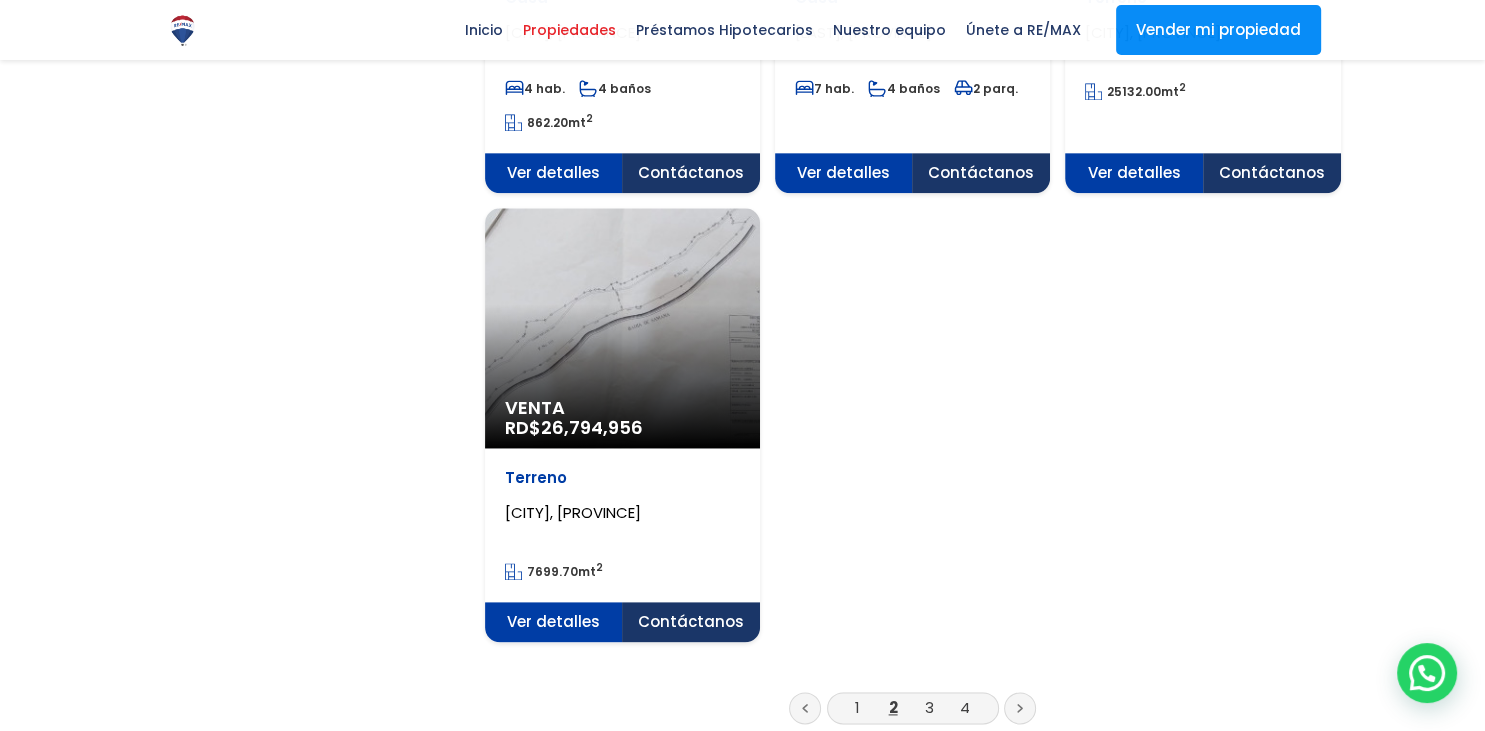 click at bounding box center [1020, 708] 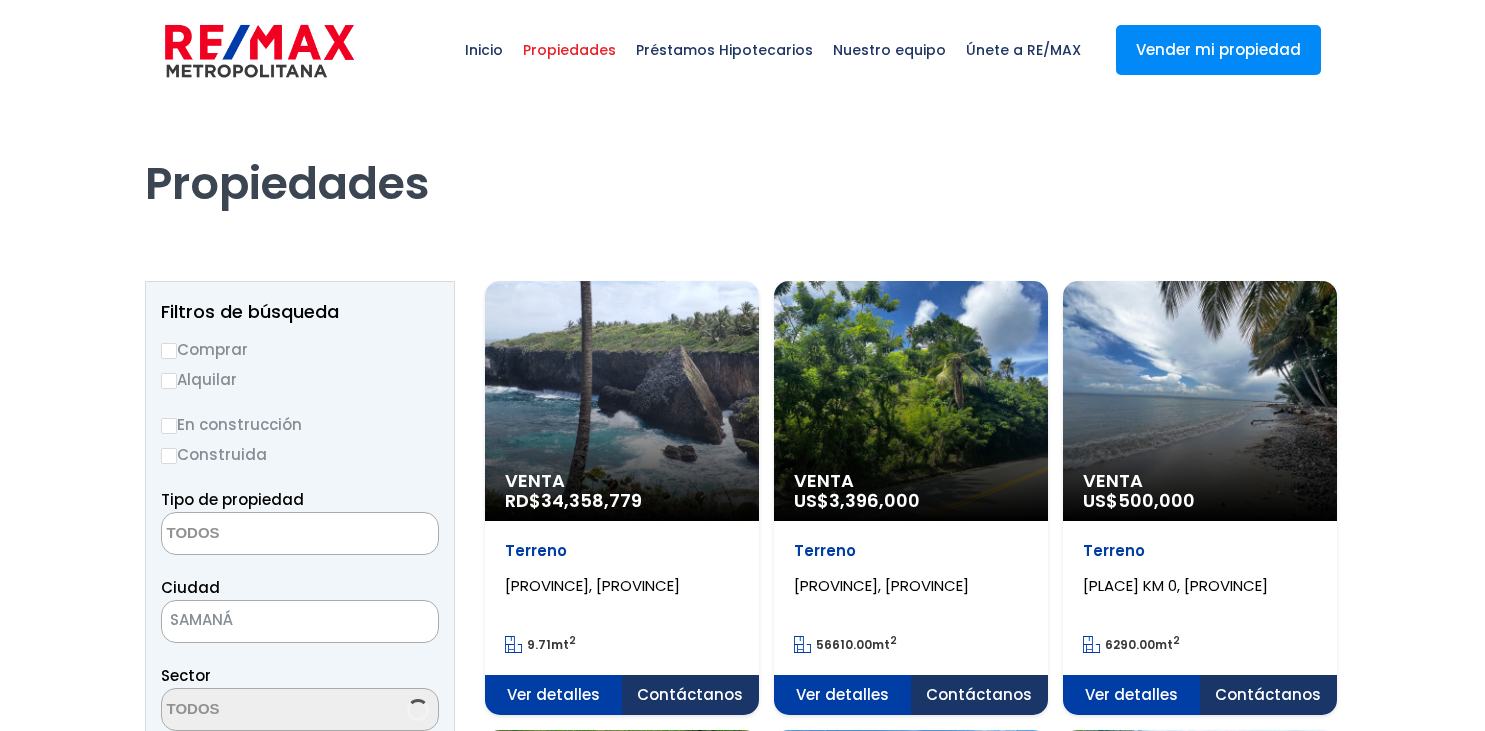 select 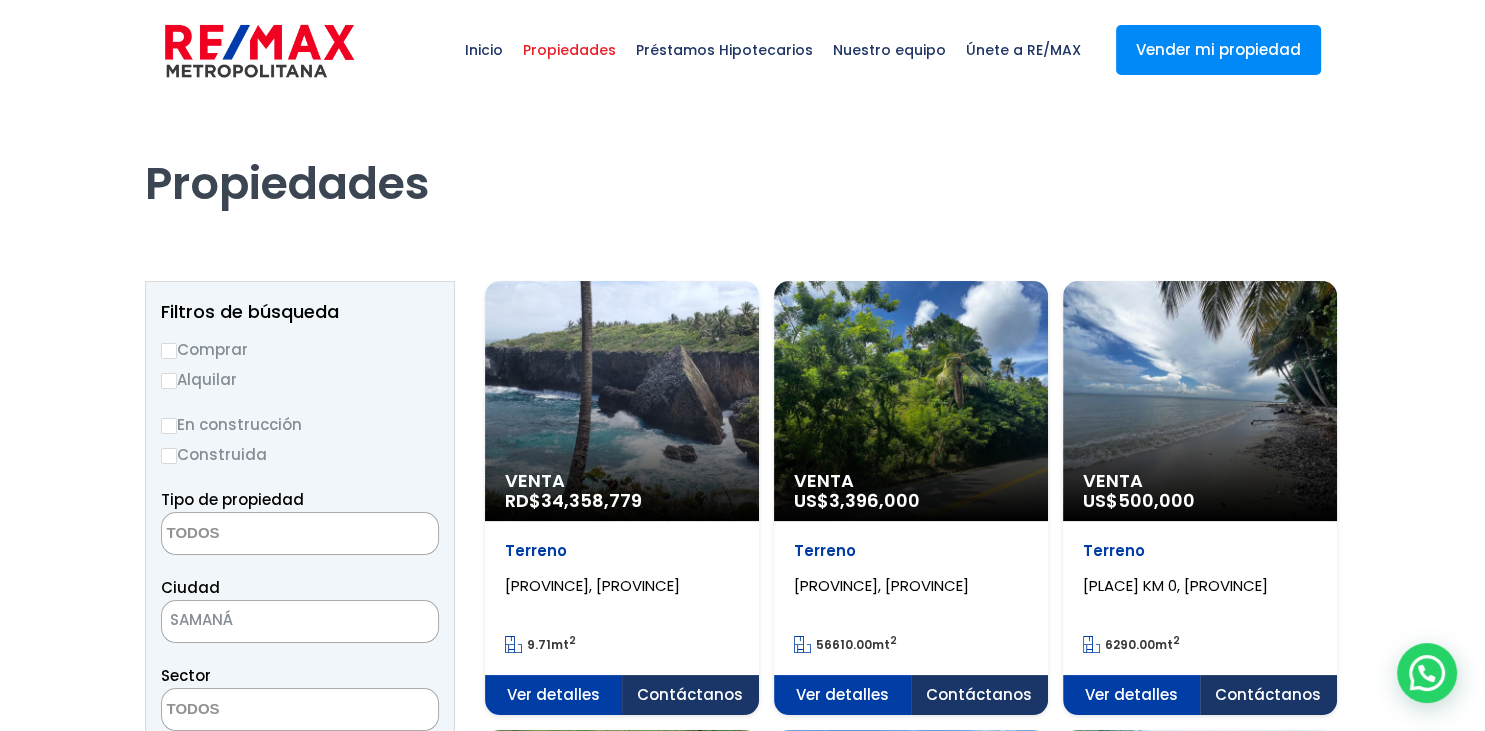 scroll, scrollTop: 0, scrollLeft: 0, axis: both 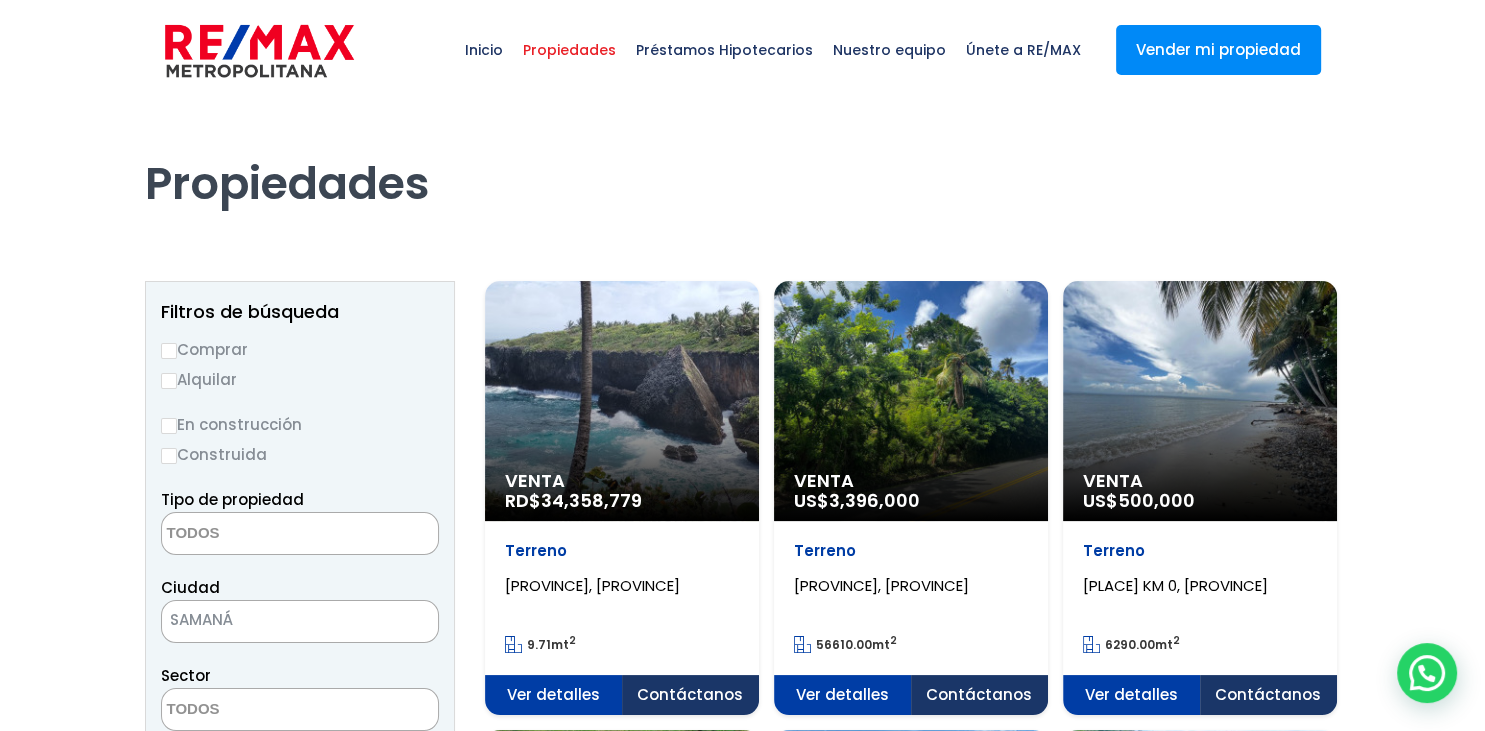 click on "Venta
US$  [PRICE]" at bounding box center [622, 401] 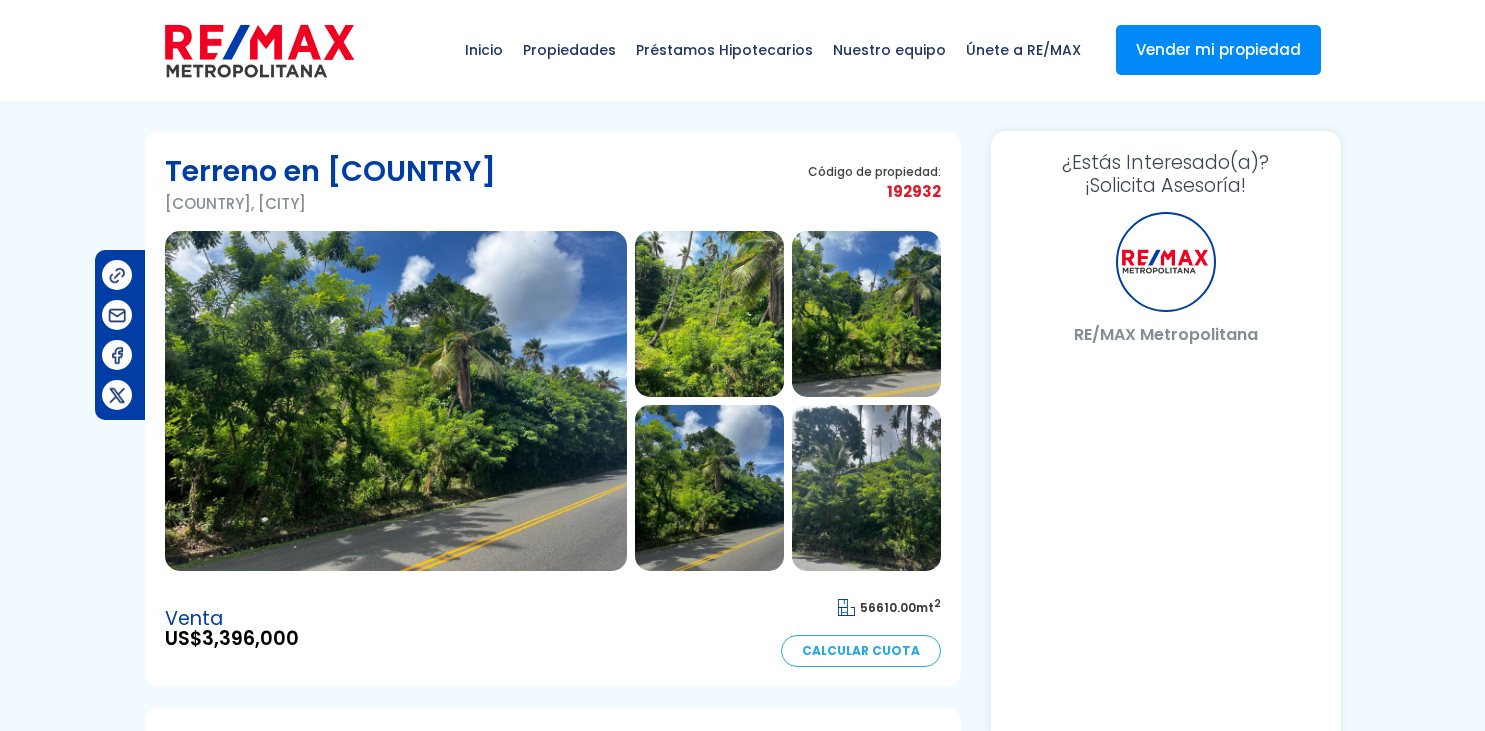 scroll, scrollTop: 0, scrollLeft: 0, axis: both 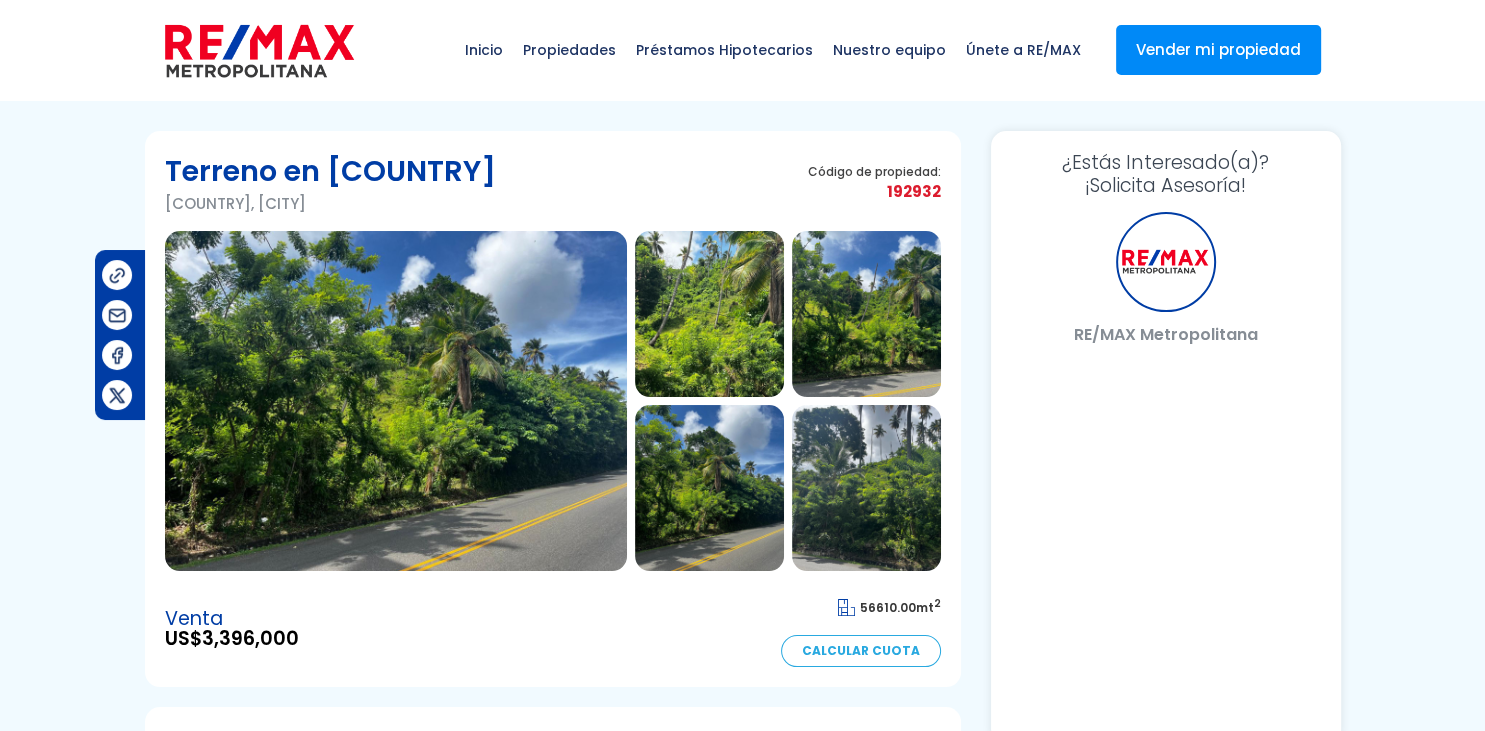 select on "AU" 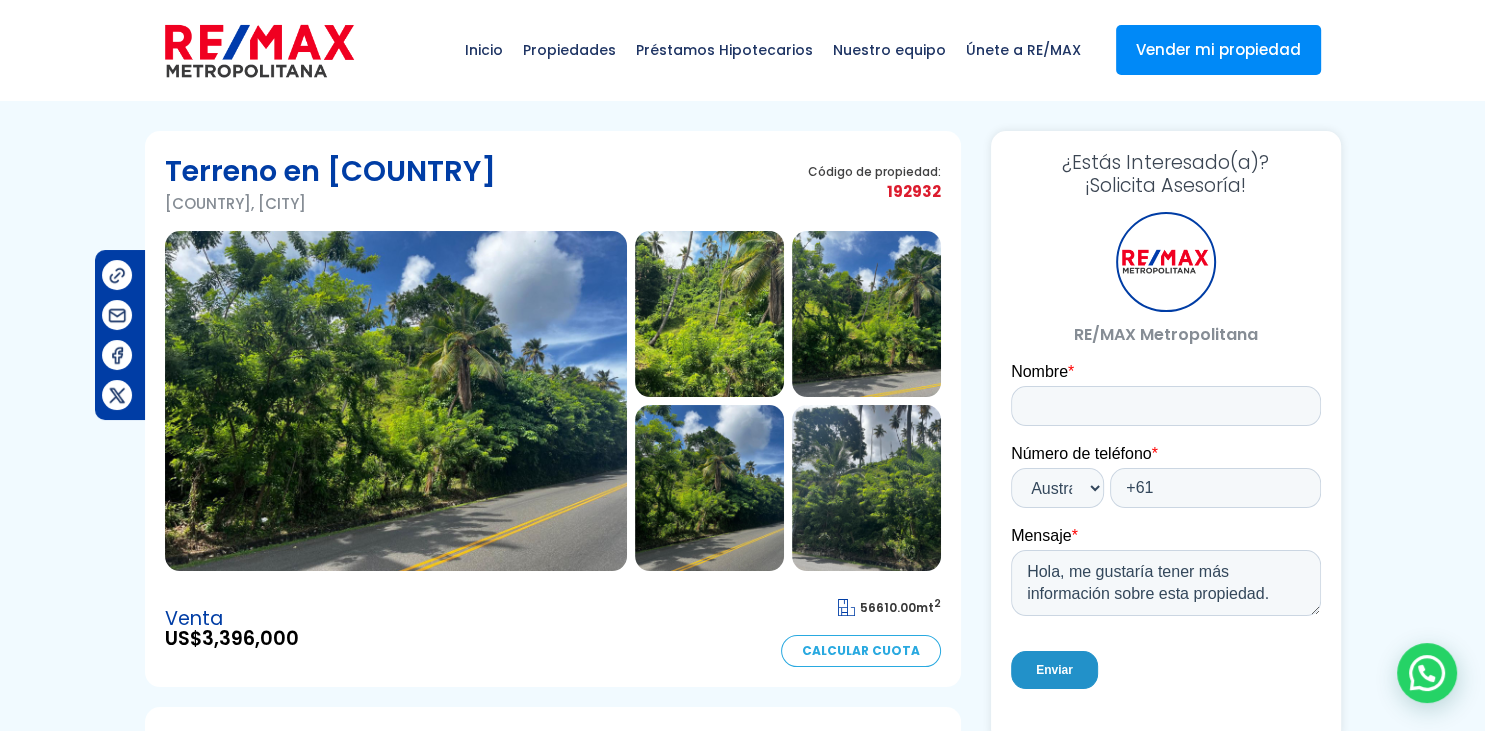 scroll, scrollTop: 0, scrollLeft: 0, axis: both 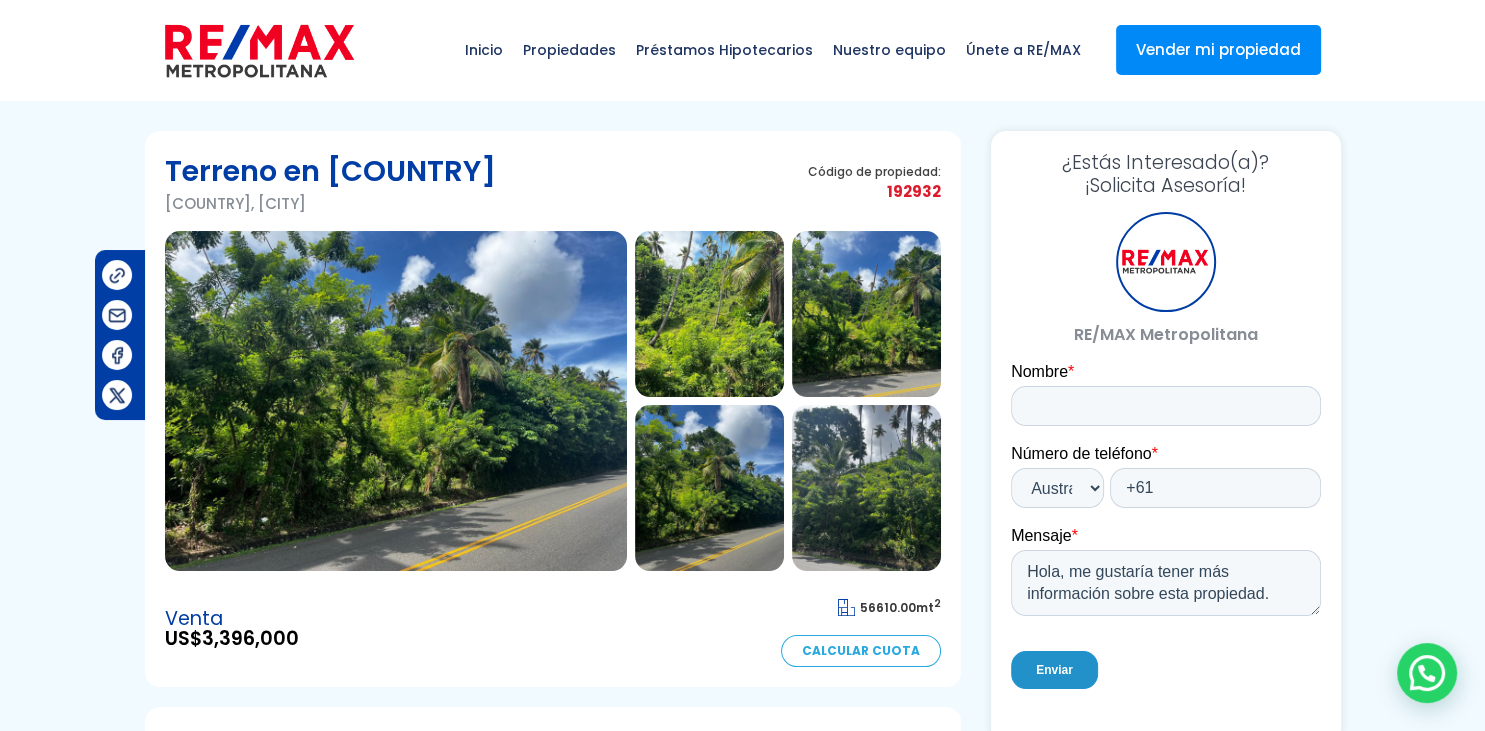 click at bounding box center (396, 401) 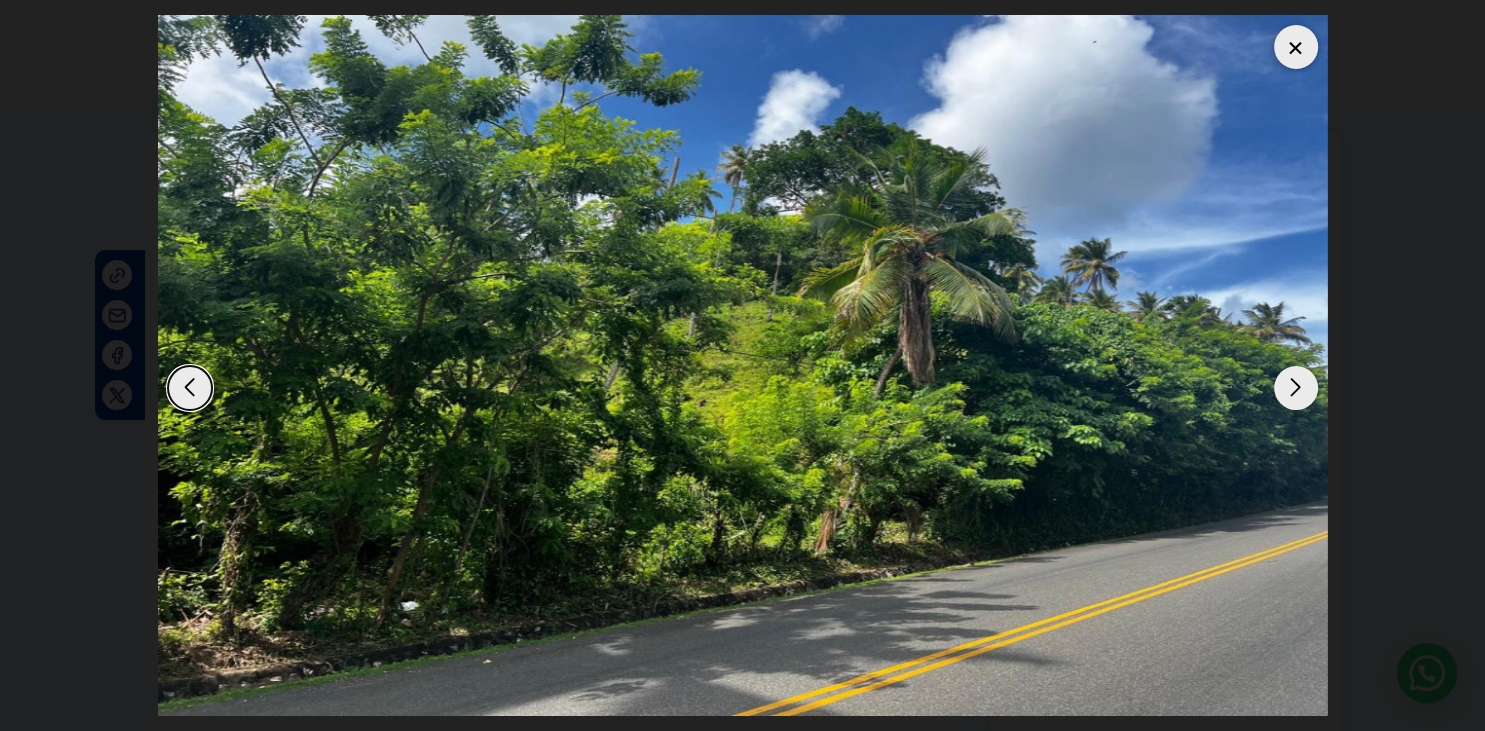 click at bounding box center [1296, 388] 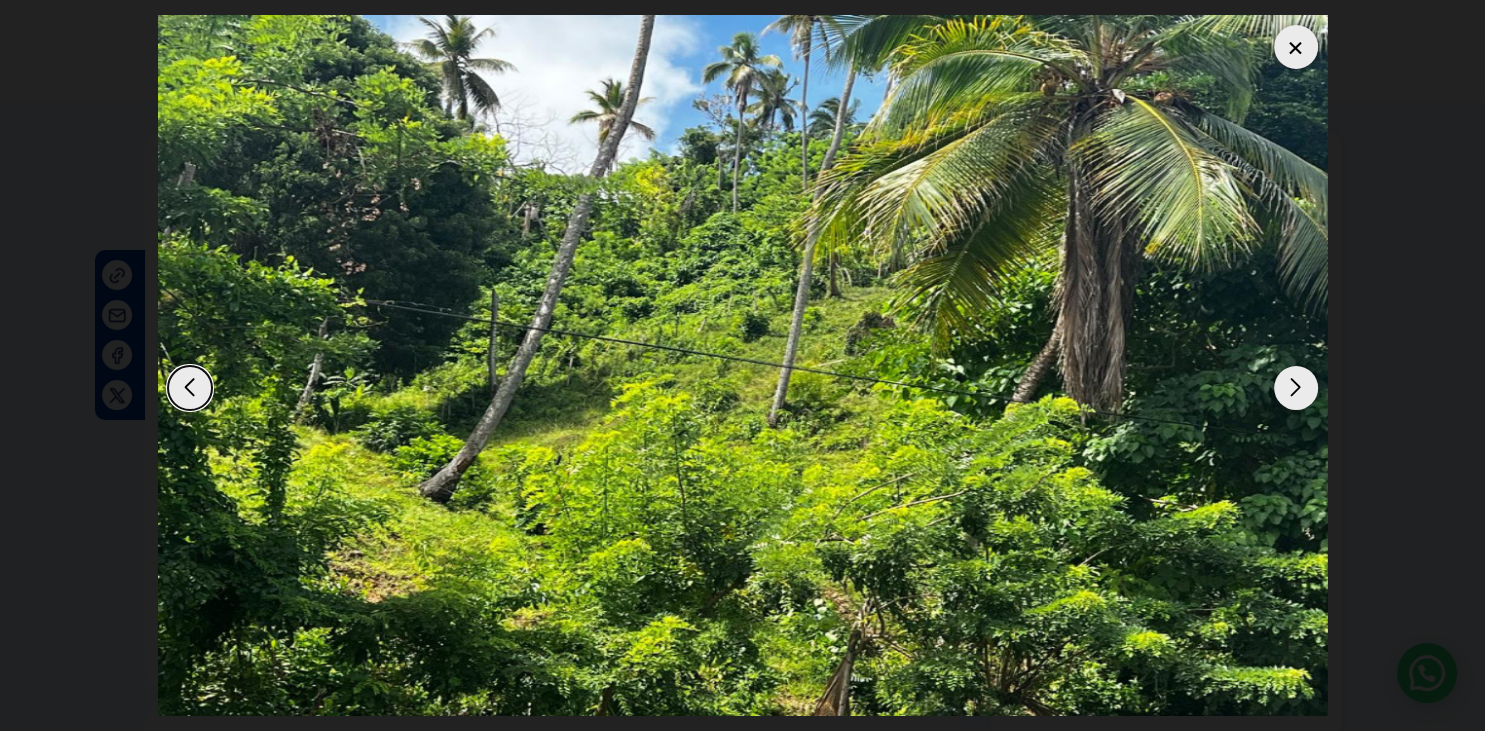click at bounding box center (1296, 388) 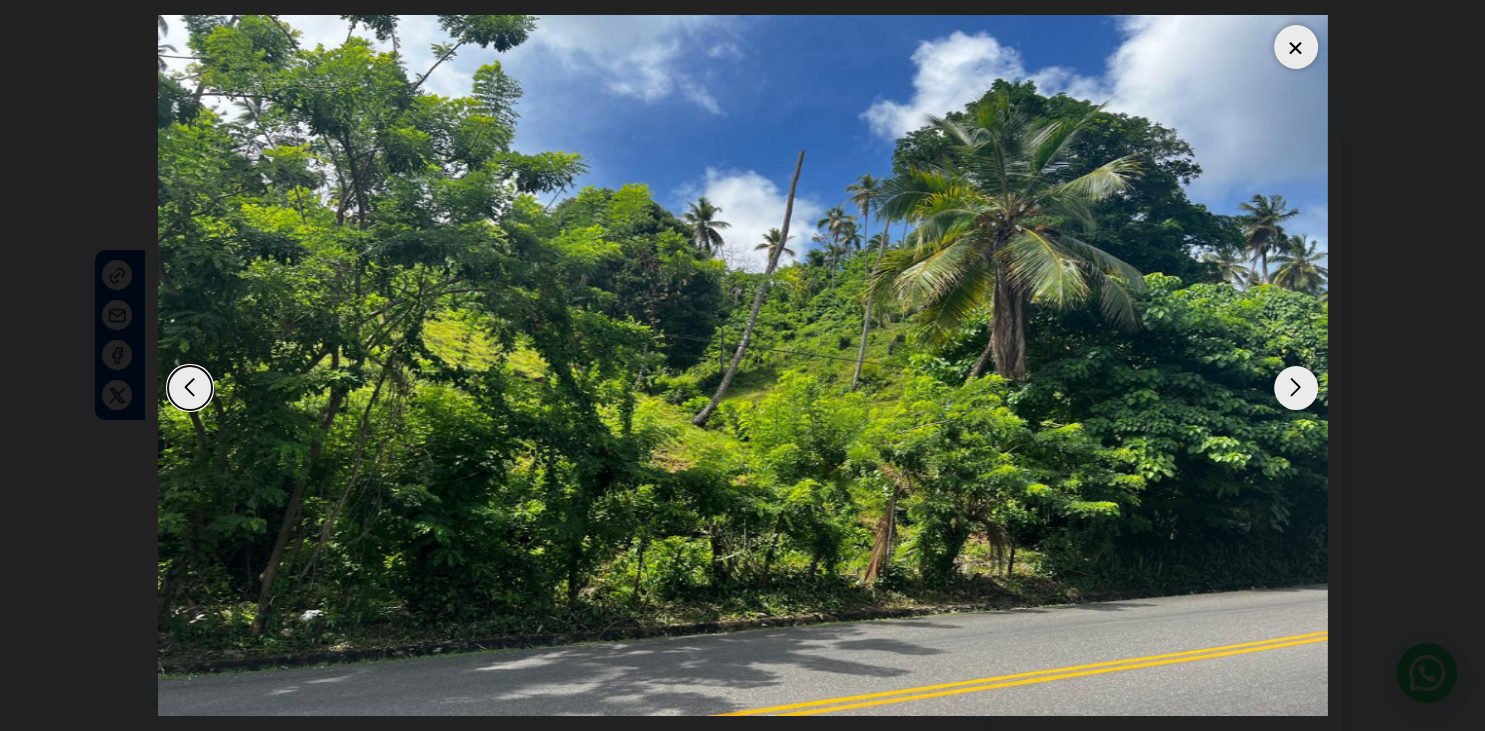click at bounding box center (1296, 388) 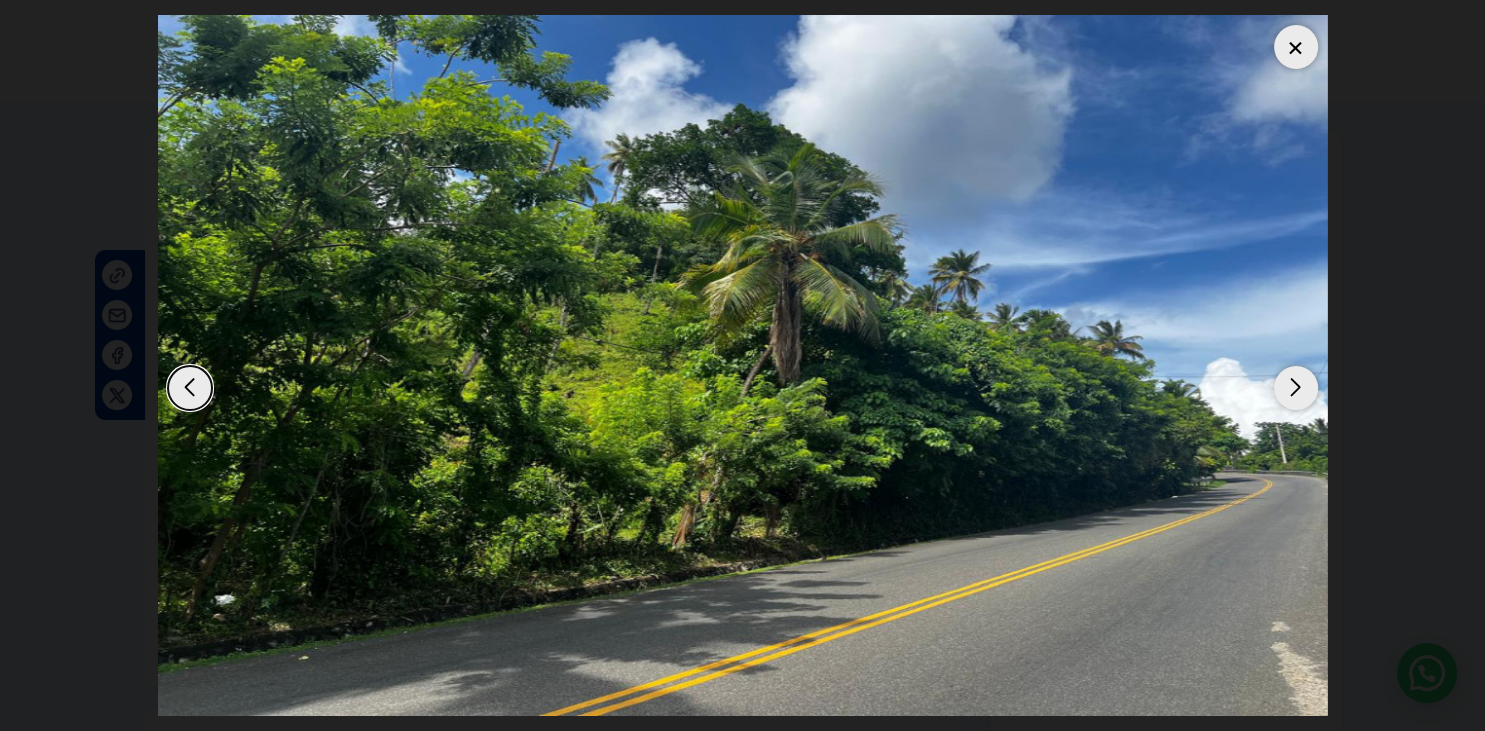 click at bounding box center [1296, 388] 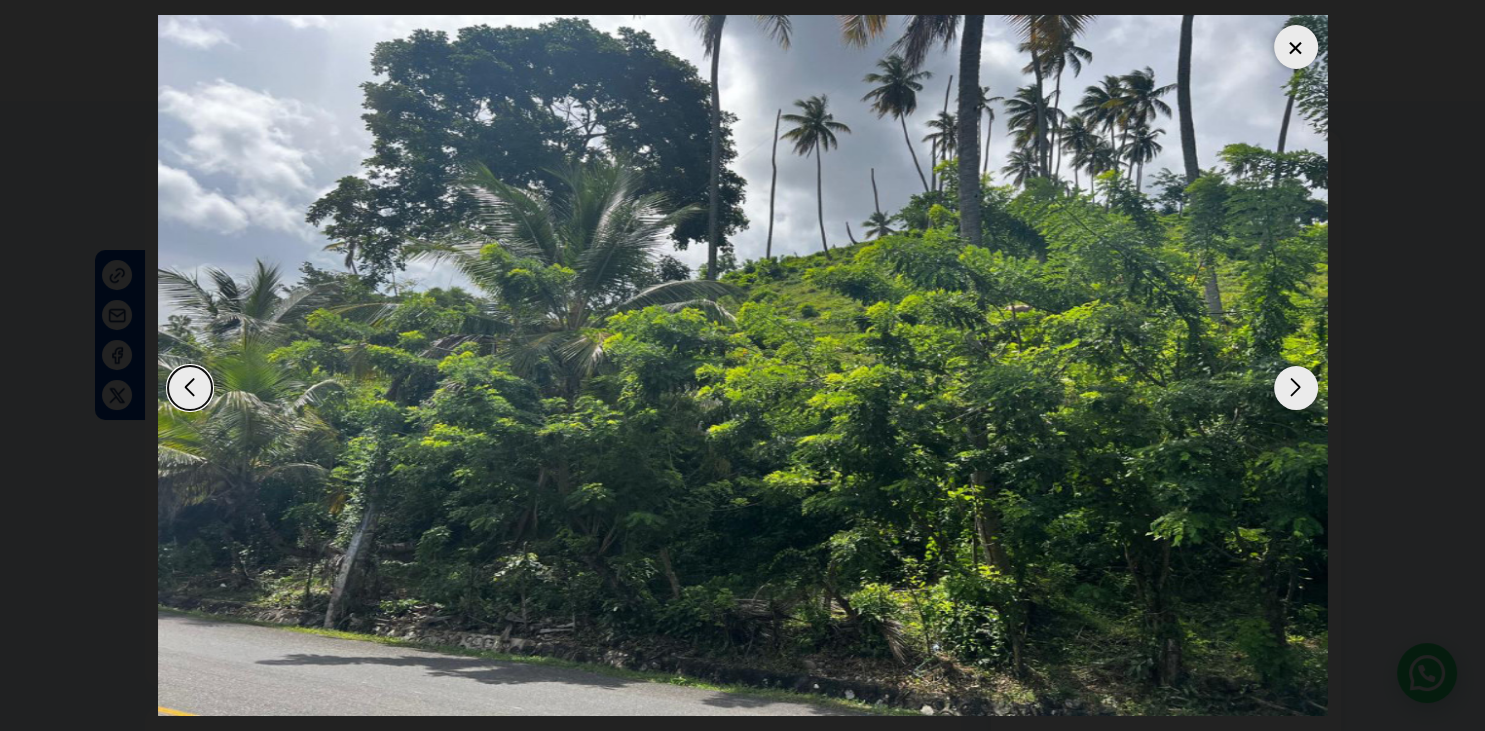 click at bounding box center (1296, 388) 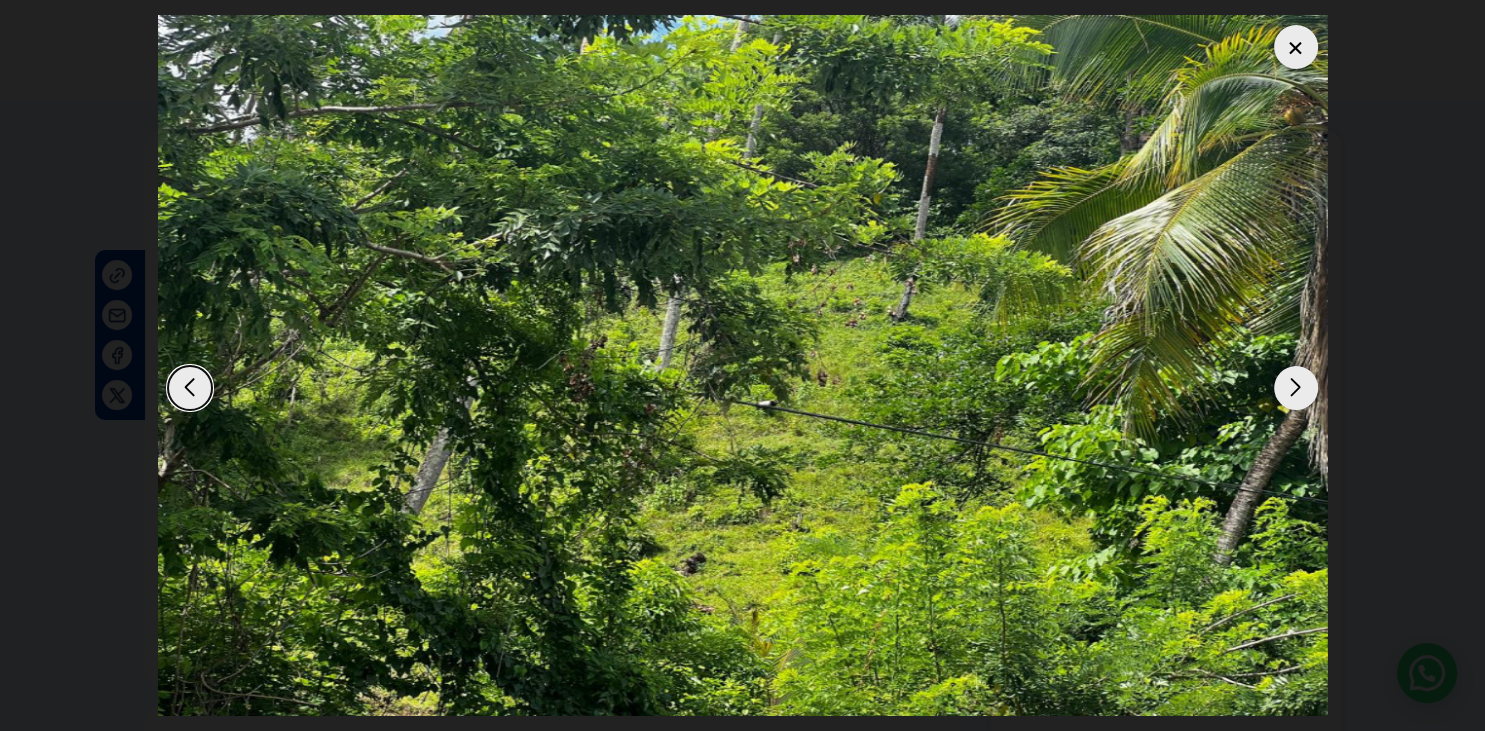 click at bounding box center [1296, 388] 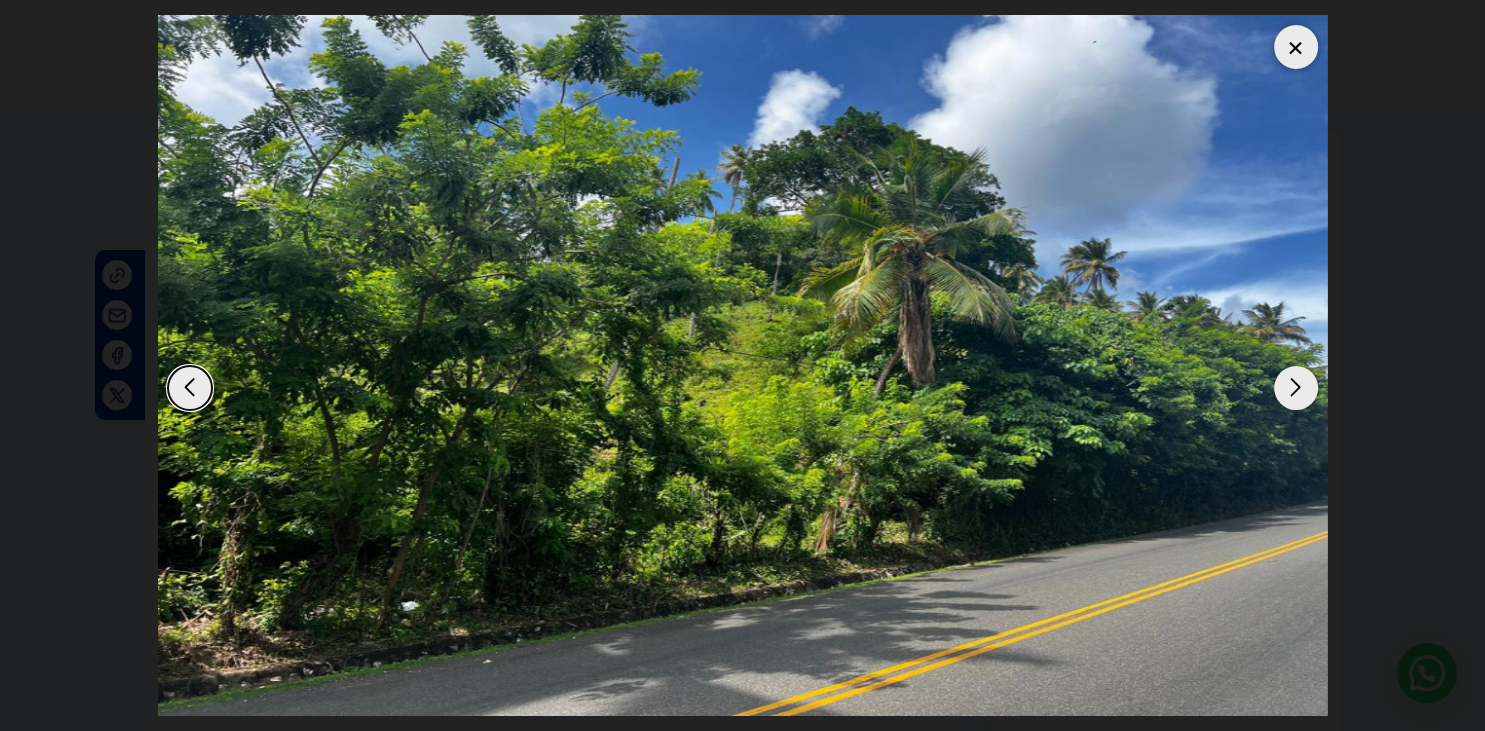click at bounding box center [1296, 388] 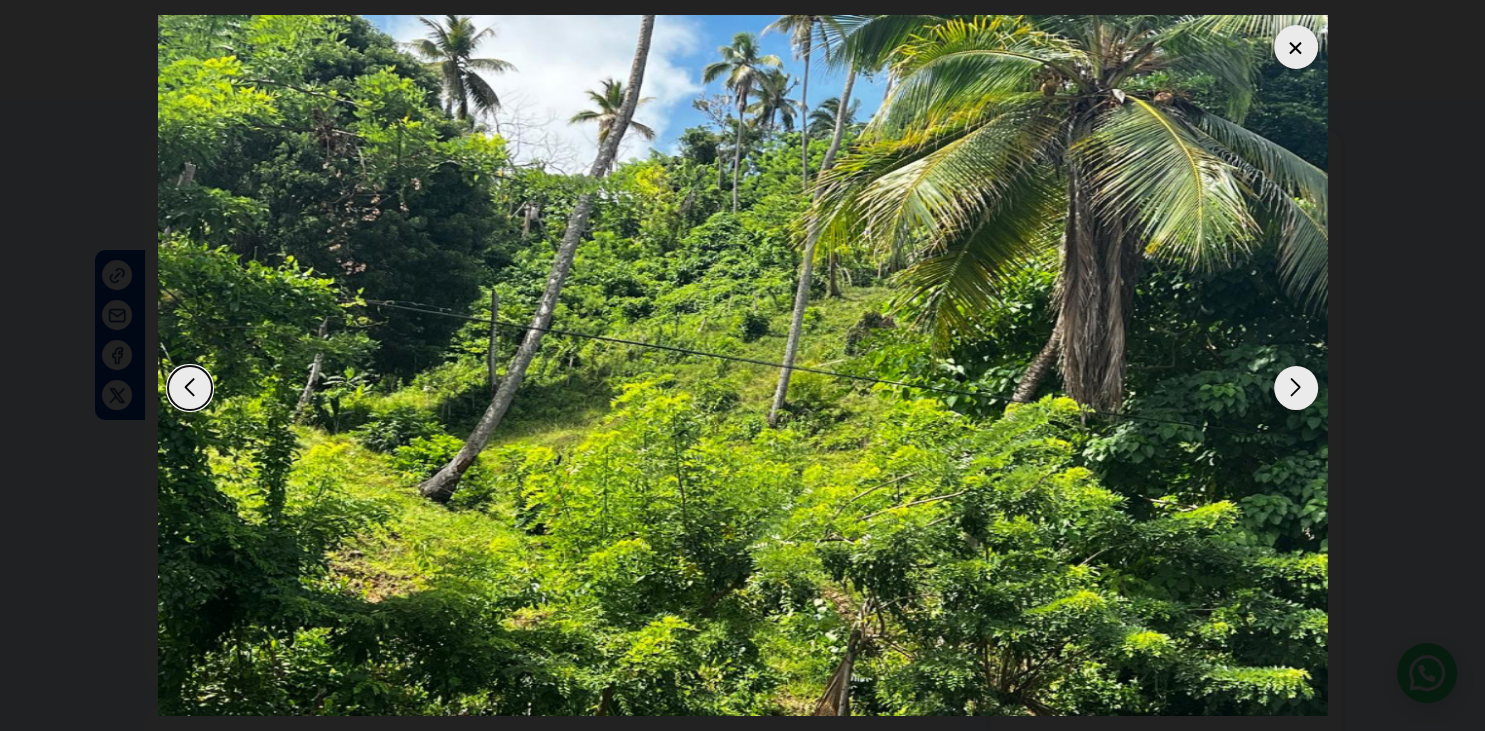click at bounding box center (1296, 388) 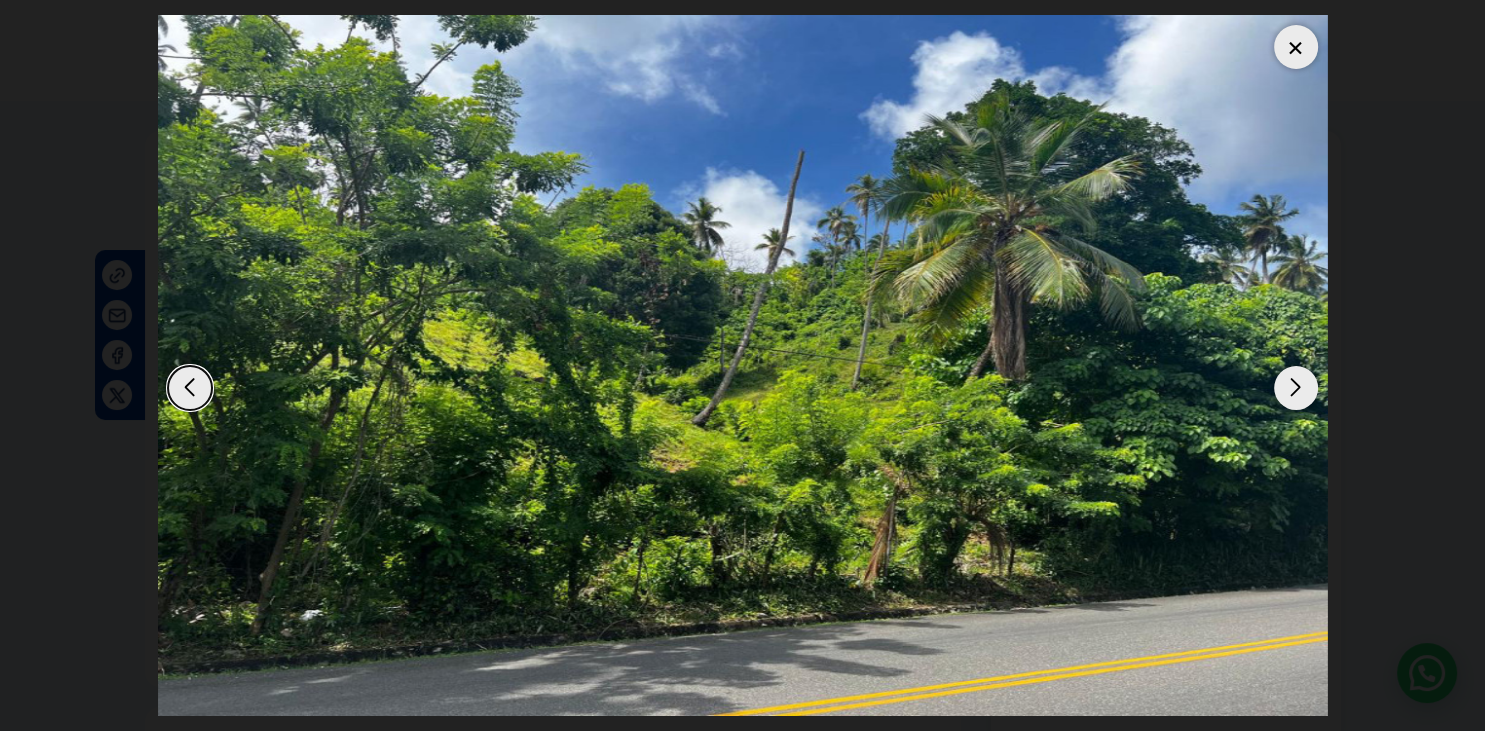 click at bounding box center (1296, 388) 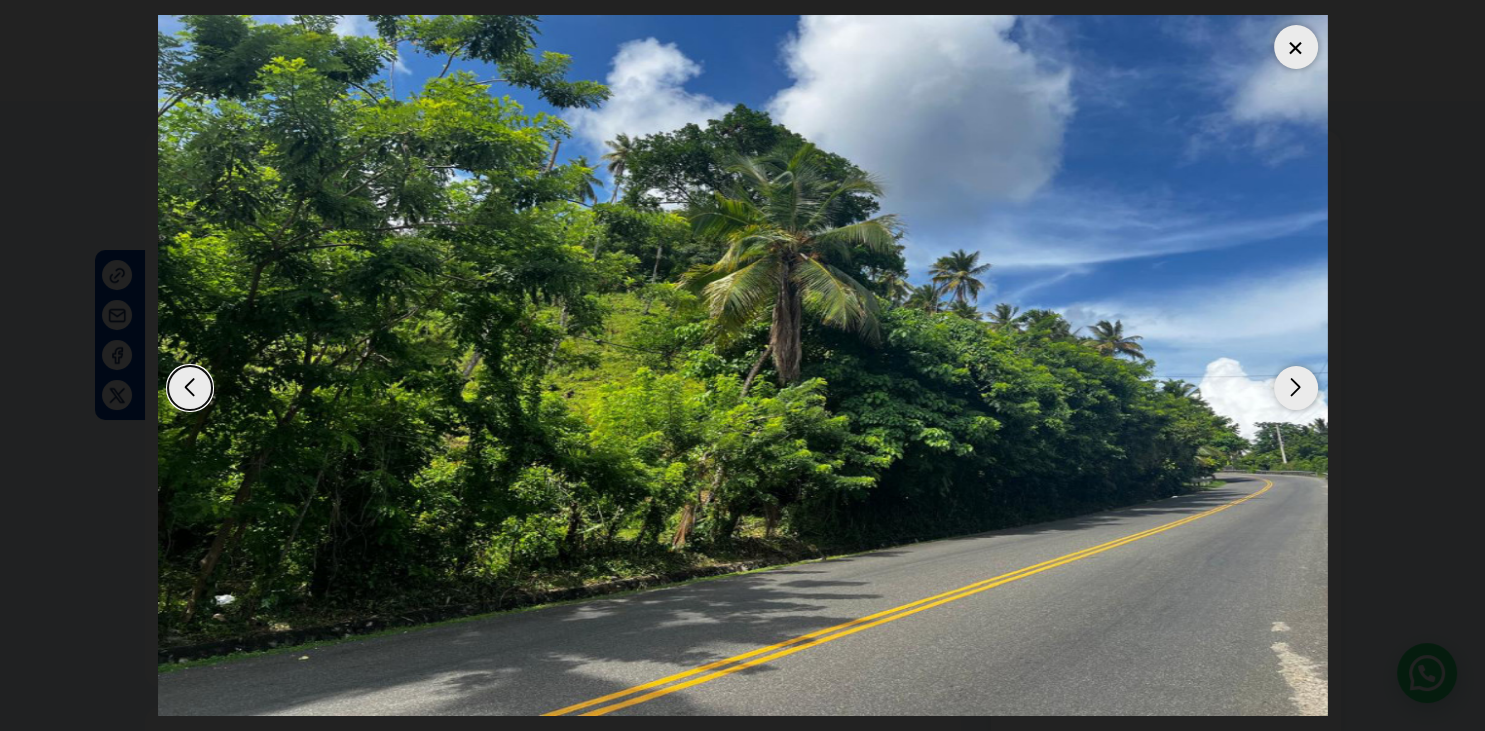 click at bounding box center (1296, 388) 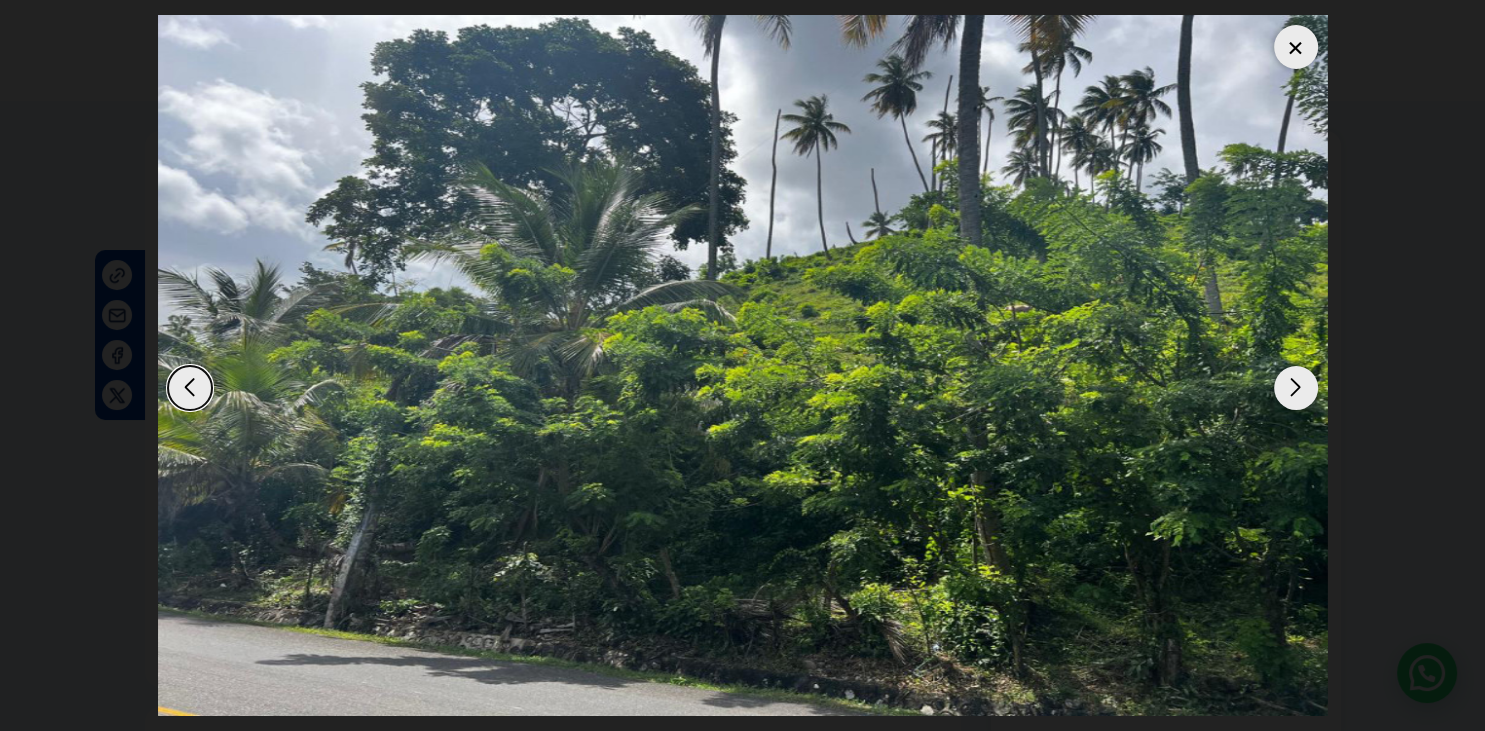 click at bounding box center (1296, 388) 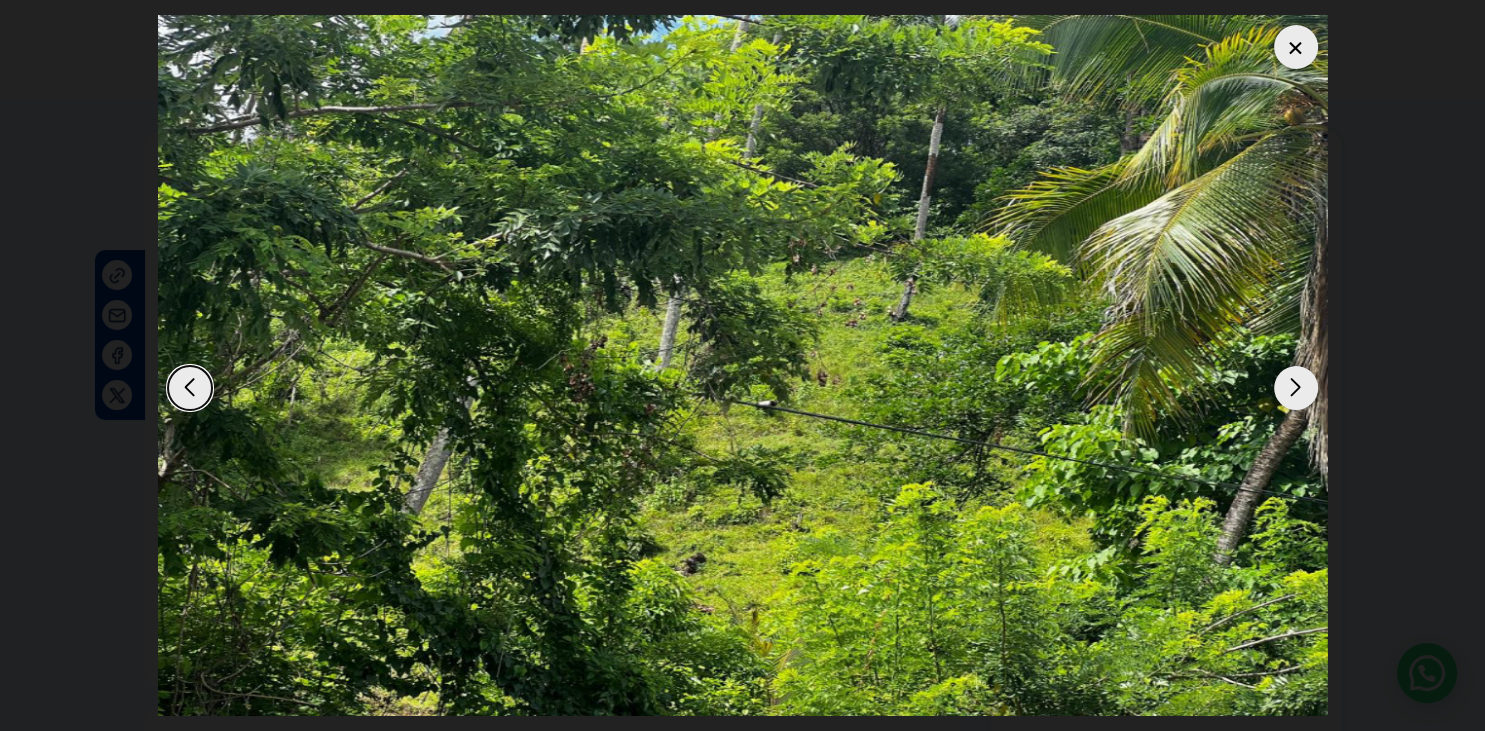 click at bounding box center [1296, 388] 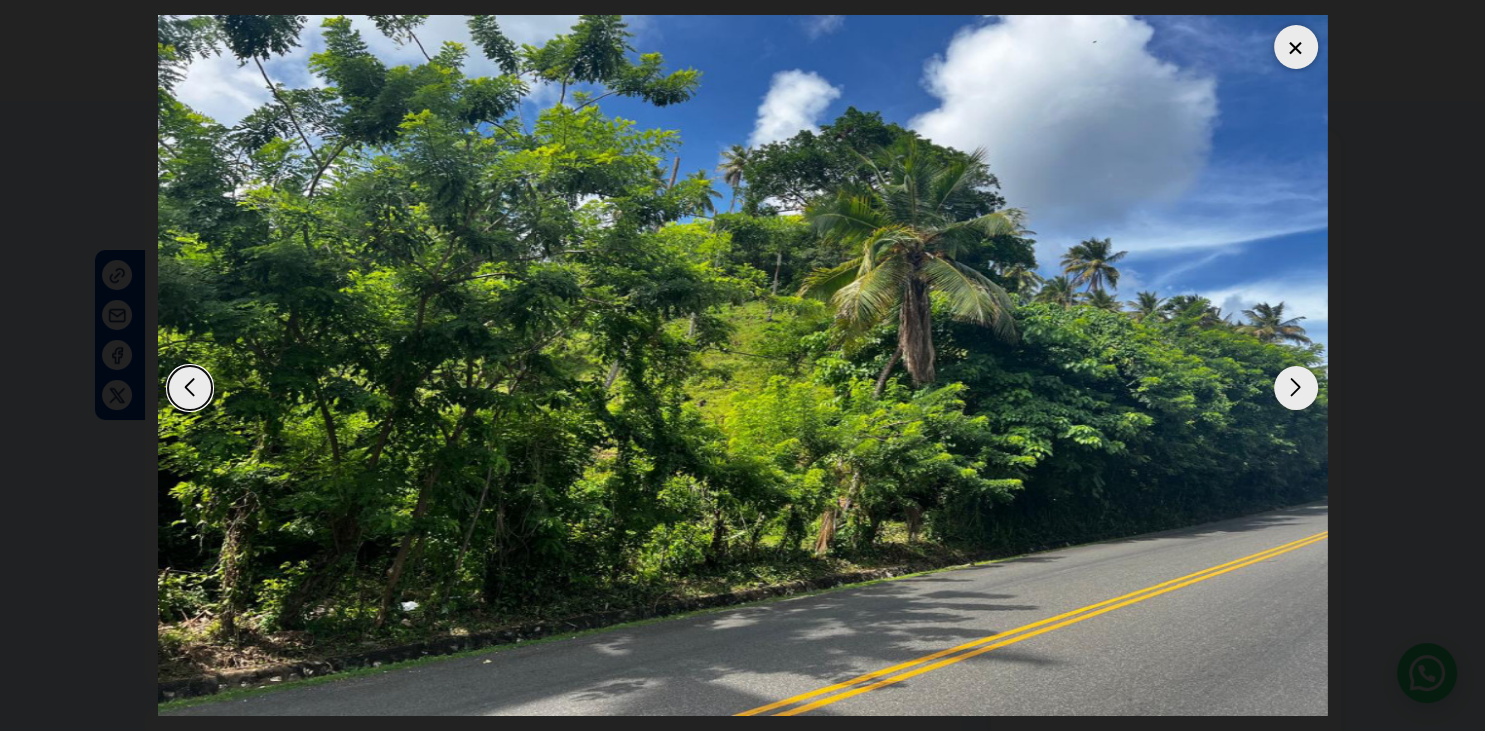 click at bounding box center [1296, 388] 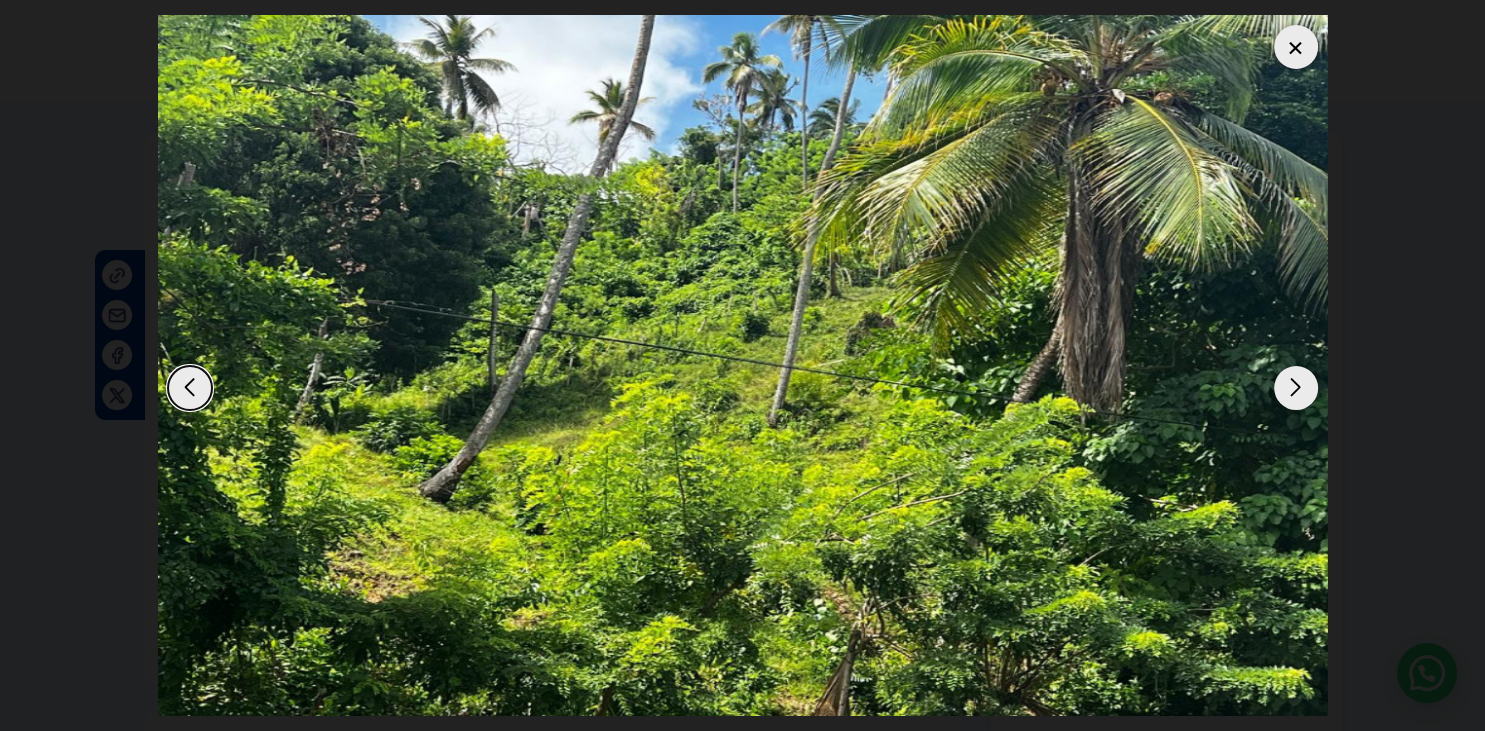 click at bounding box center [1296, 388] 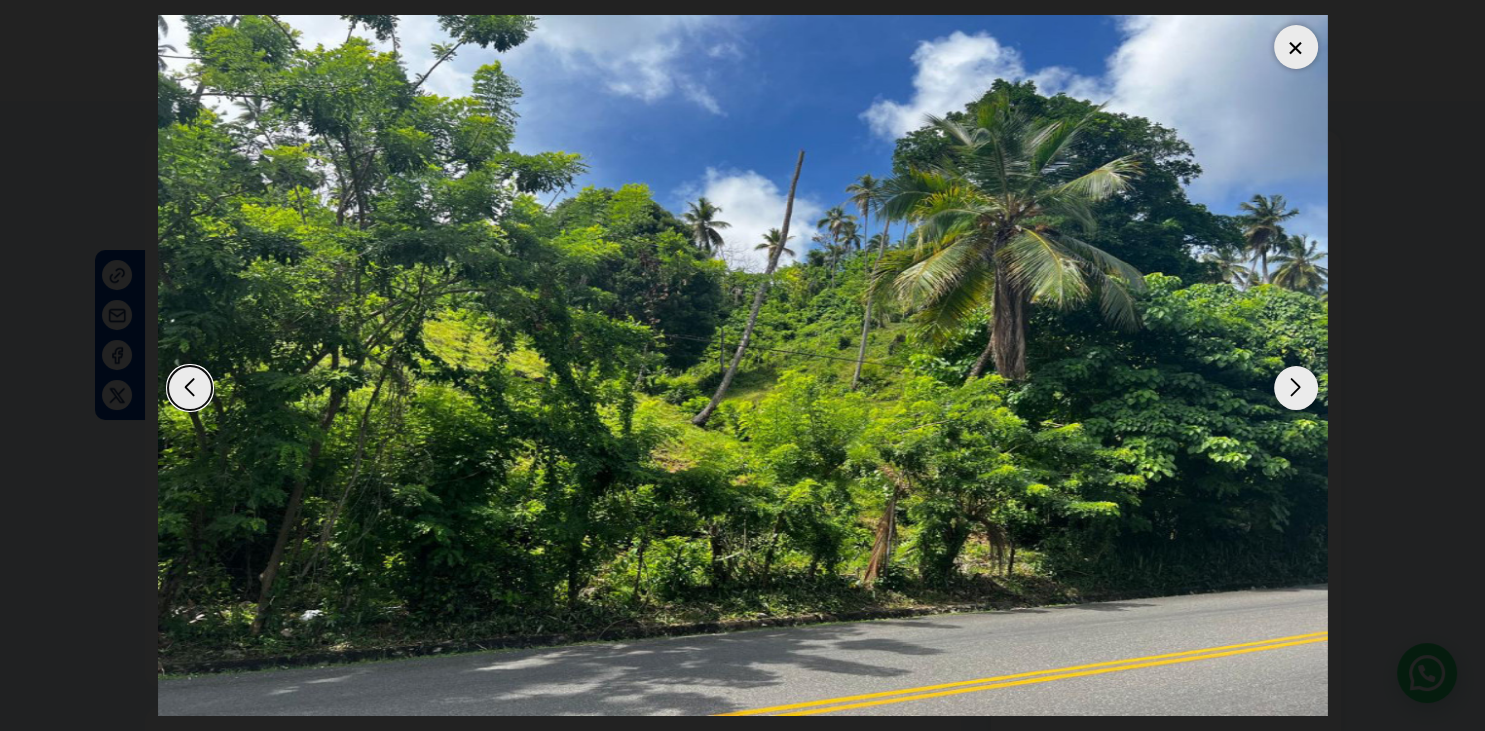 click at bounding box center [1296, 388] 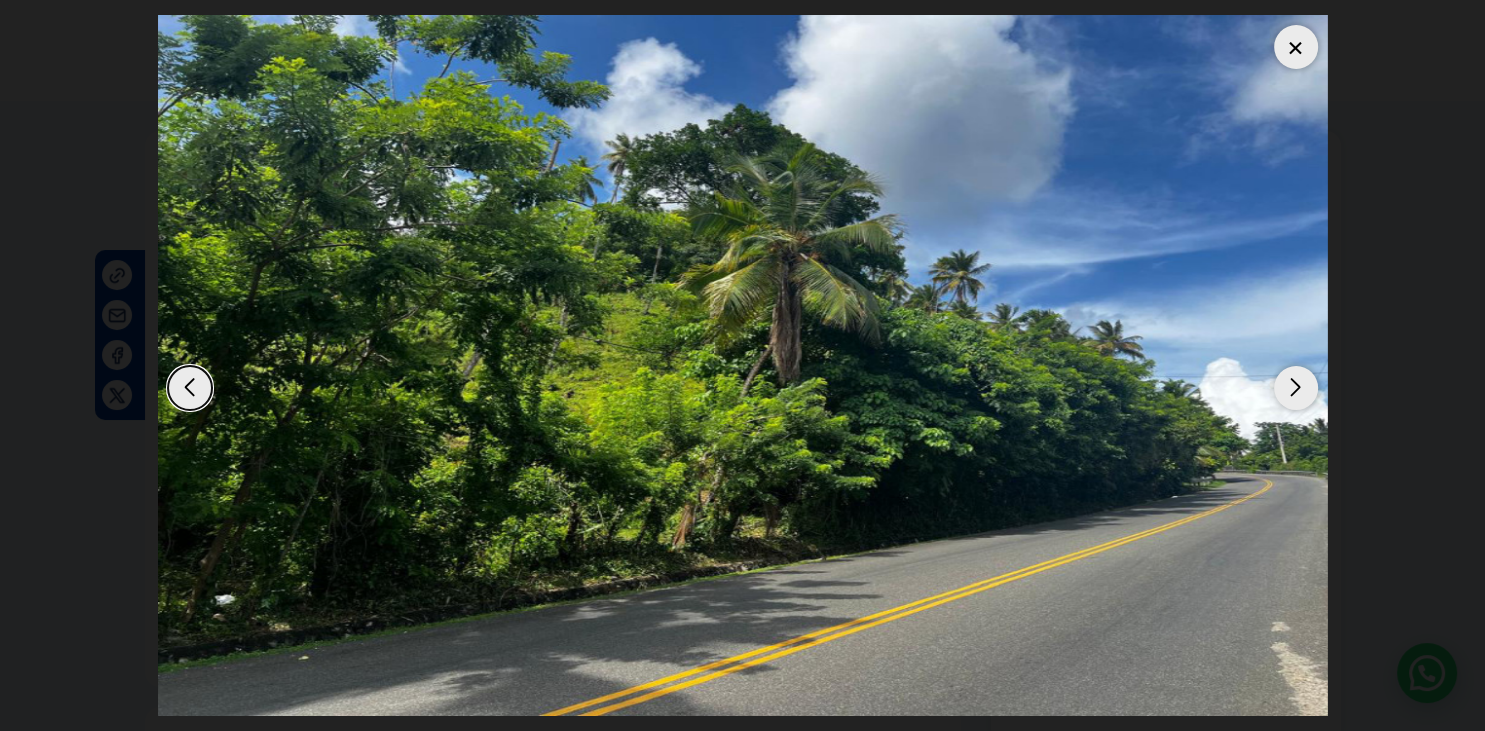 click at bounding box center [1296, 388] 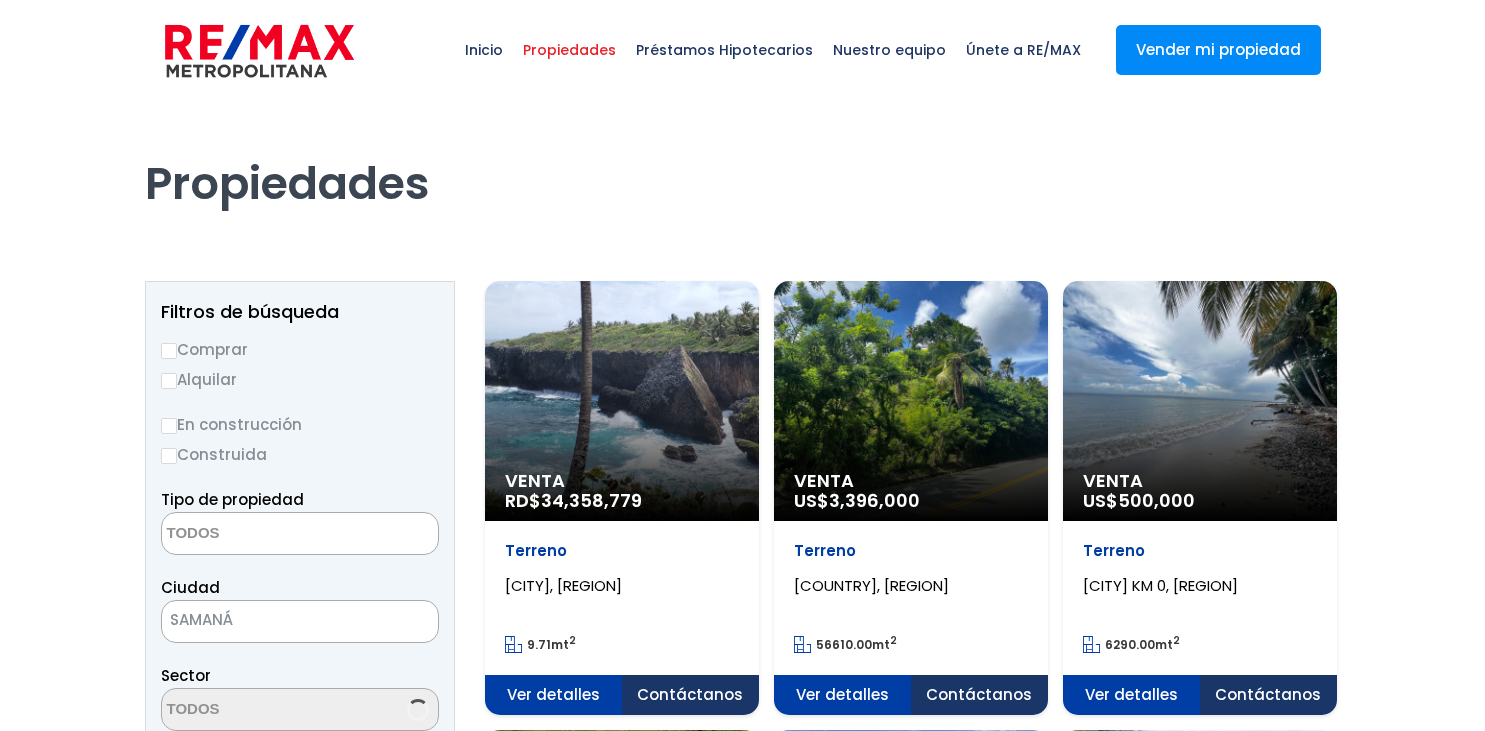 select 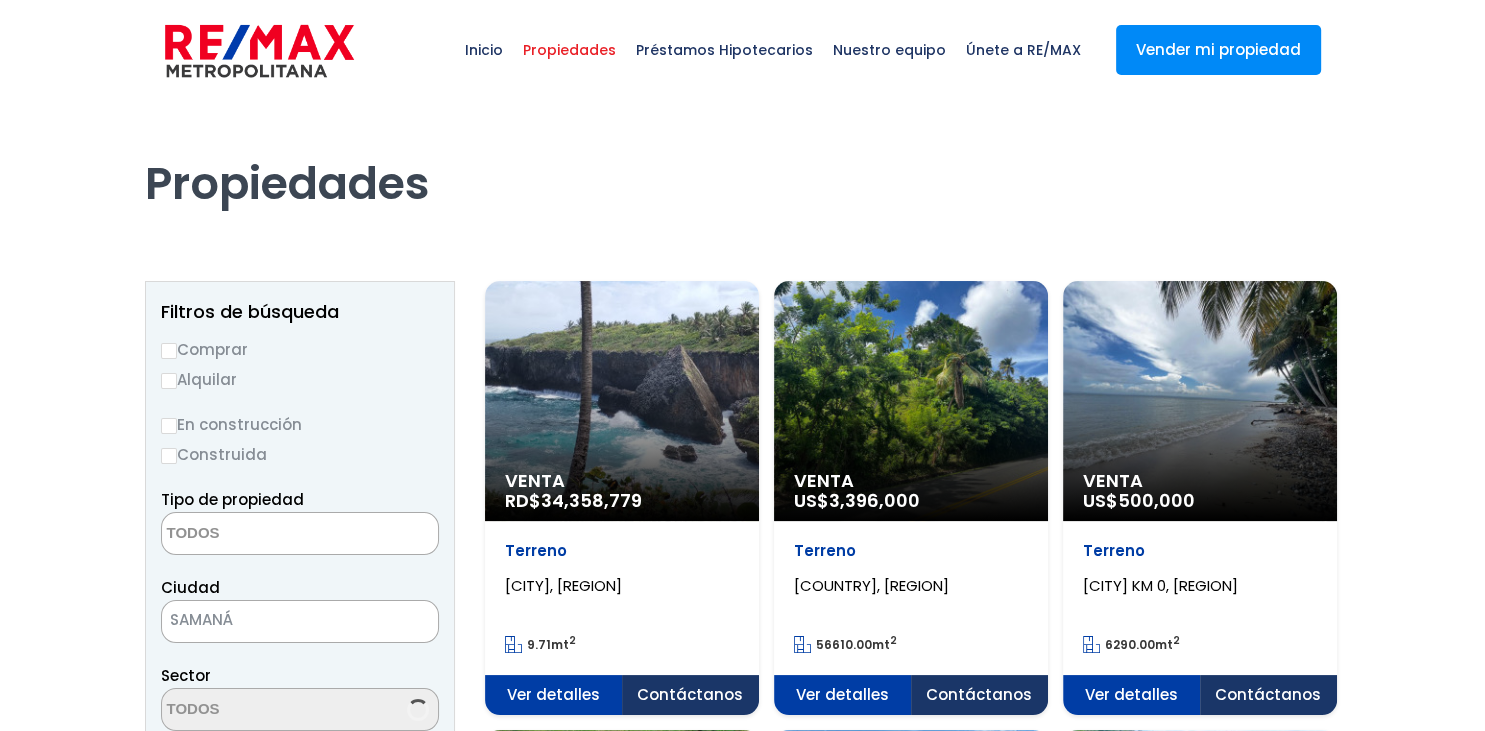 click on "Venta
RD$  34,358,779" at bounding box center (622, 401) 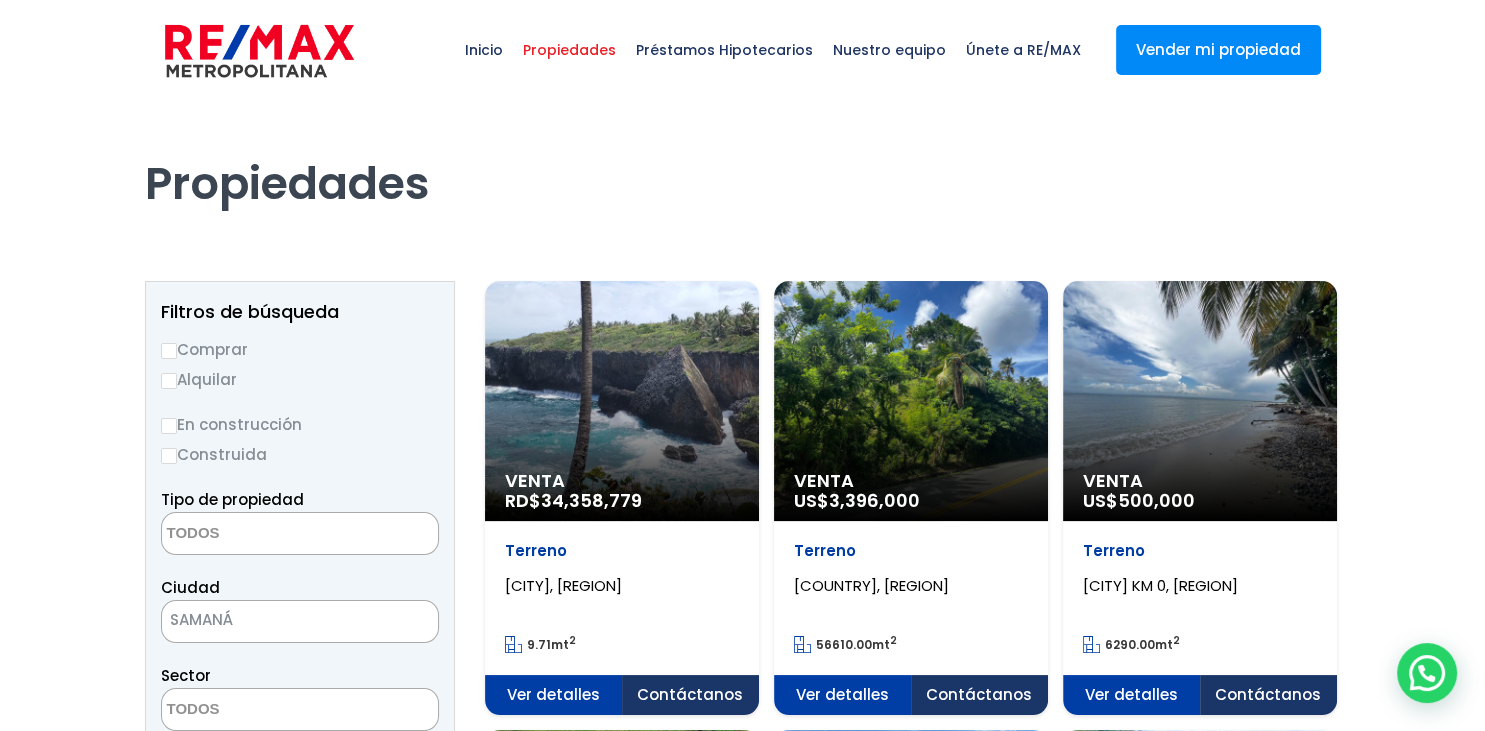 scroll, scrollTop: 0, scrollLeft: 0, axis: both 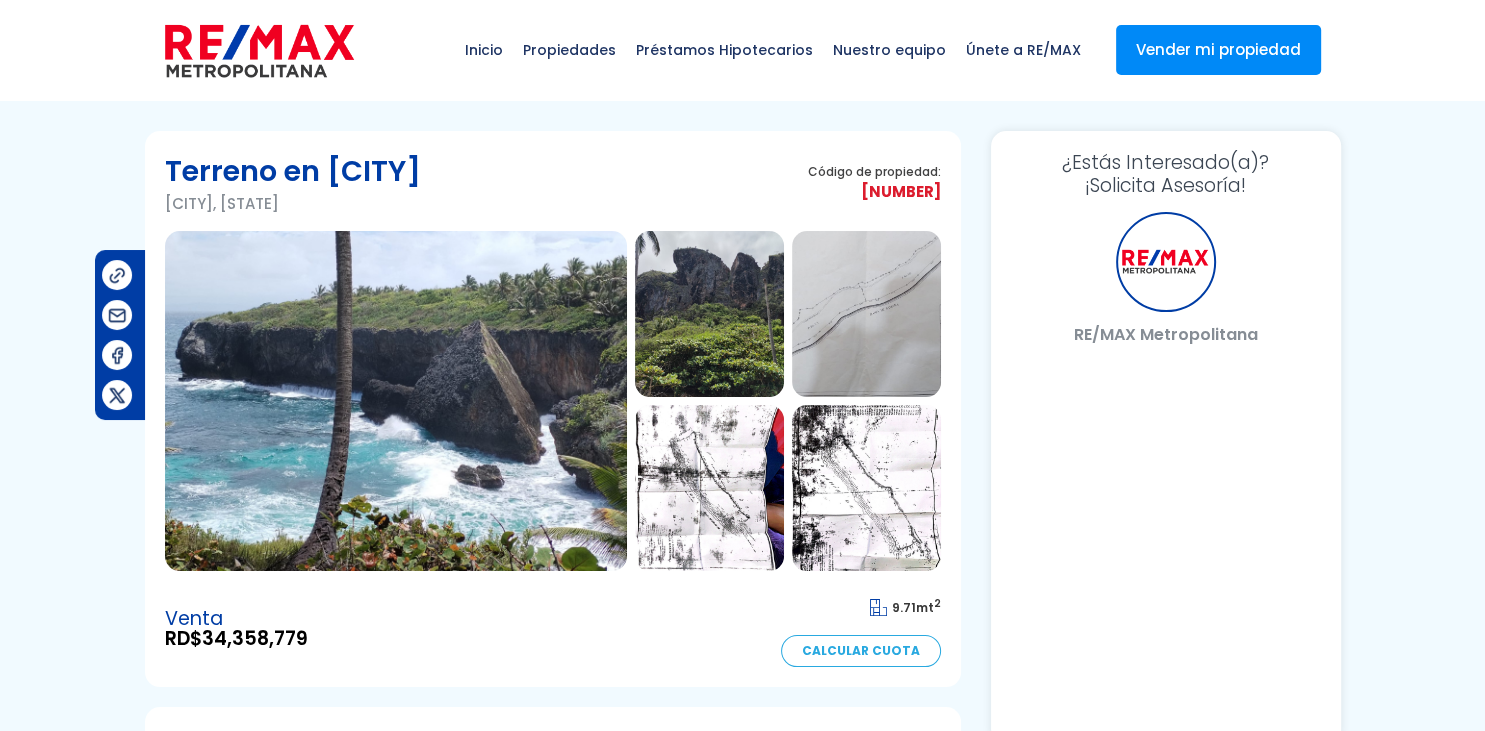 select on "AU" 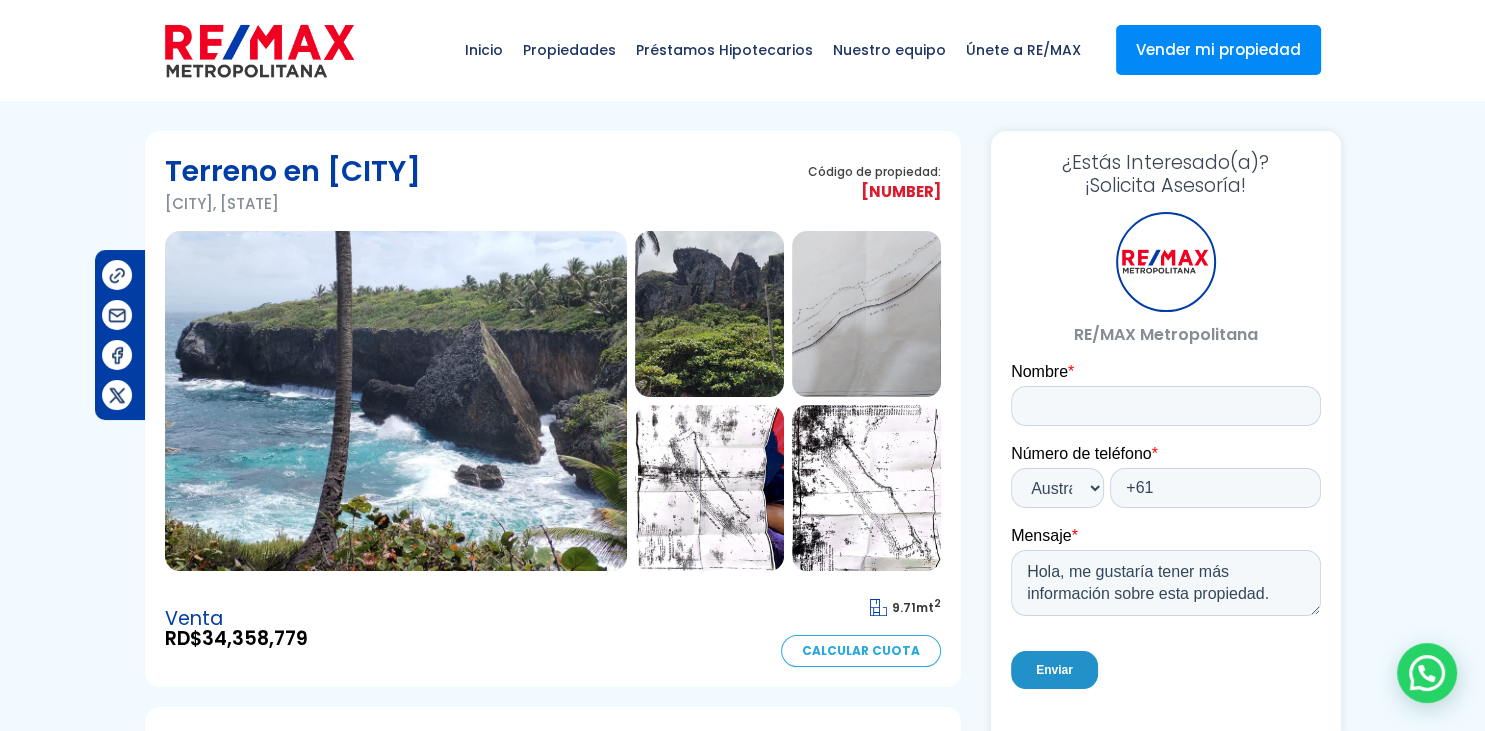 scroll, scrollTop: 0, scrollLeft: 0, axis: both 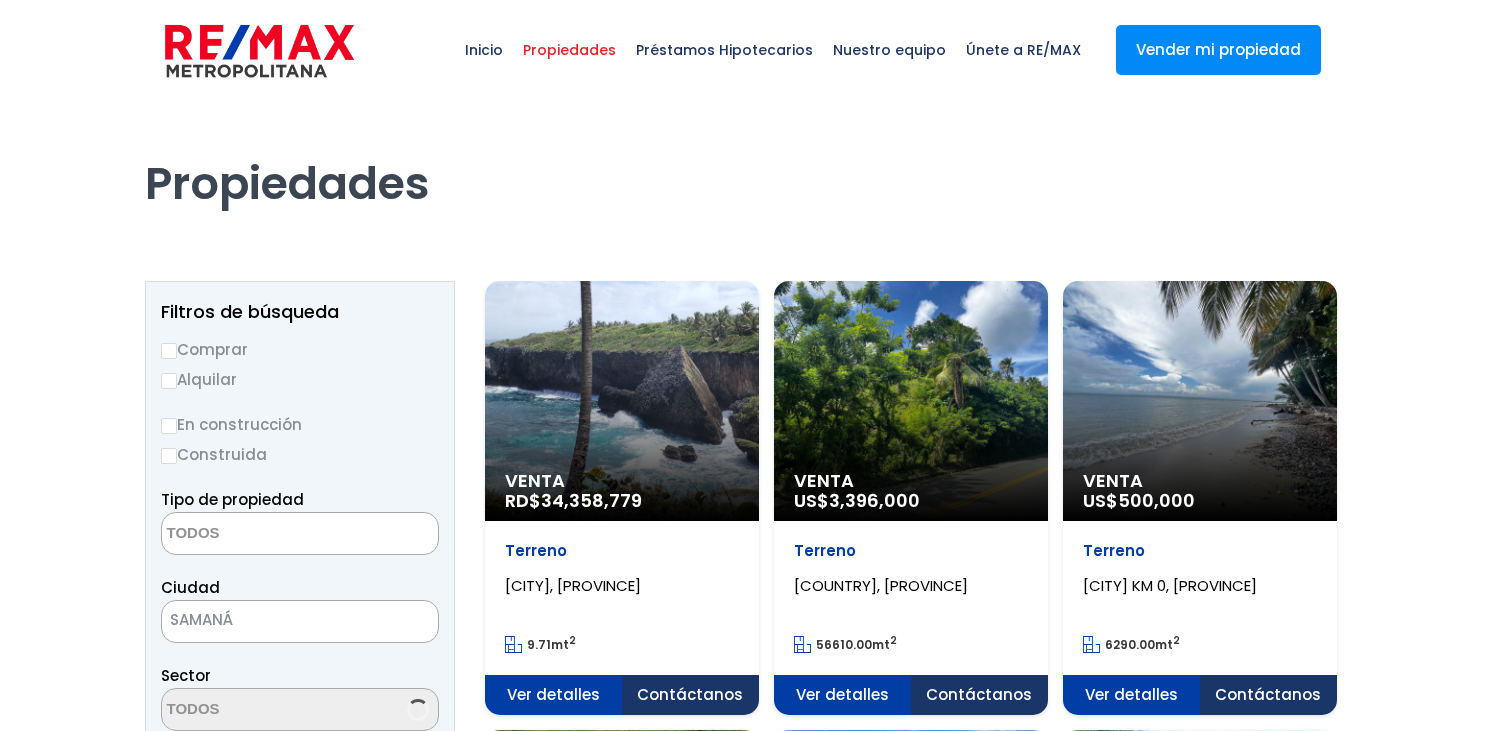 select 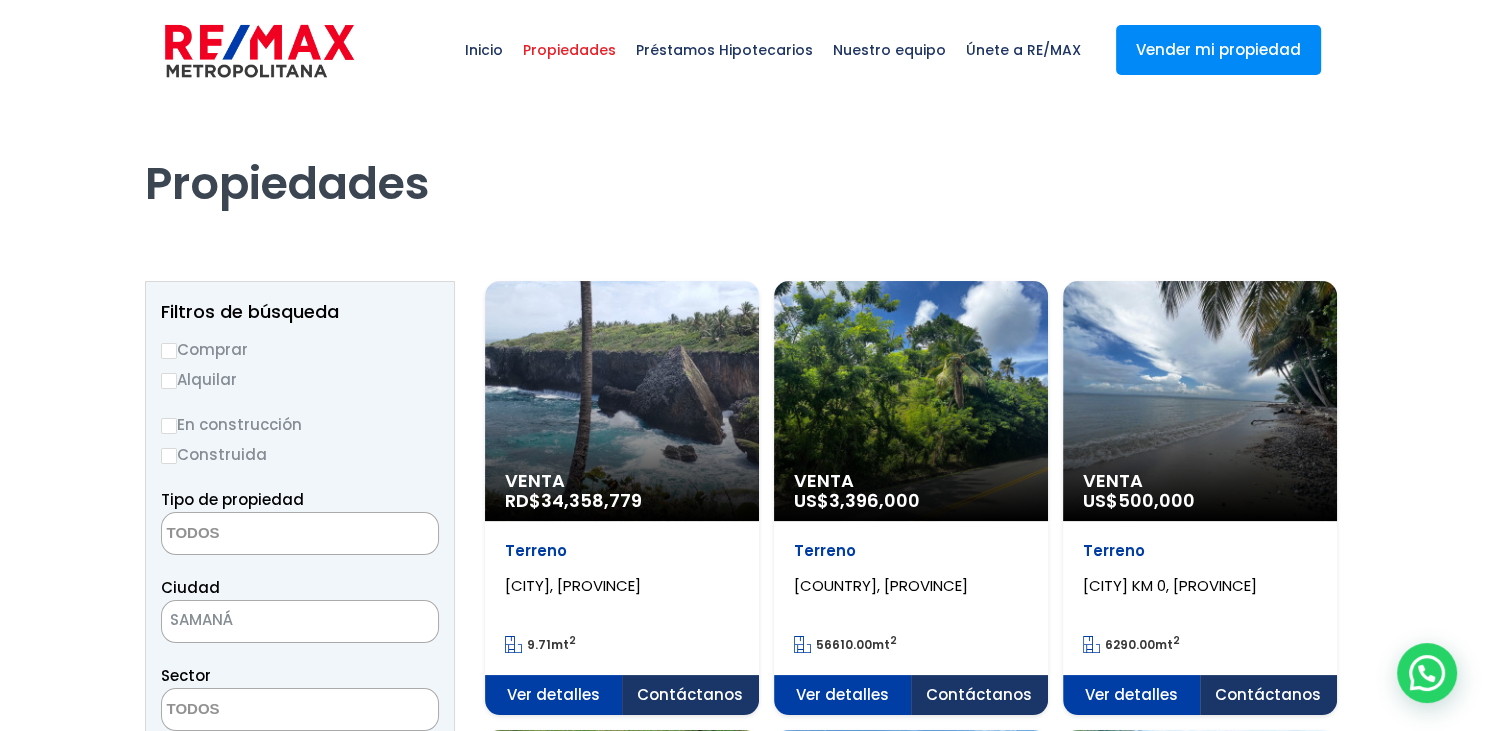 scroll, scrollTop: 0, scrollLeft: 0, axis: both 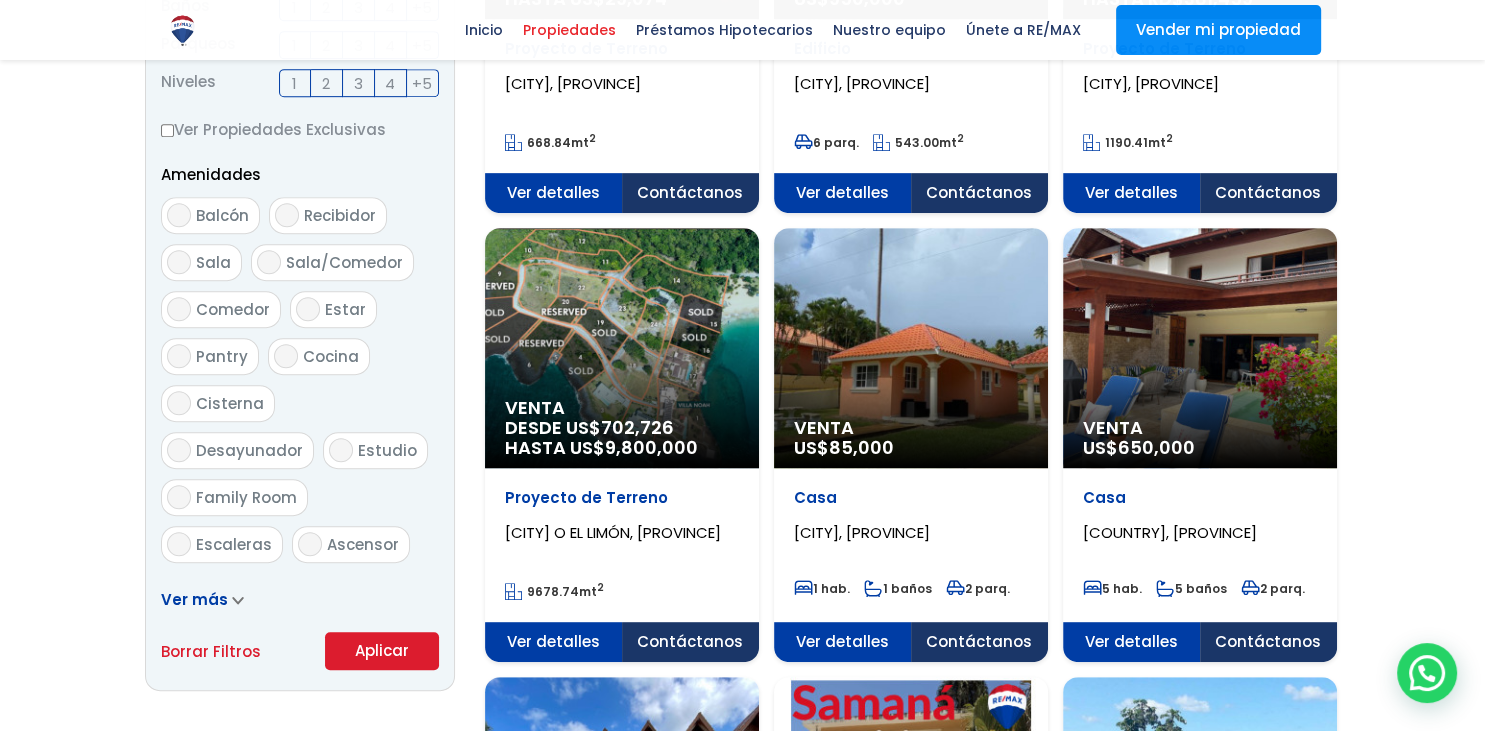 click on "Venta
US$  85,000" at bounding box center [622, -550] 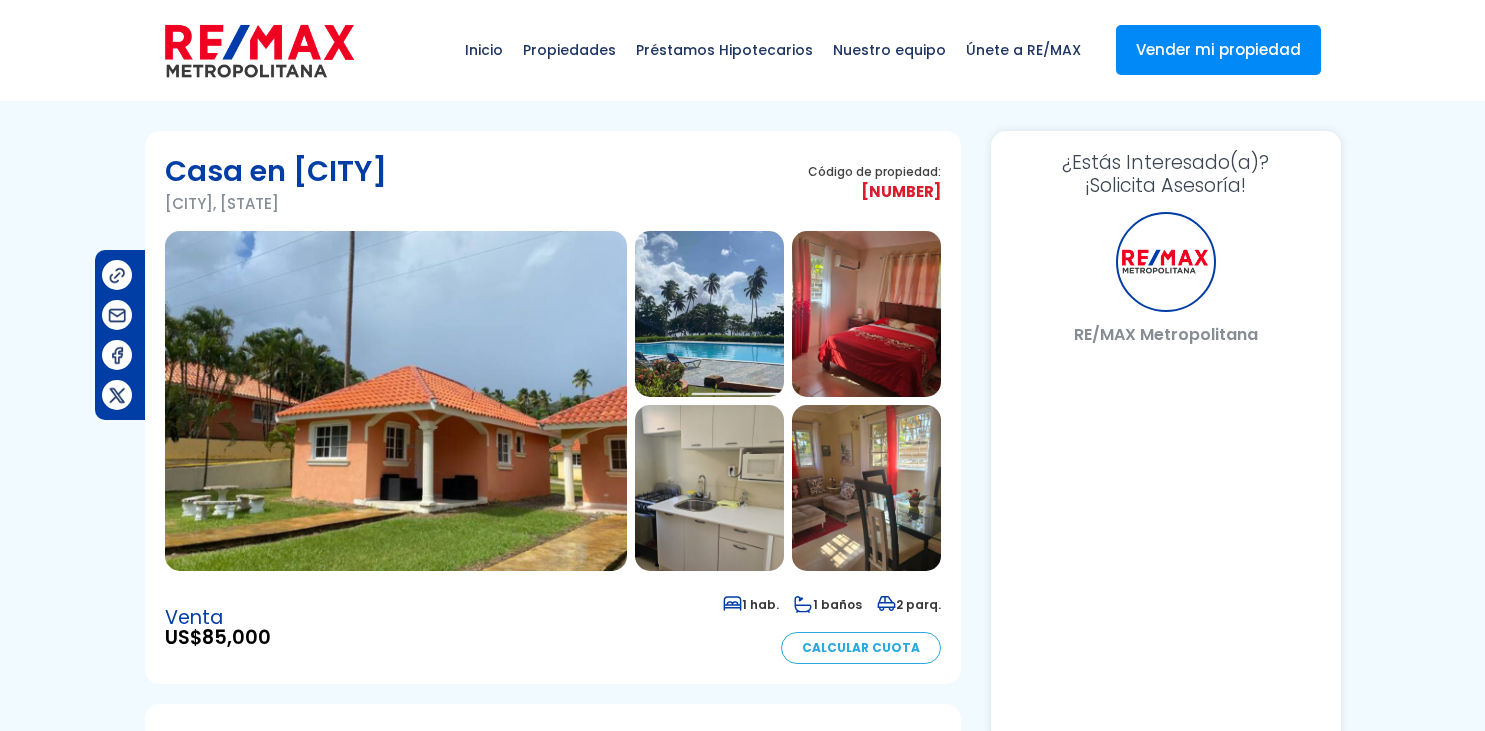 scroll, scrollTop: 0, scrollLeft: 0, axis: both 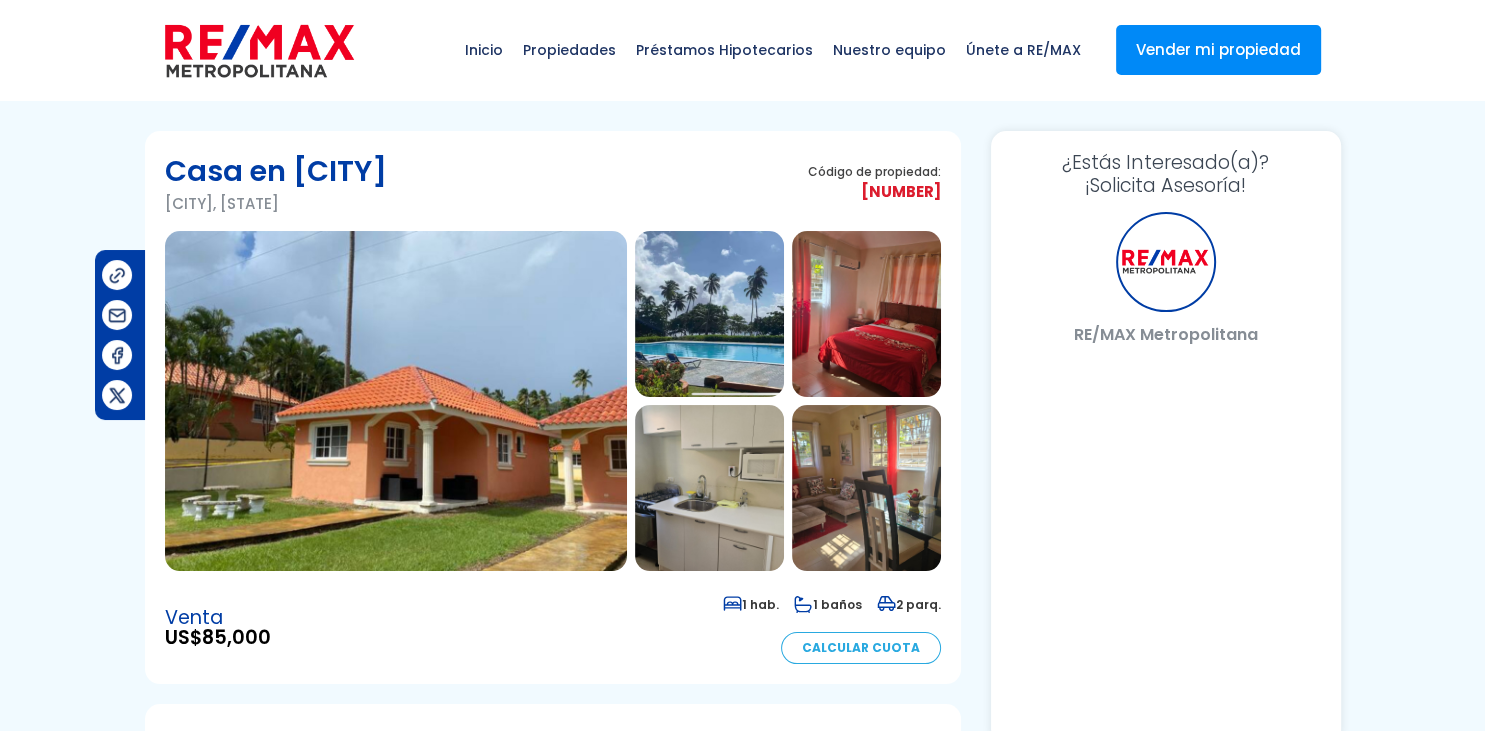 select on "AU" 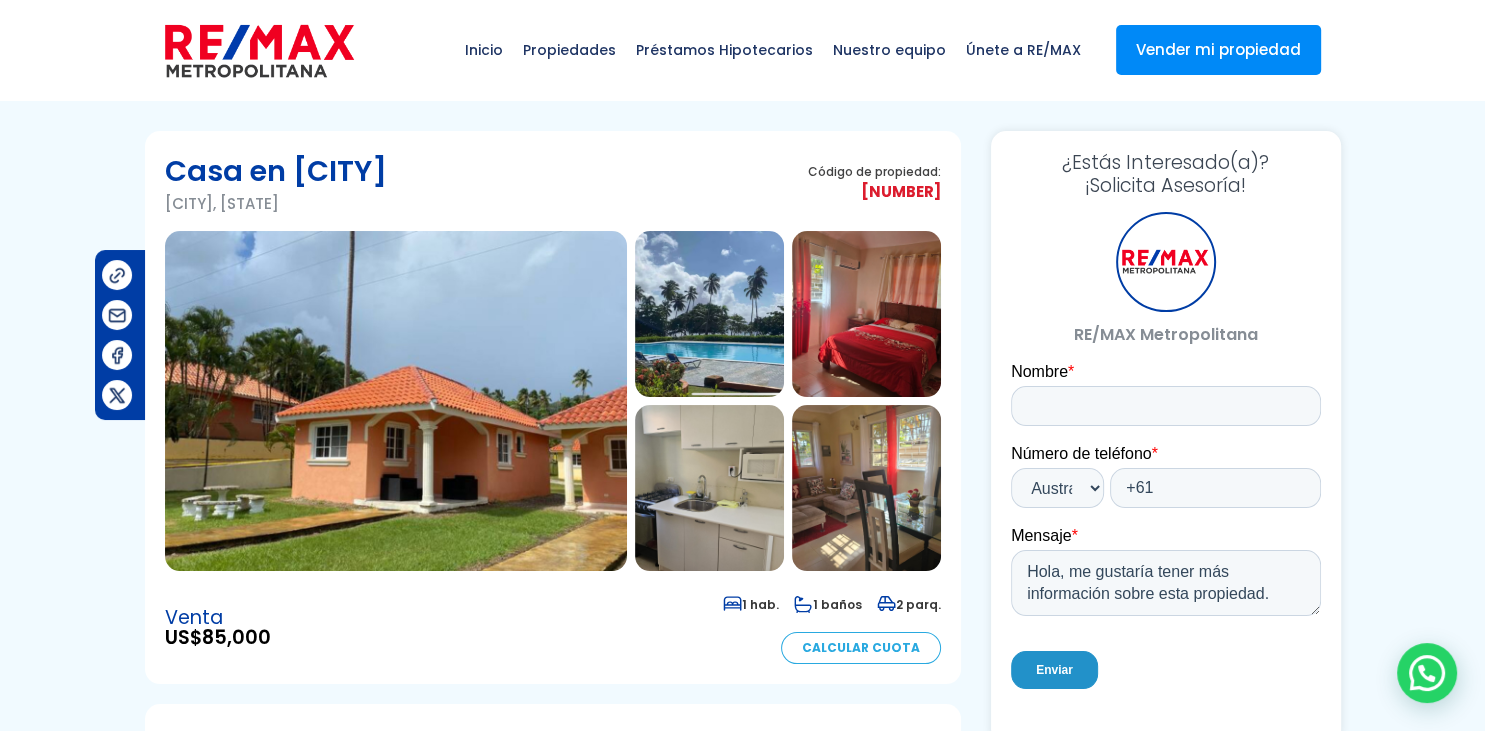 scroll, scrollTop: 0, scrollLeft: 0, axis: both 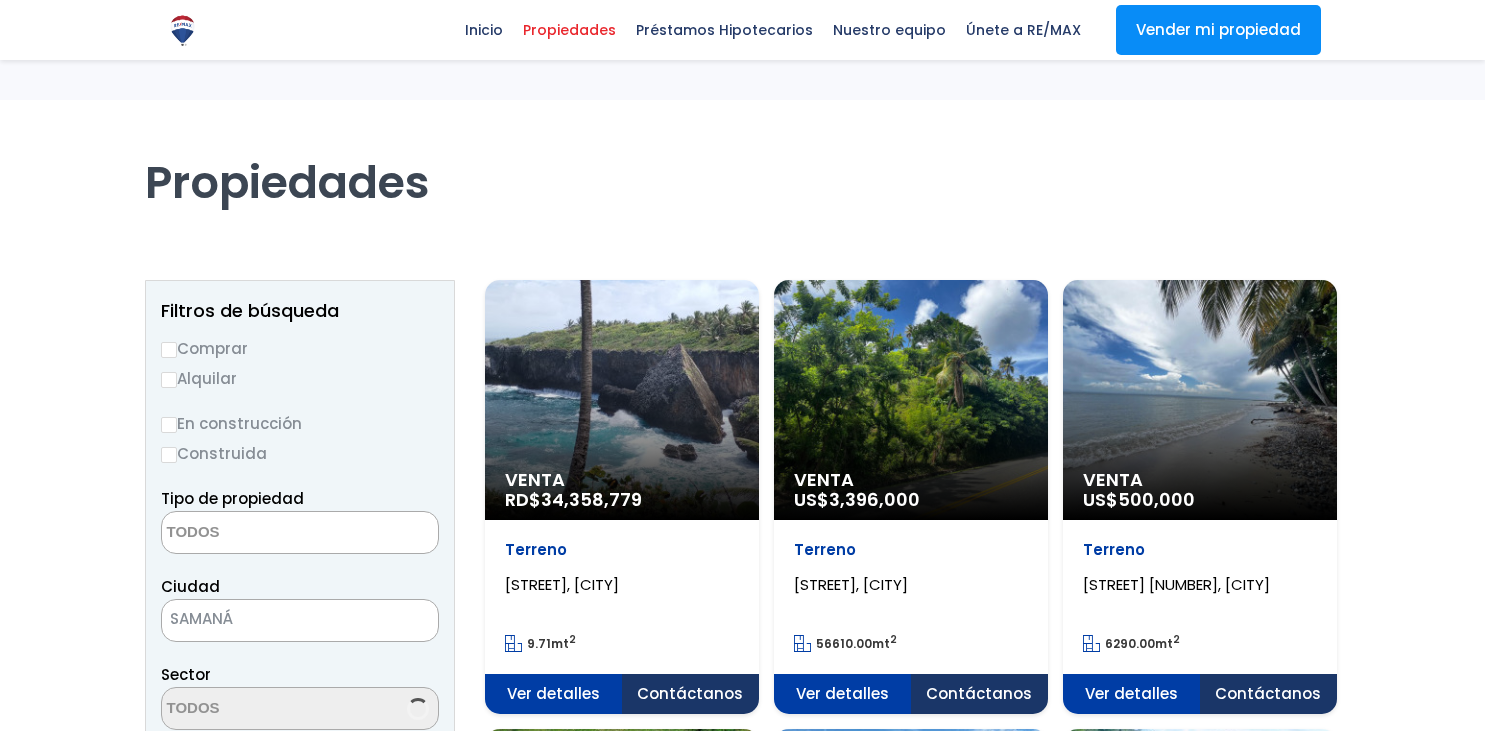 select 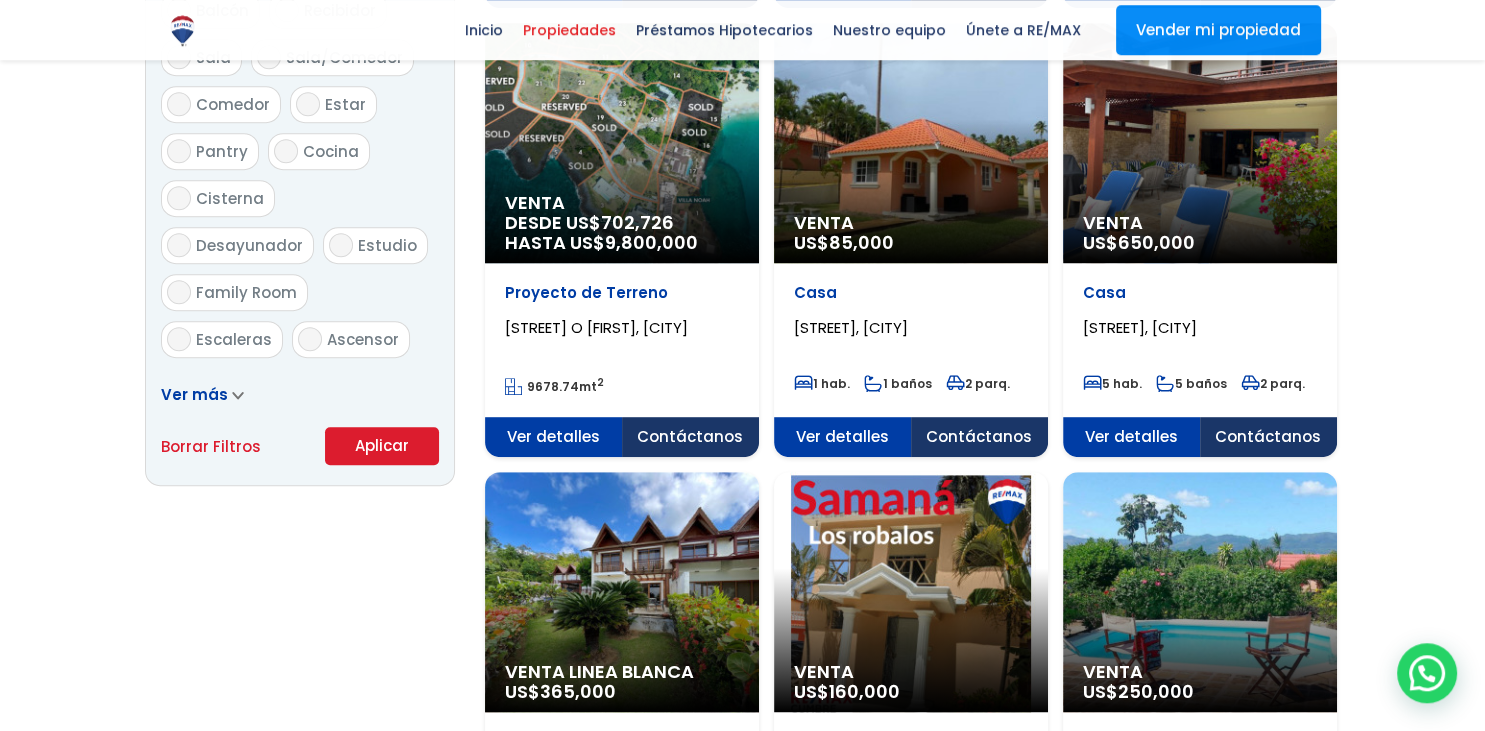 scroll, scrollTop: 1161, scrollLeft: 0, axis: vertical 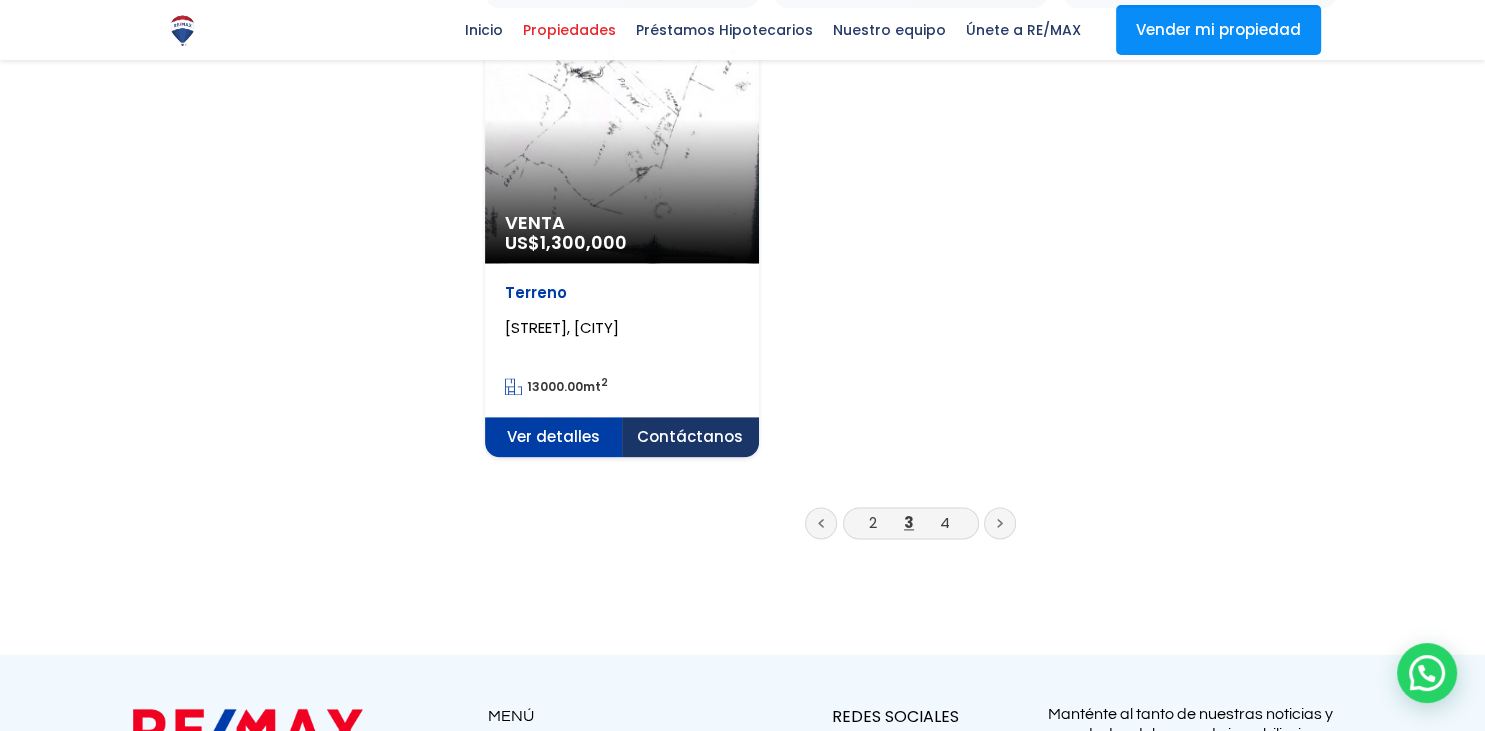 click at bounding box center (1000, 523) 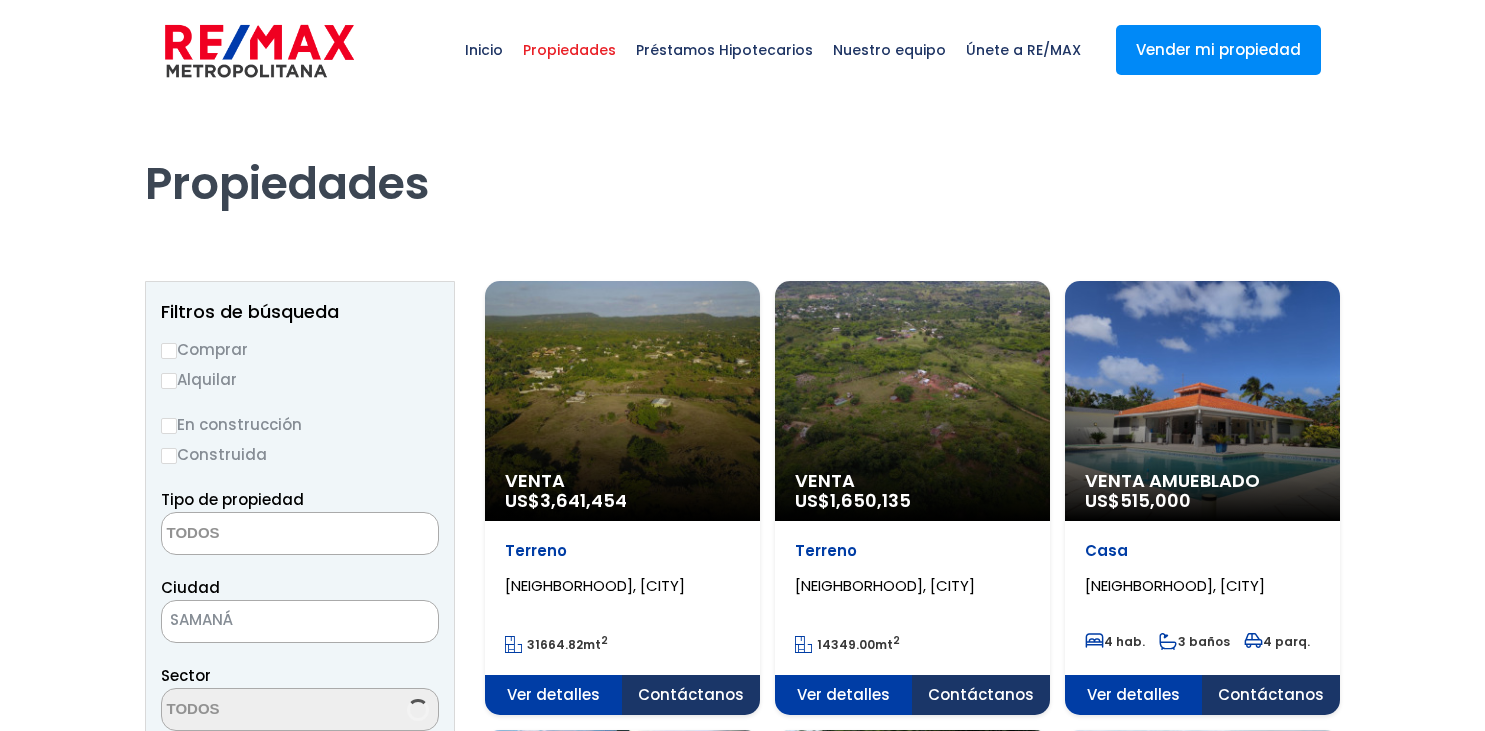 select 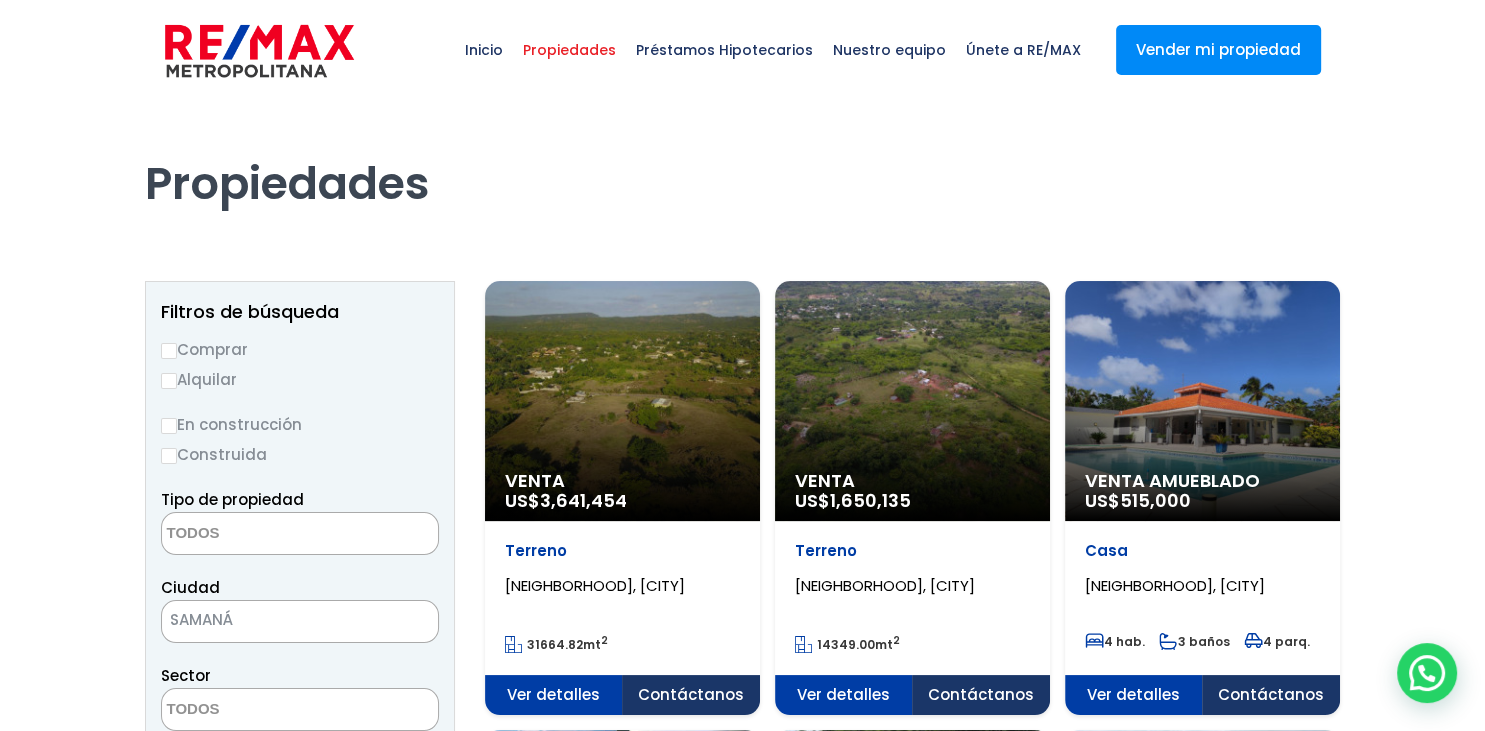 scroll, scrollTop: 0, scrollLeft: 0, axis: both 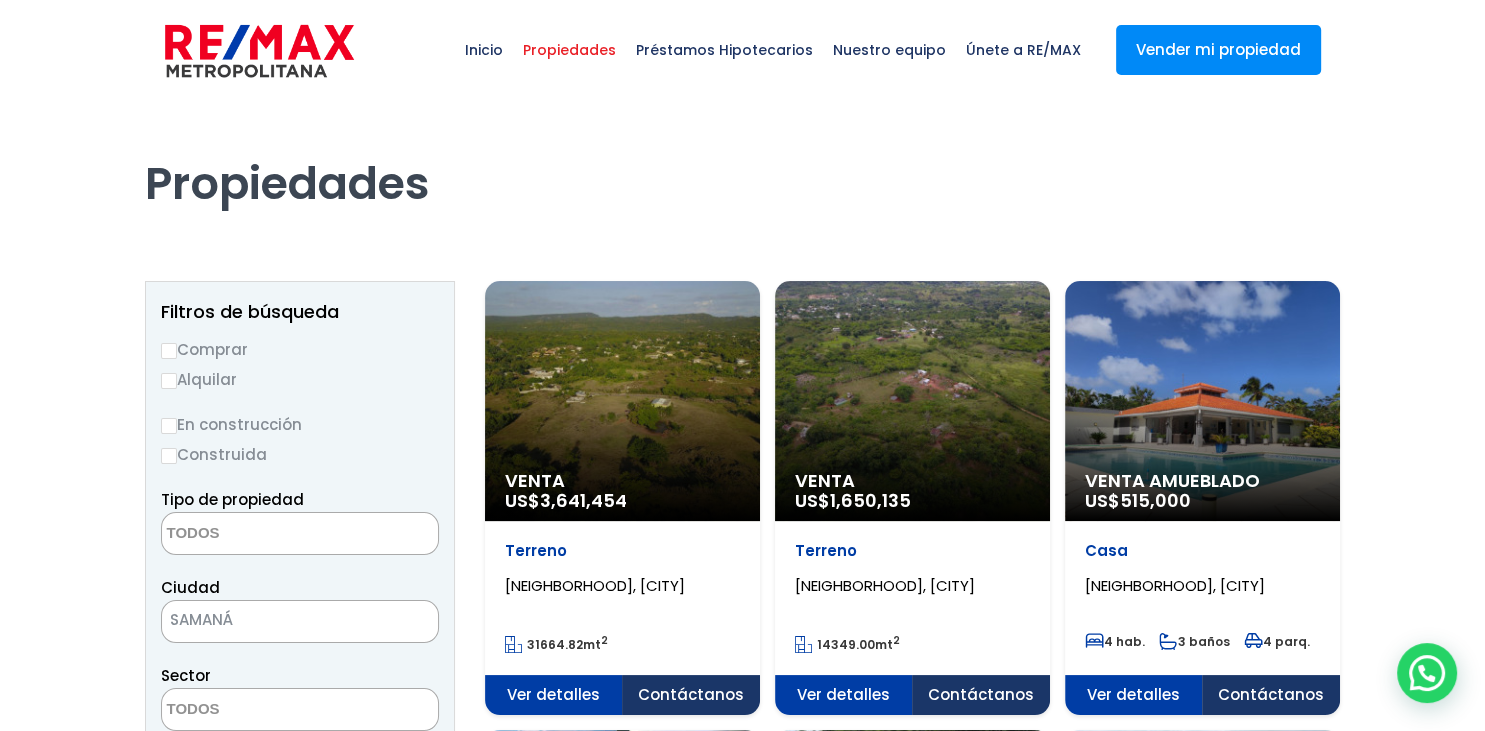 click on "Venta
US$  3,641,454" at bounding box center (622, 401) 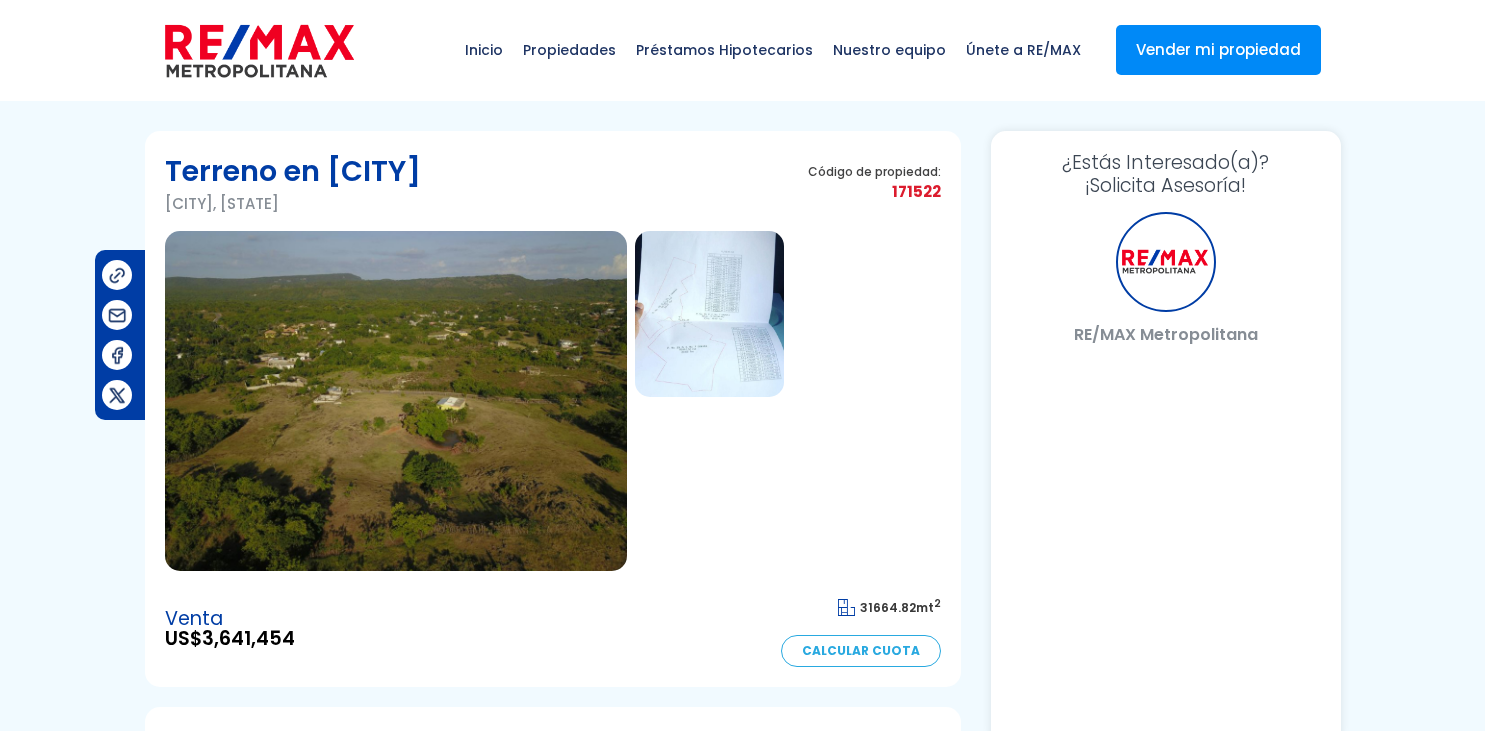 scroll, scrollTop: 0, scrollLeft: 0, axis: both 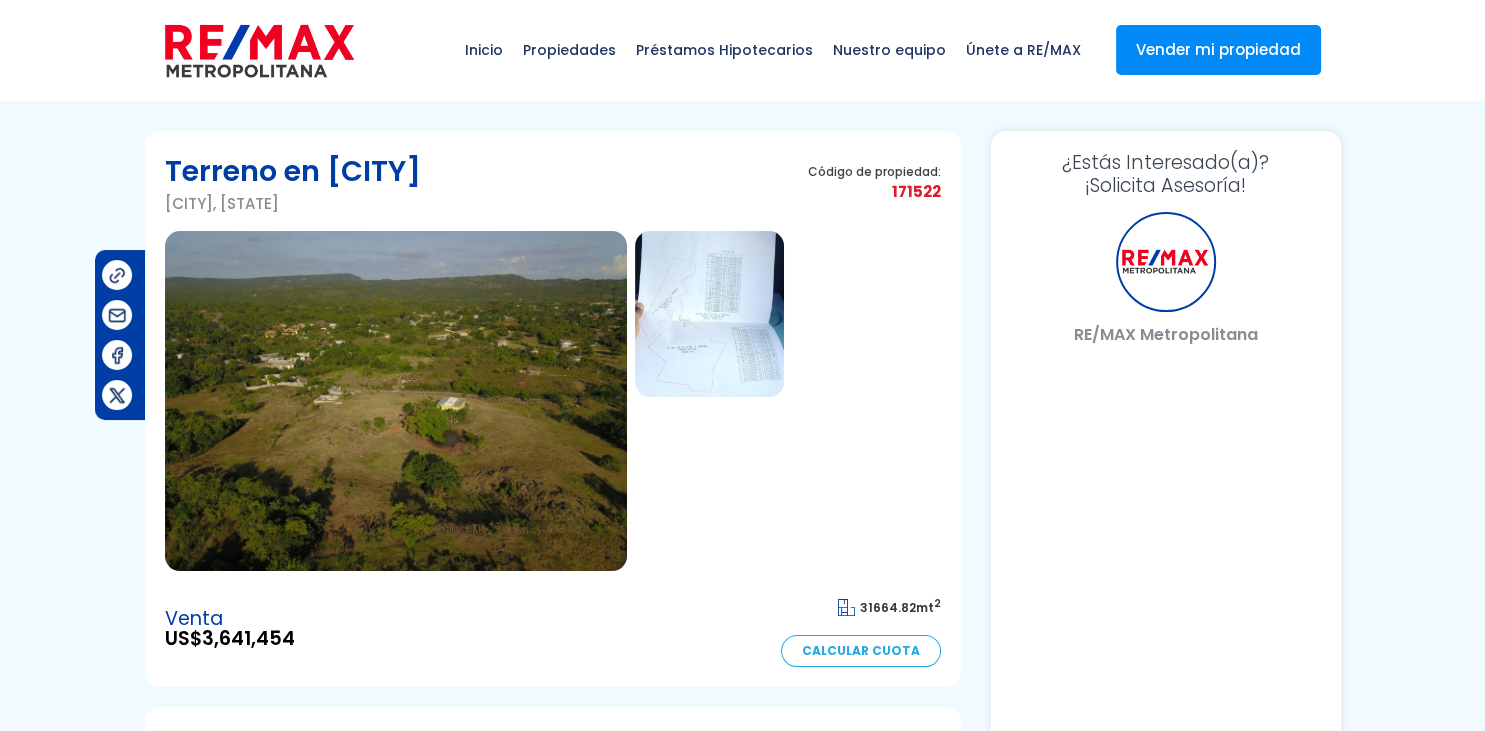 select on "AU" 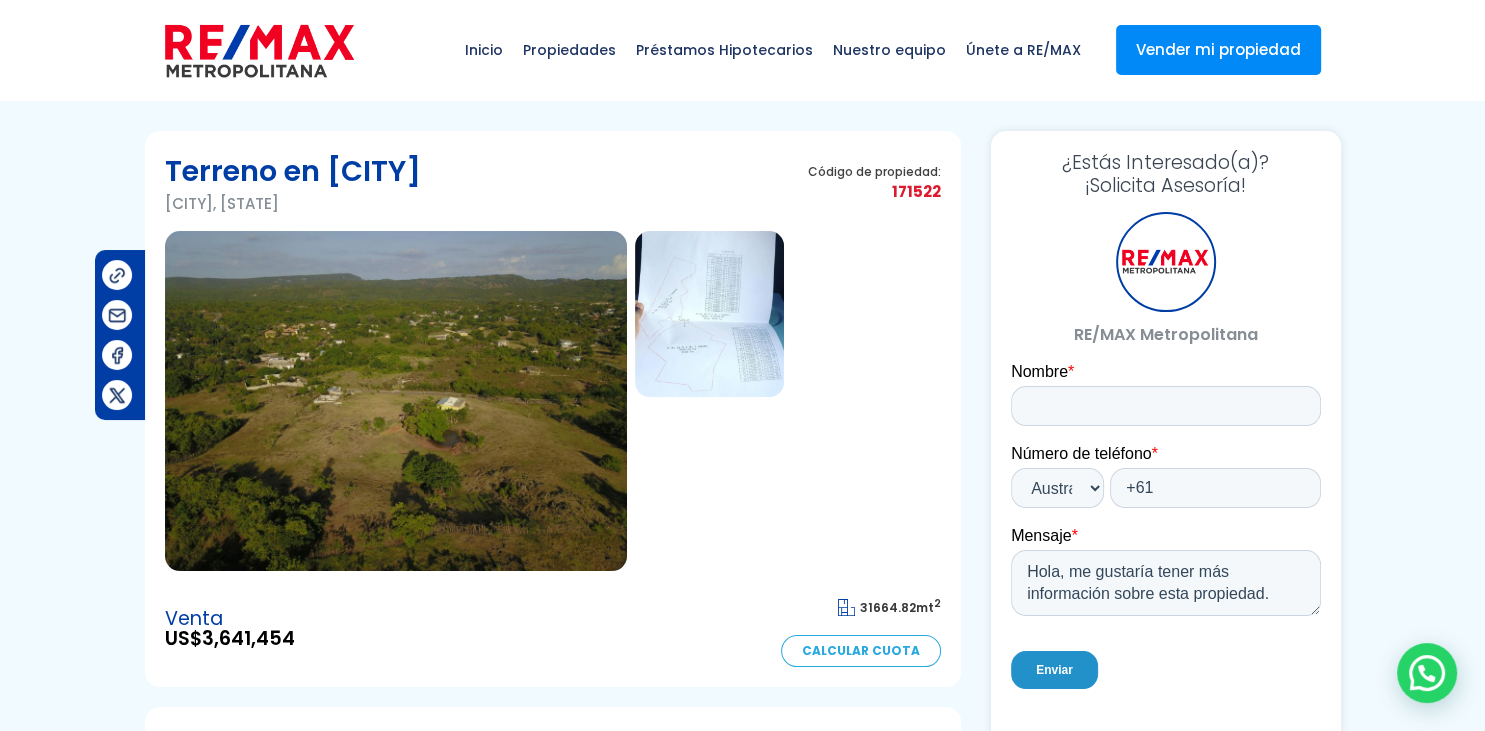 scroll, scrollTop: 0, scrollLeft: 0, axis: both 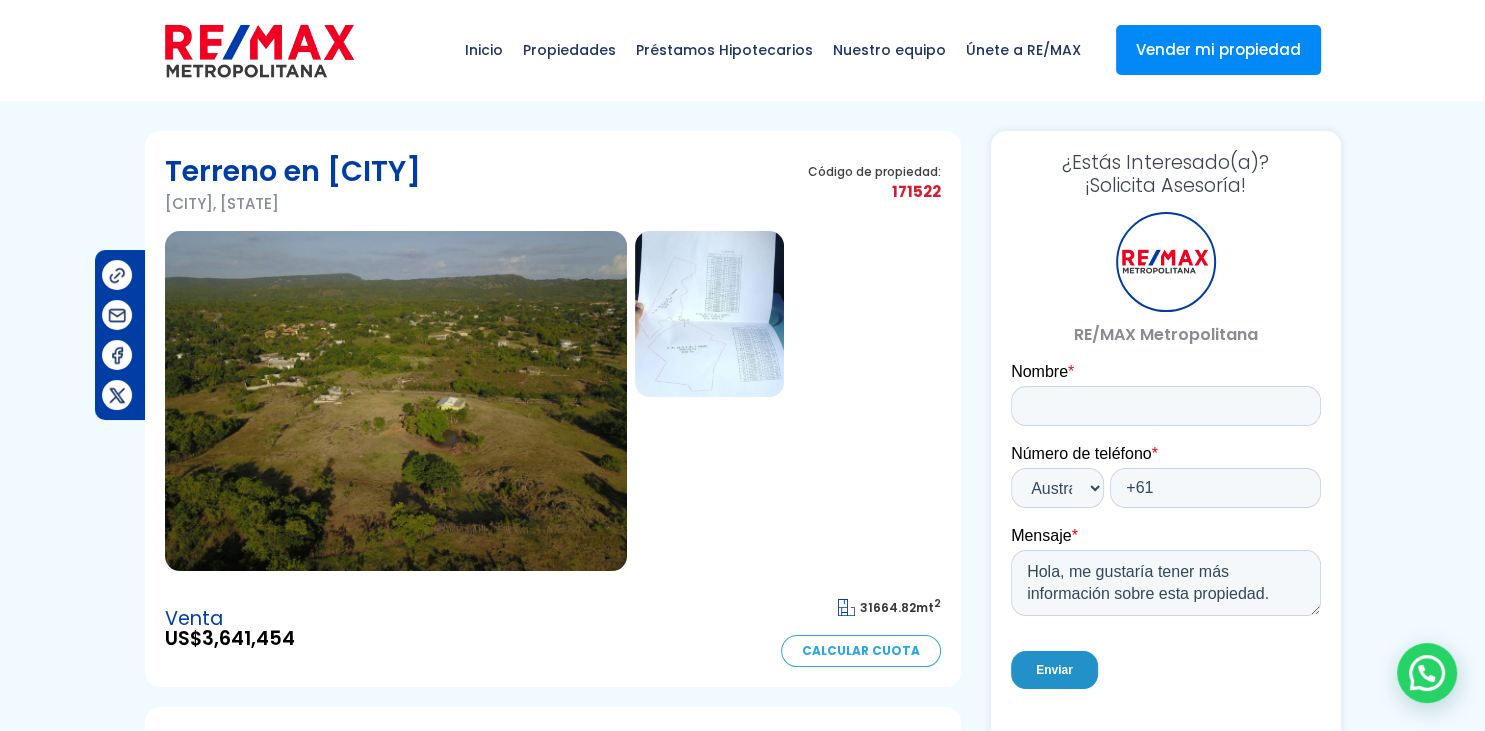 click at bounding box center (396, 401) 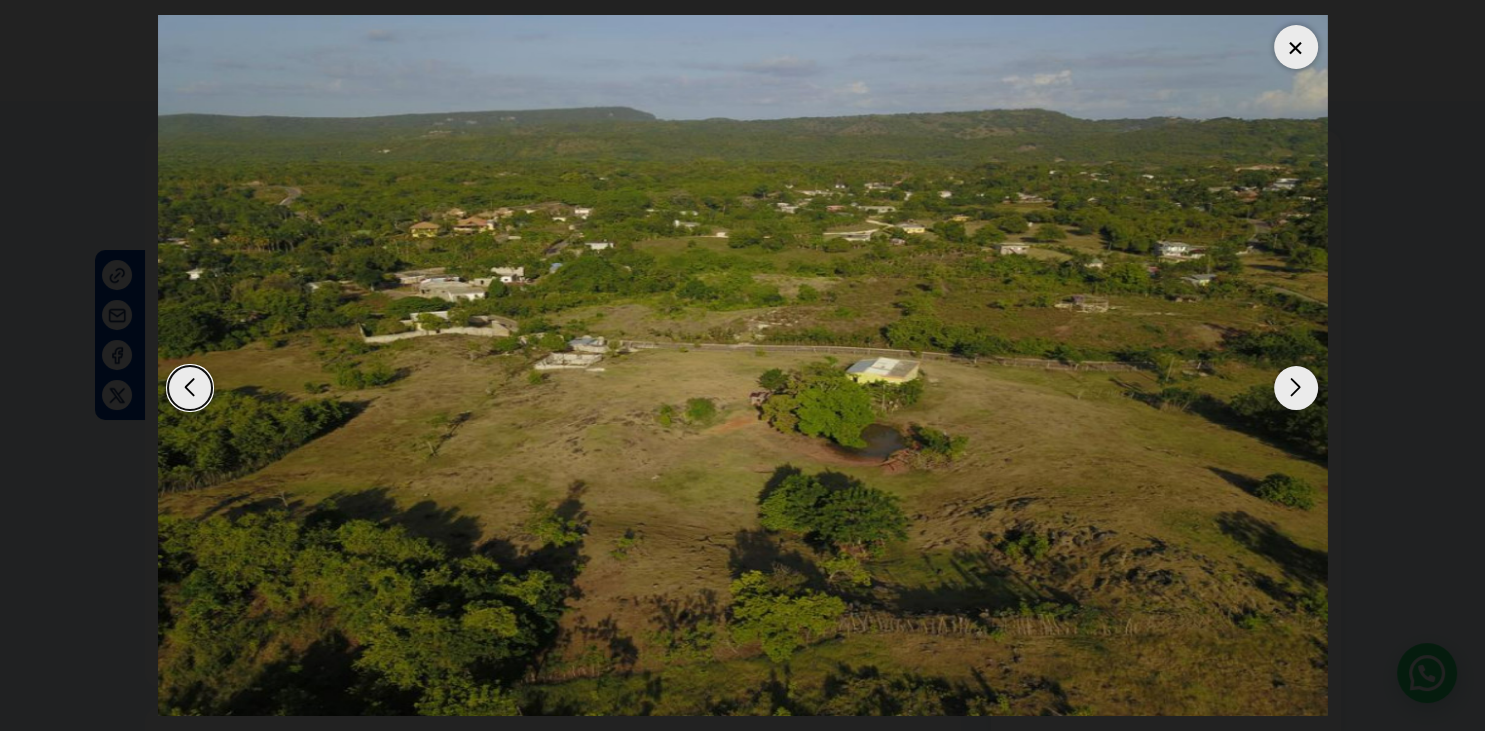 click at bounding box center [1296, 388] 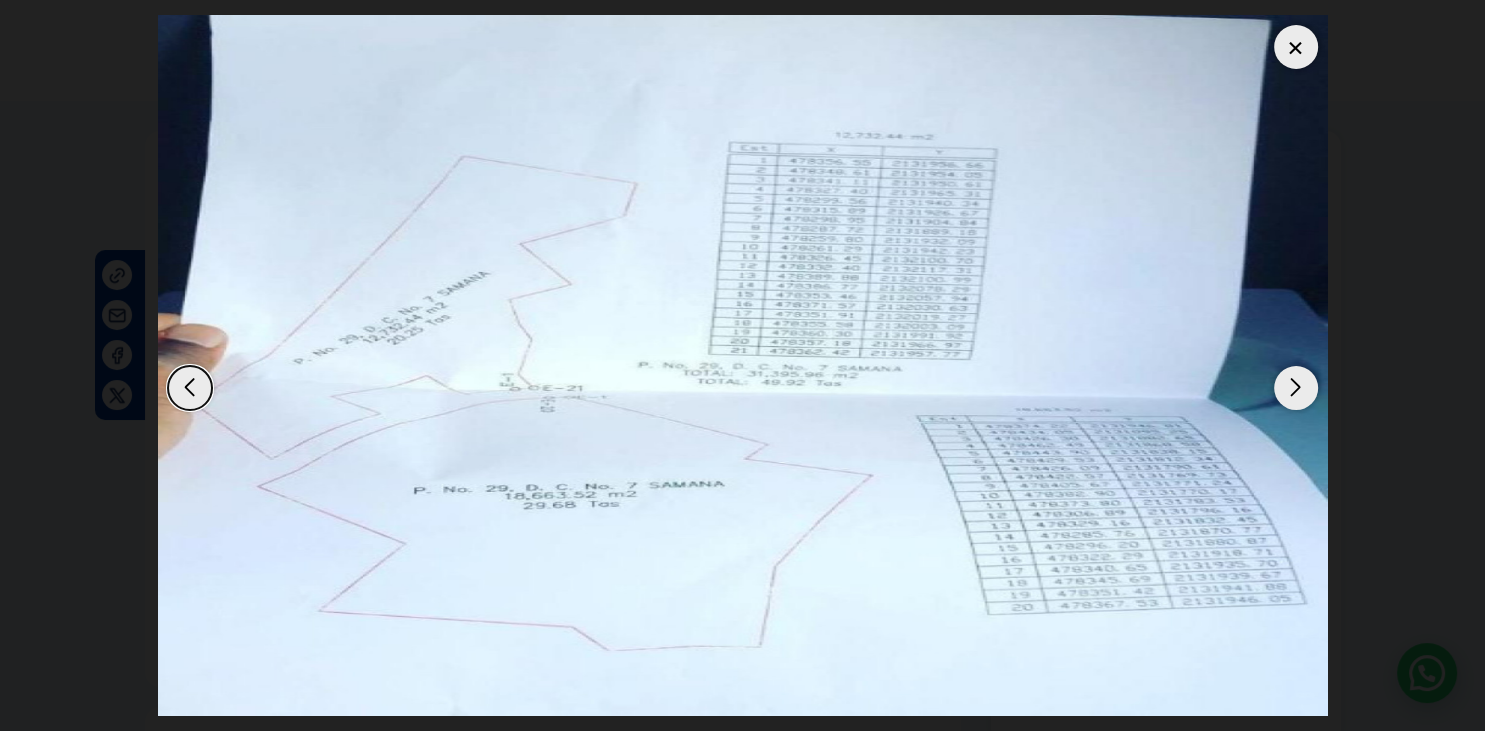 click at bounding box center (1296, 388) 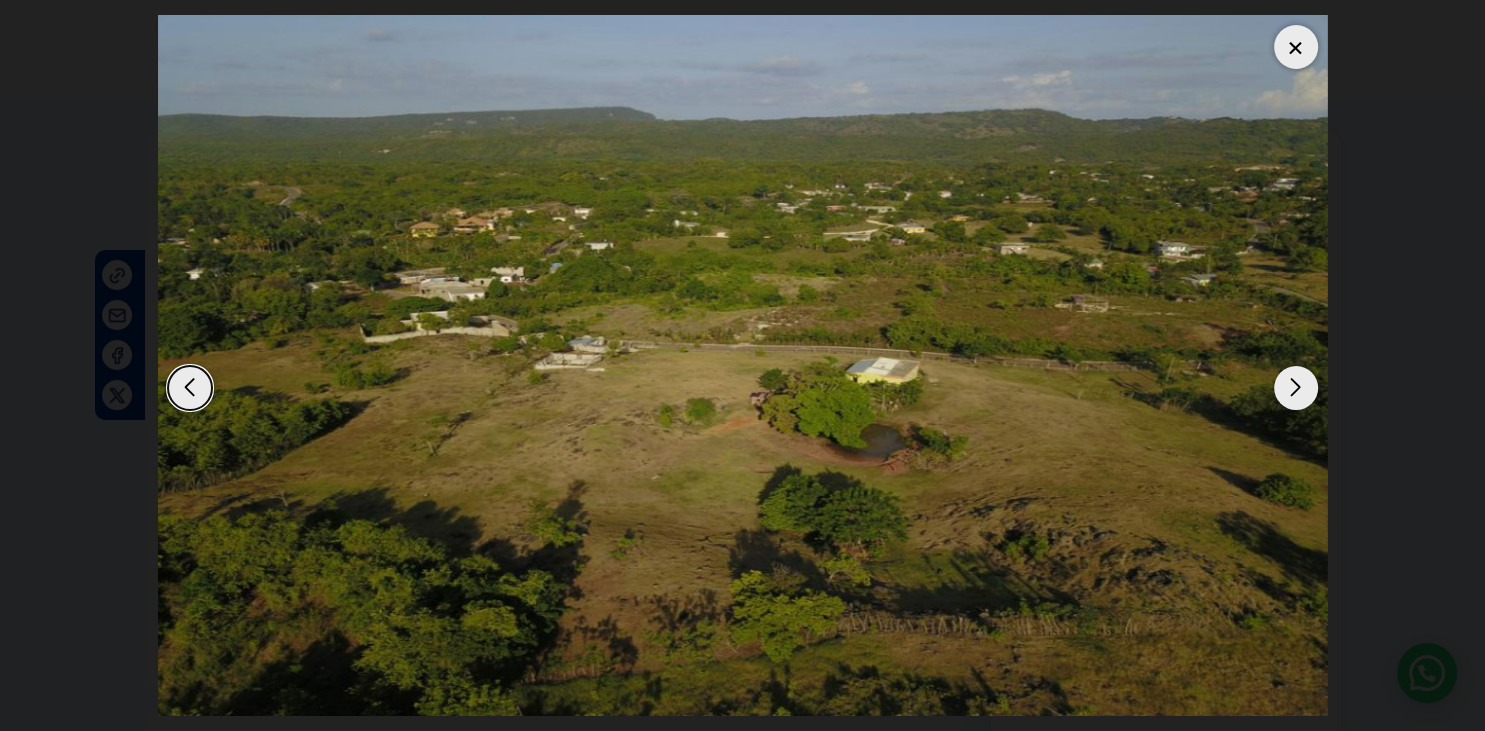 click at bounding box center (1296, 47) 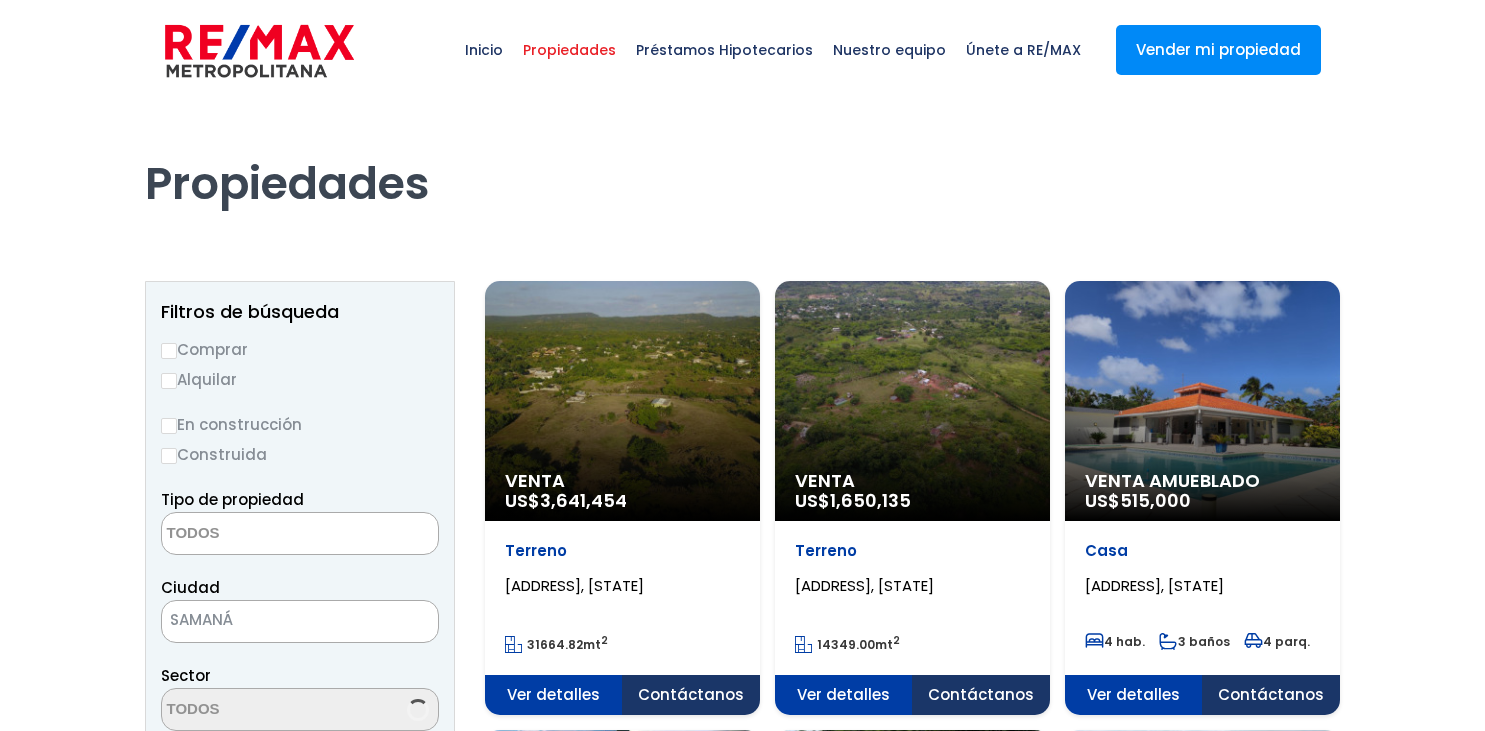 select 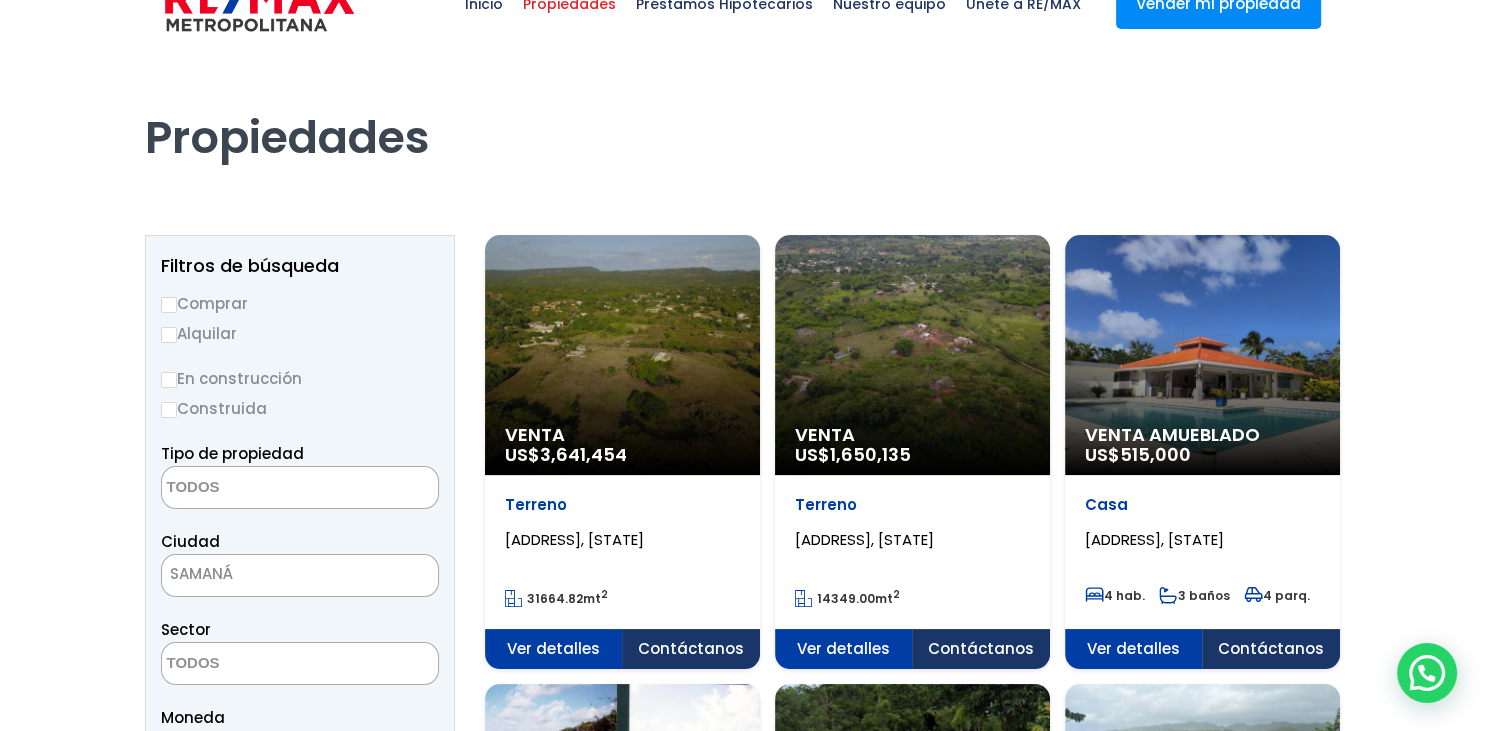 scroll, scrollTop: 0, scrollLeft: 0, axis: both 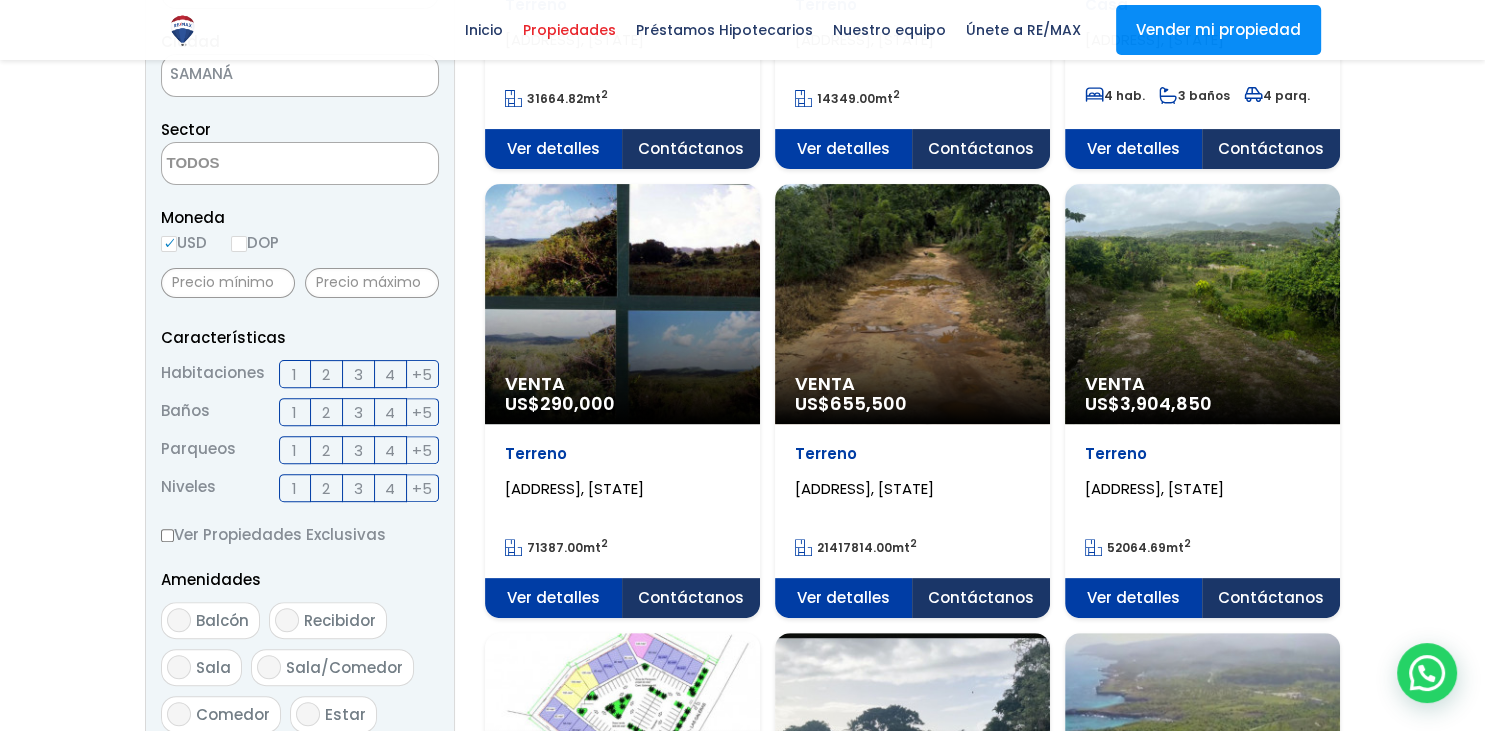 click on "Venta
US$  655,500" at bounding box center (622, -145) 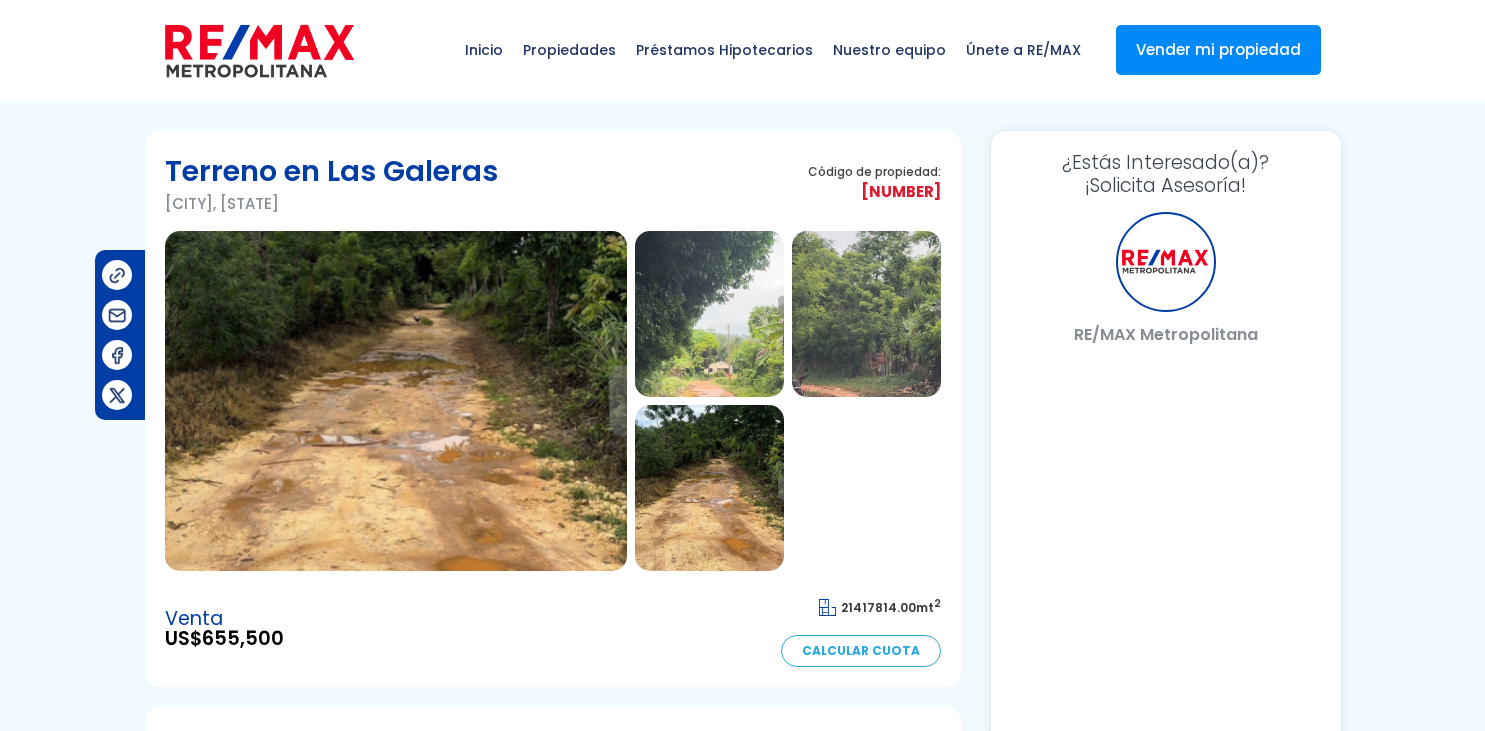 scroll, scrollTop: 0, scrollLeft: 0, axis: both 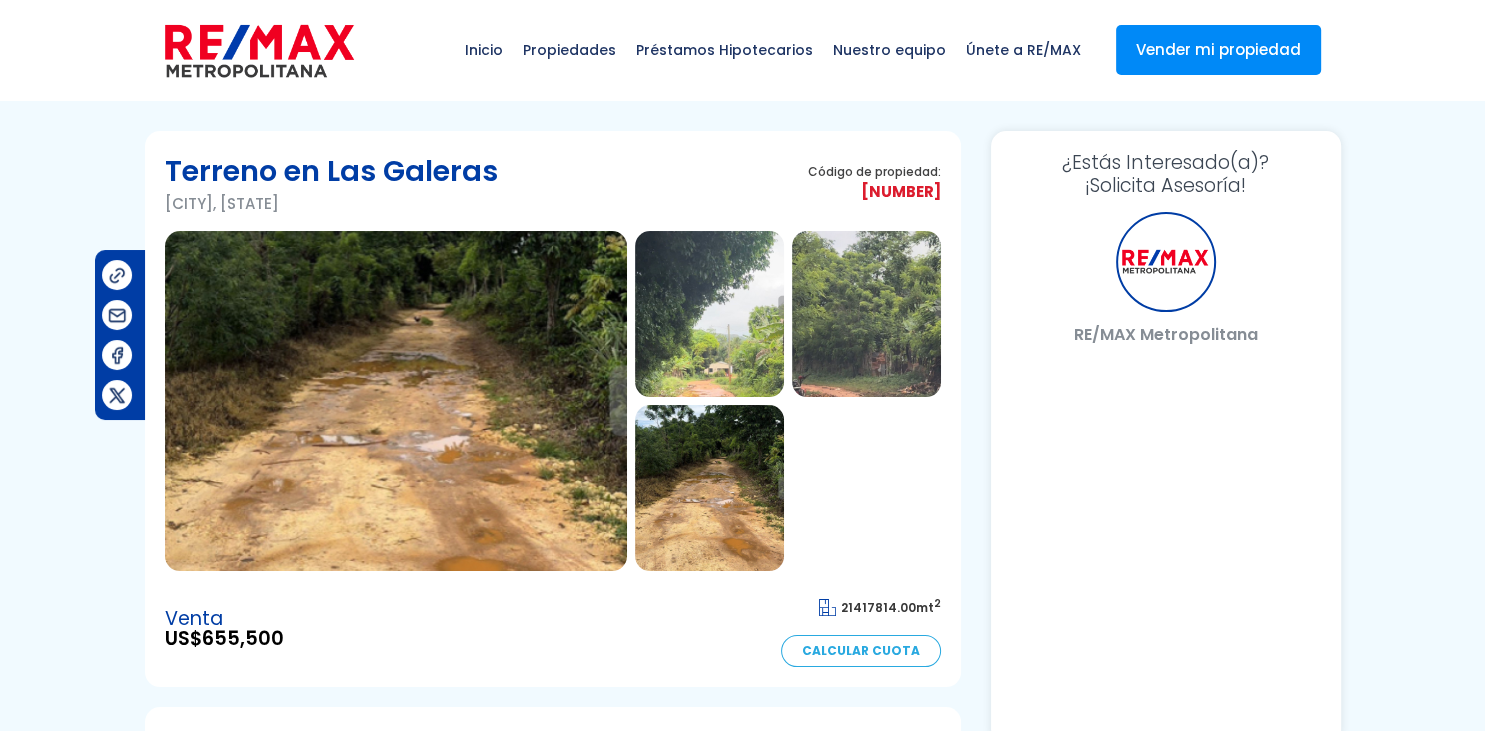 select on "AU" 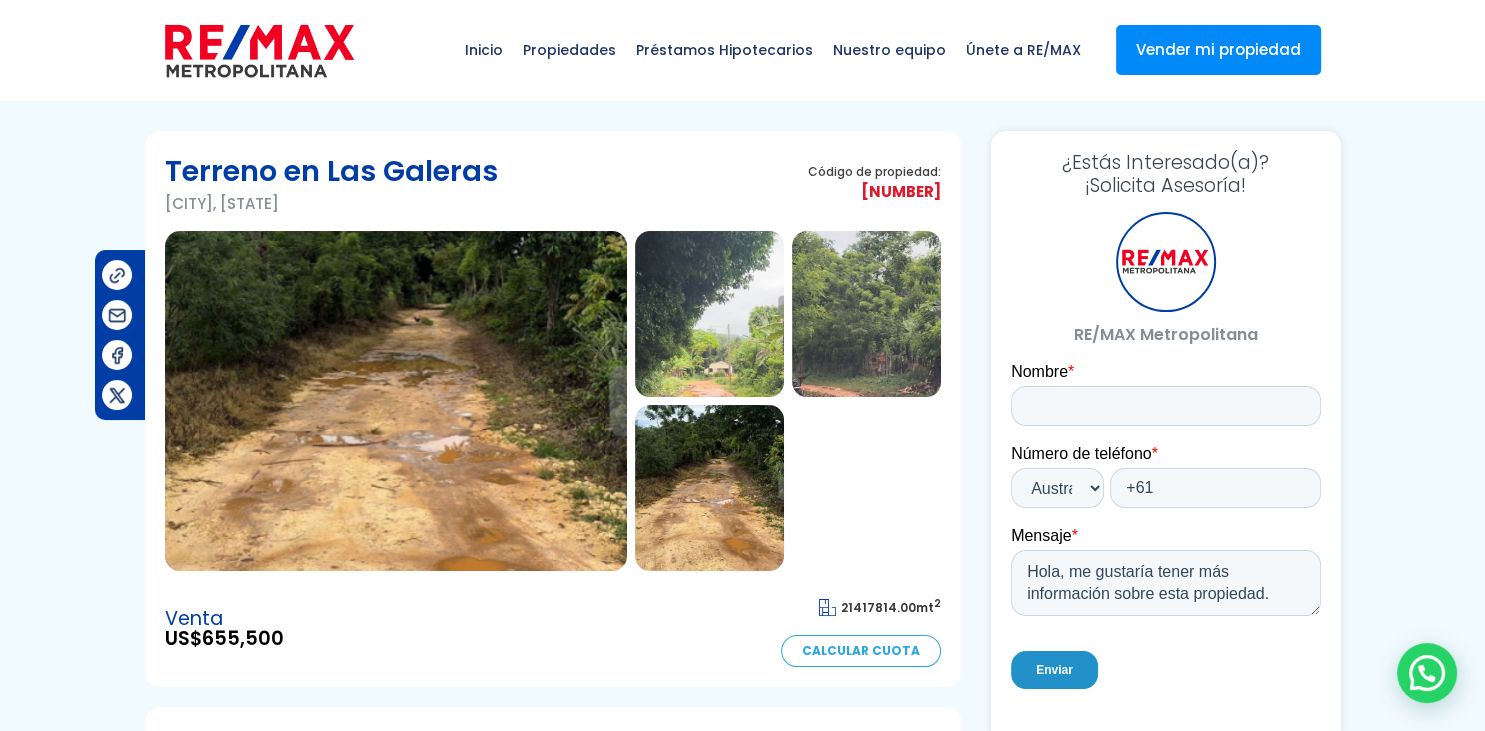 scroll, scrollTop: 0, scrollLeft: 0, axis: both 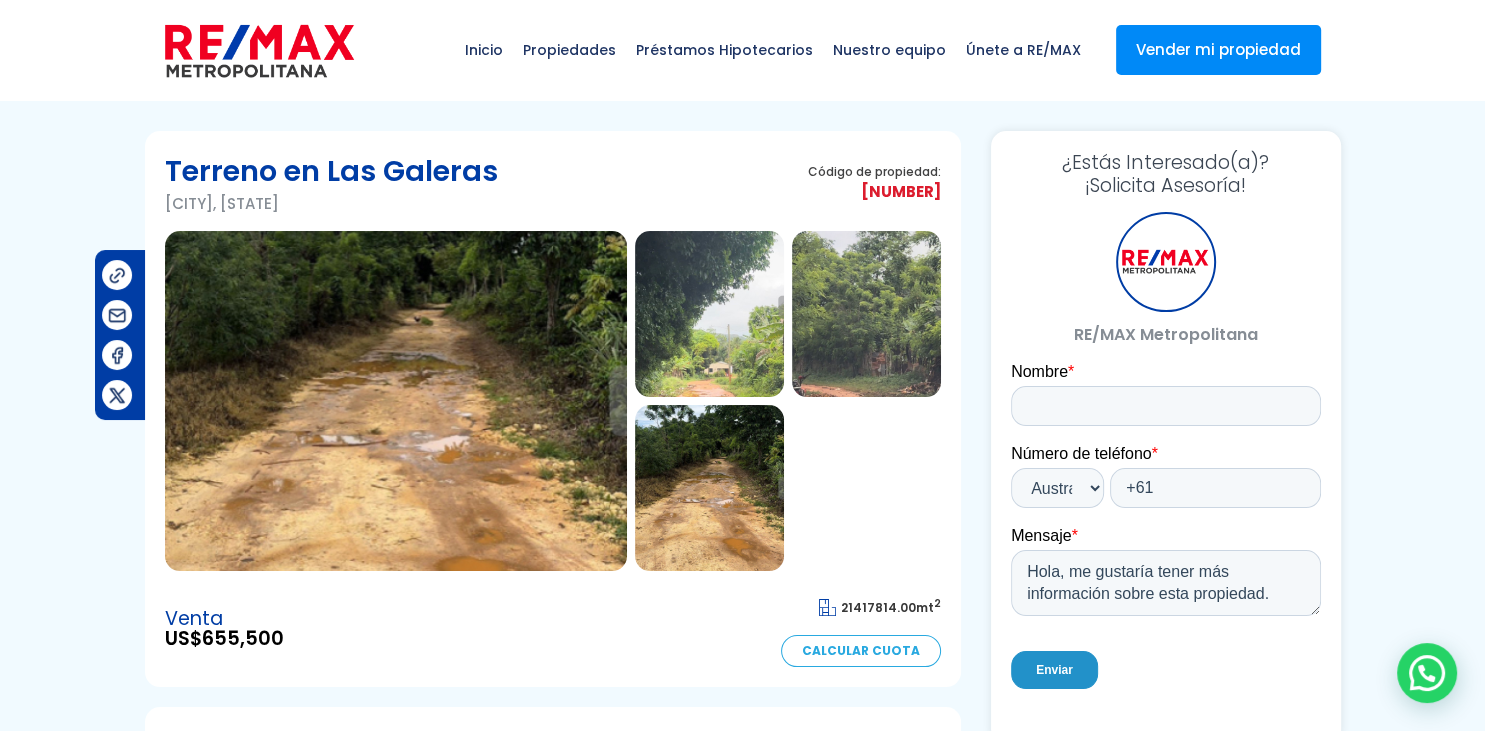 click at bounding box center (396, 401) 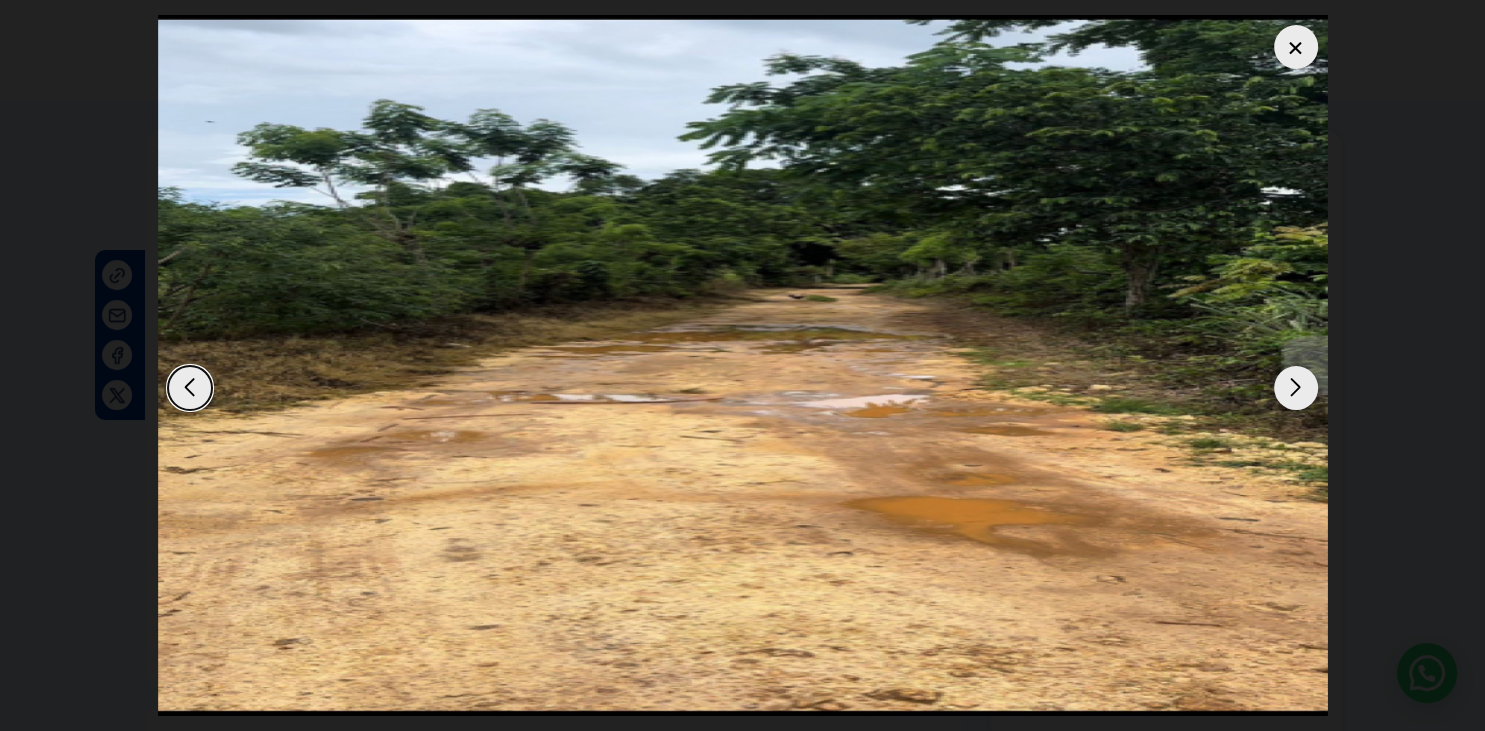 click at bounding box center [1296, 388] 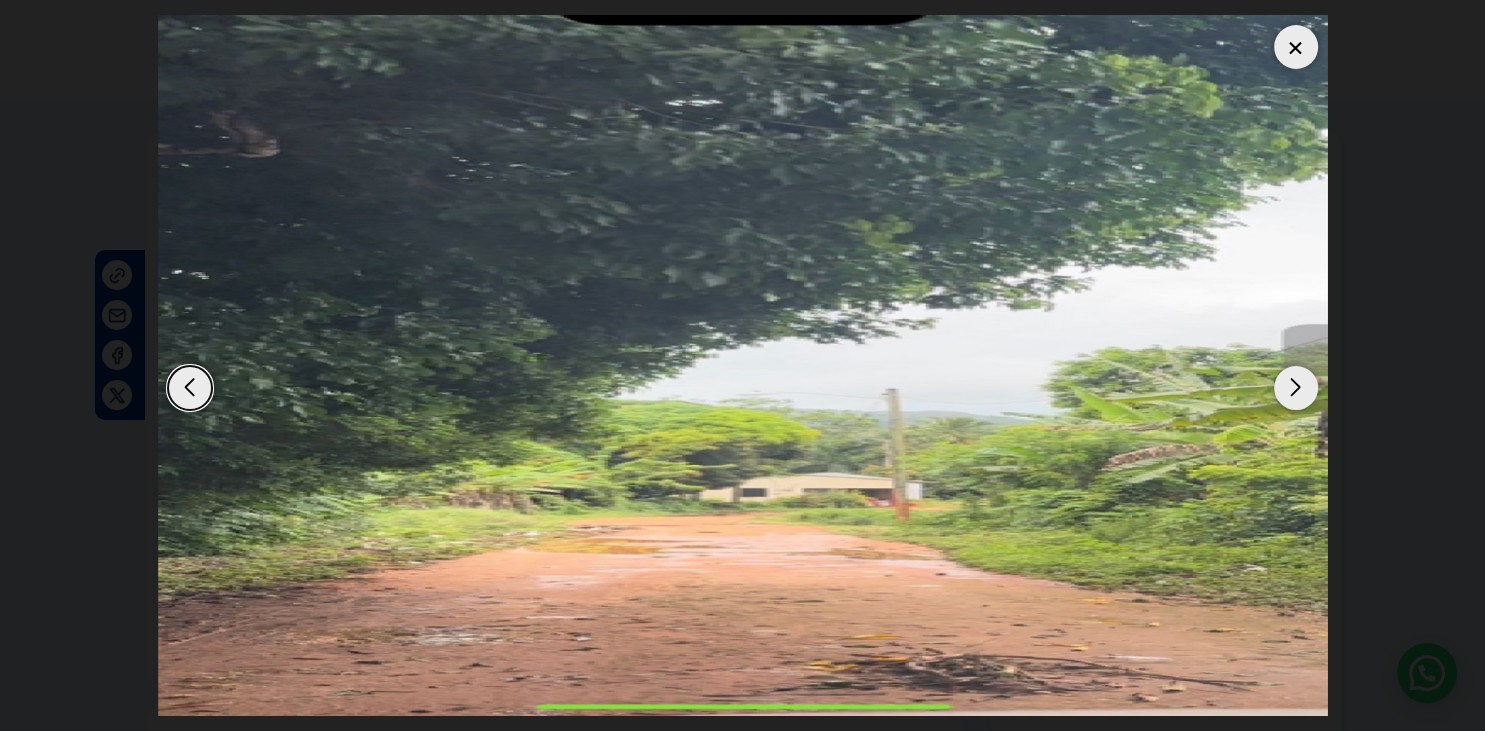 click at bounding box center [1296, 388] 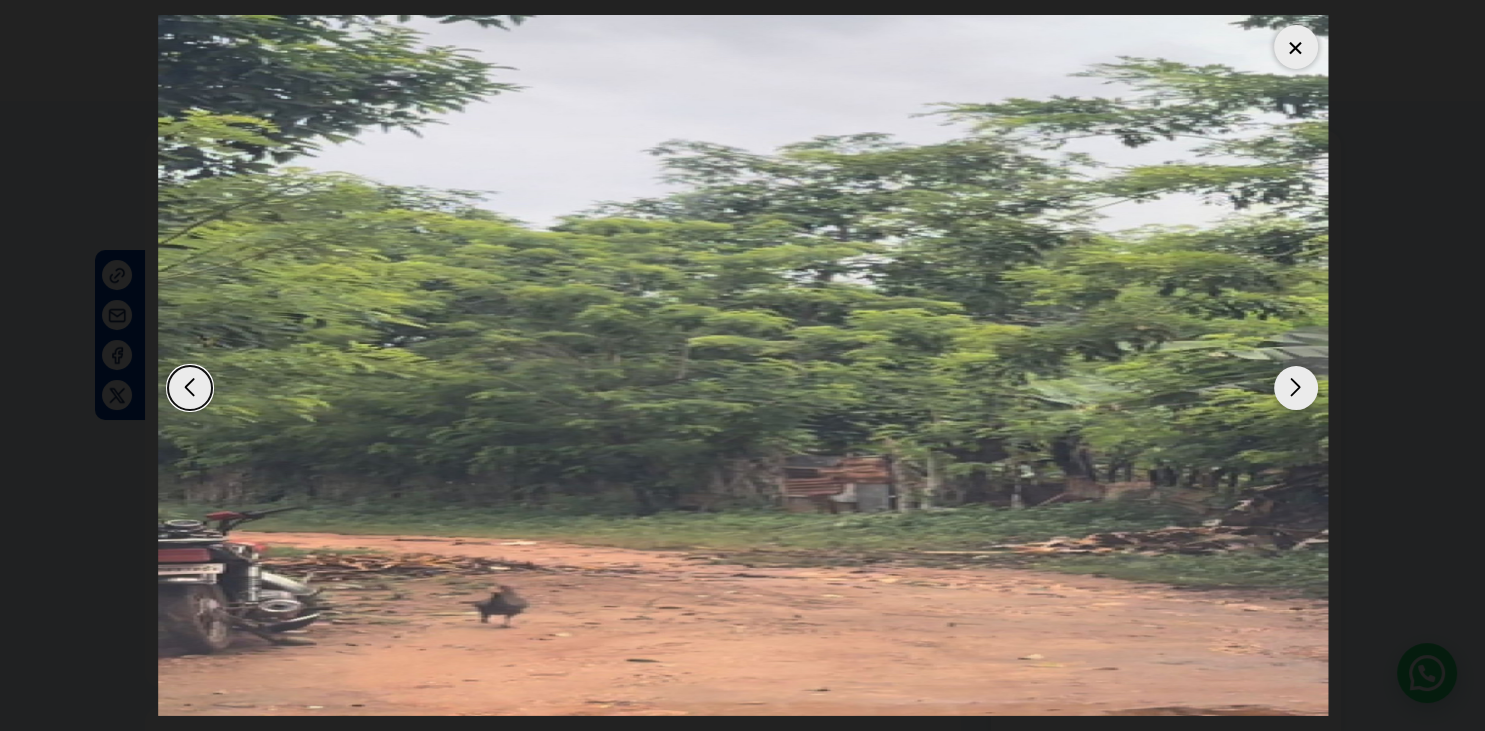 click at bounding box center [1296, 388] 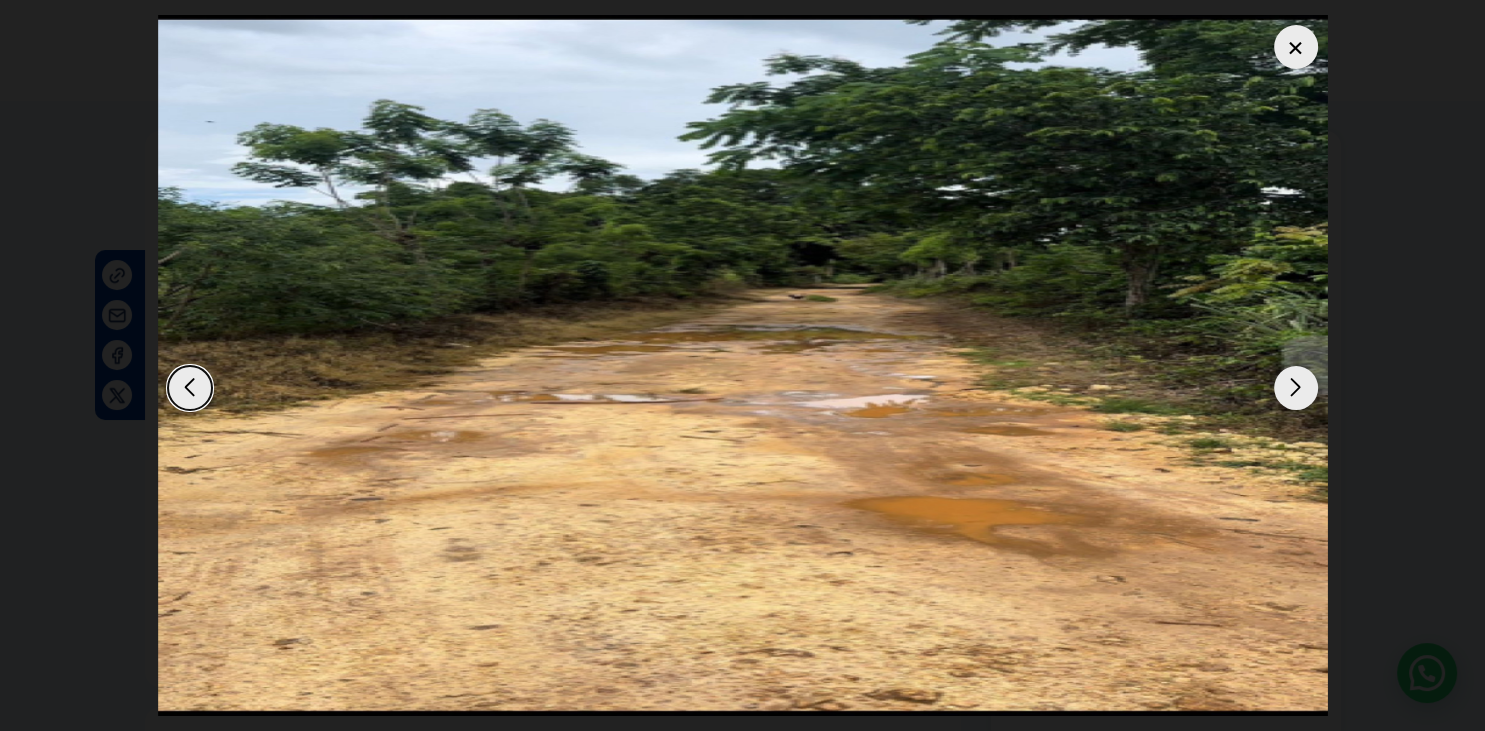 click at bounding box center (1296, 47) 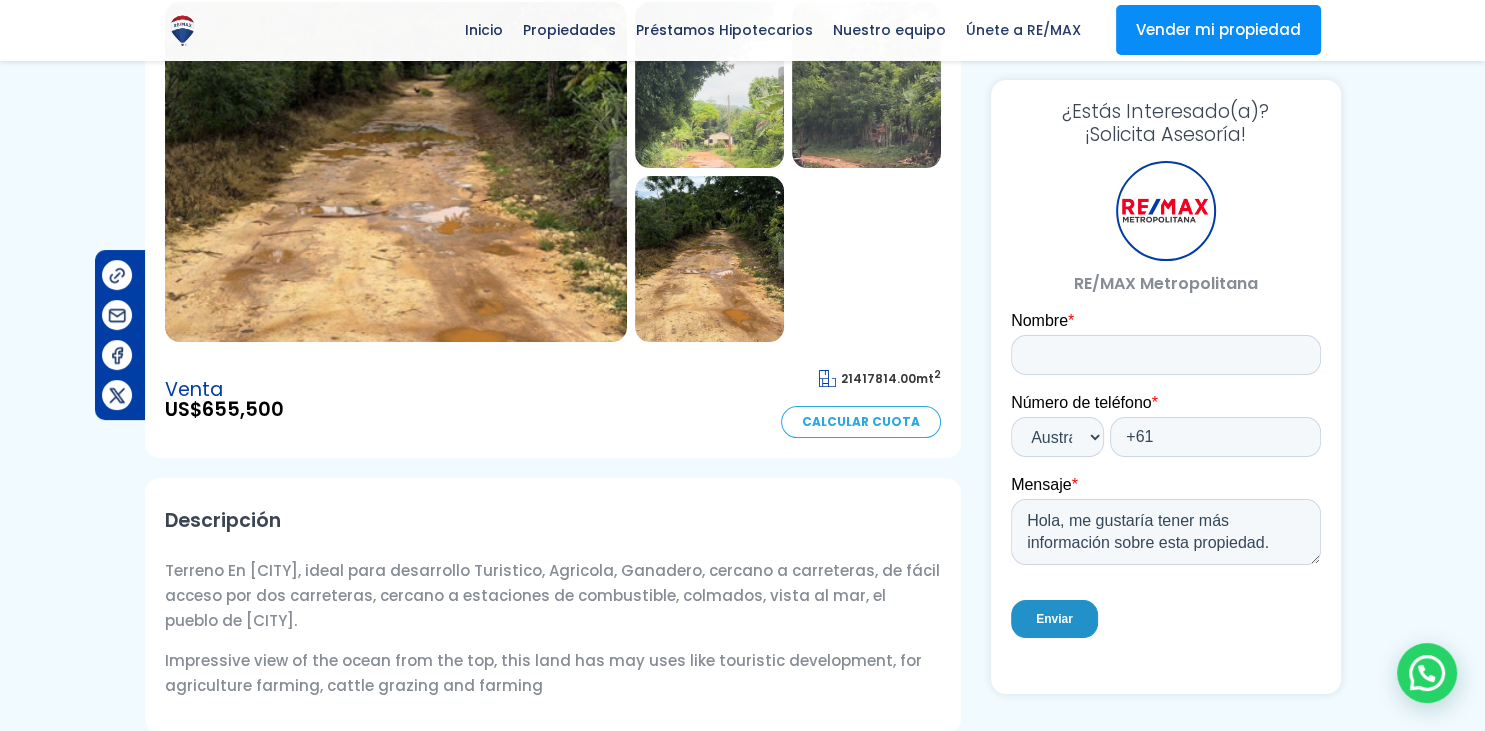 scroll, scrollTop: 281, scrollLeft: 0, axis: vertical 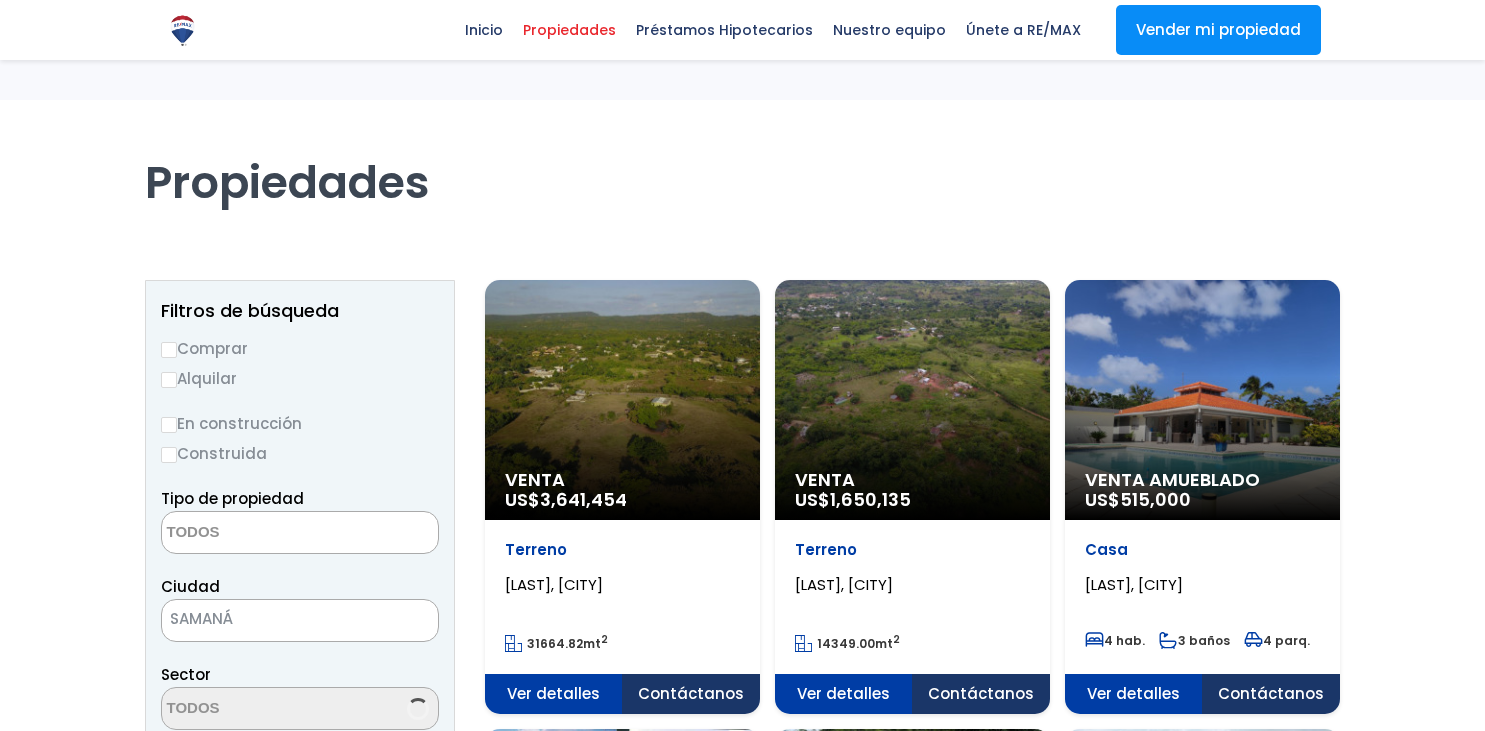 select 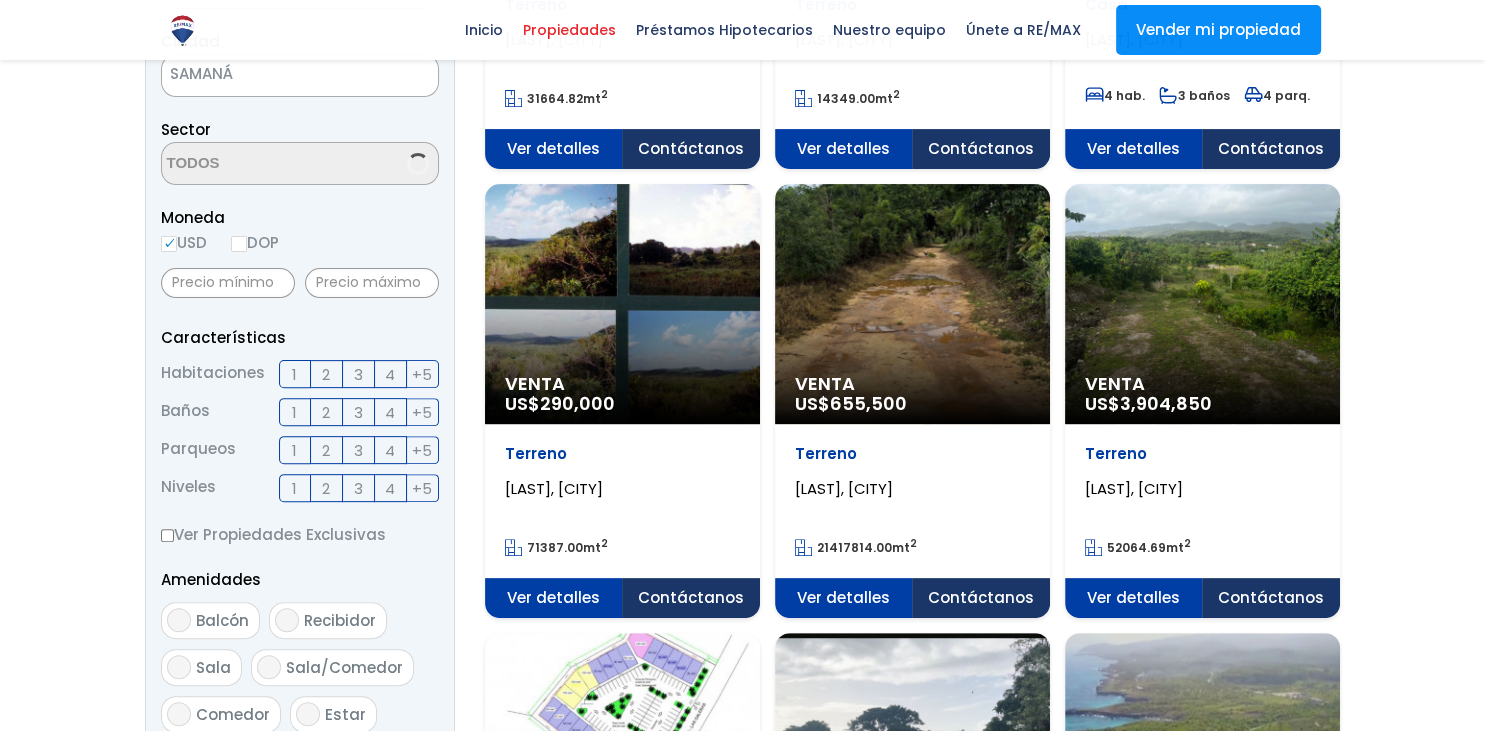 scroll, scrollTop: 545, scrollLeft: 0, axis: vertical 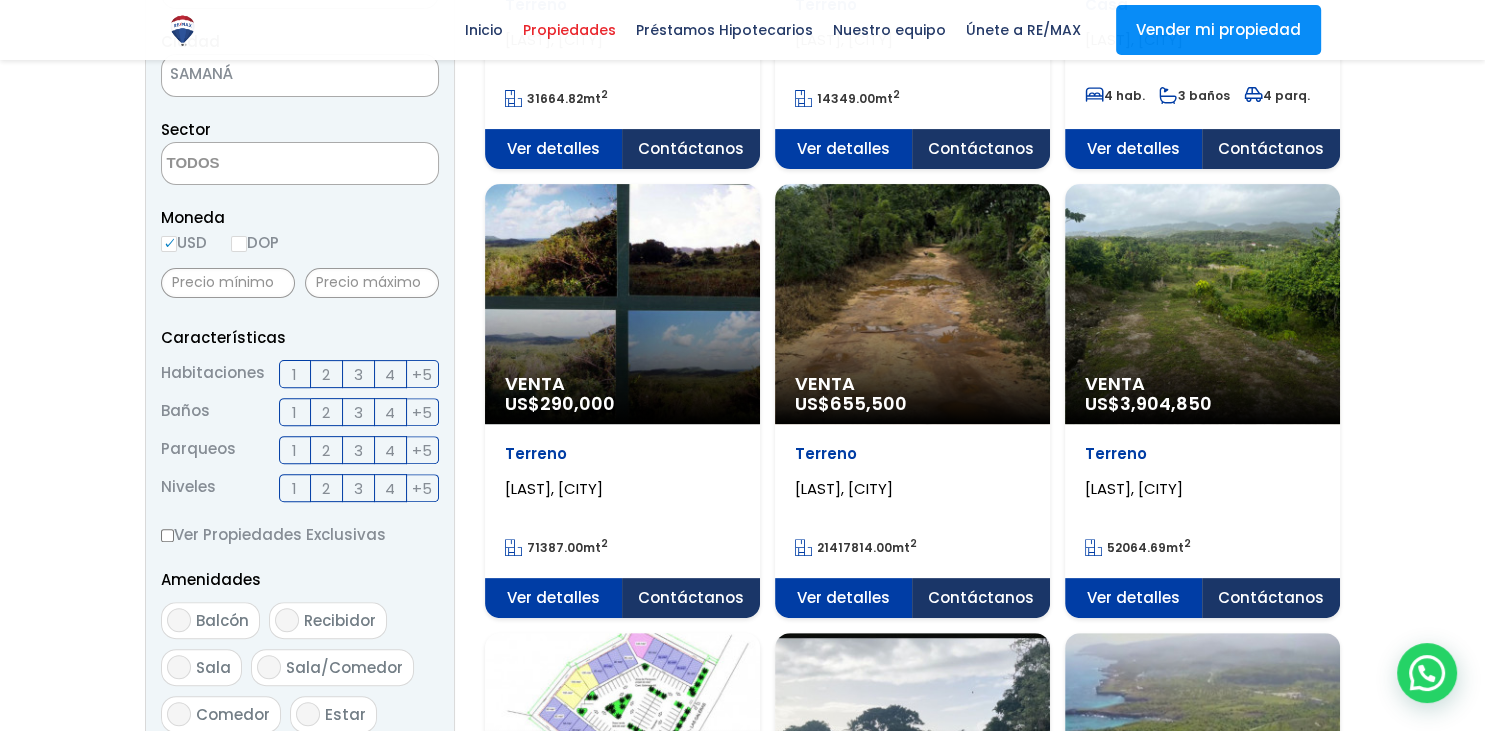click on "Venta
US$  3,904,850" at bounding box center (622, -145) 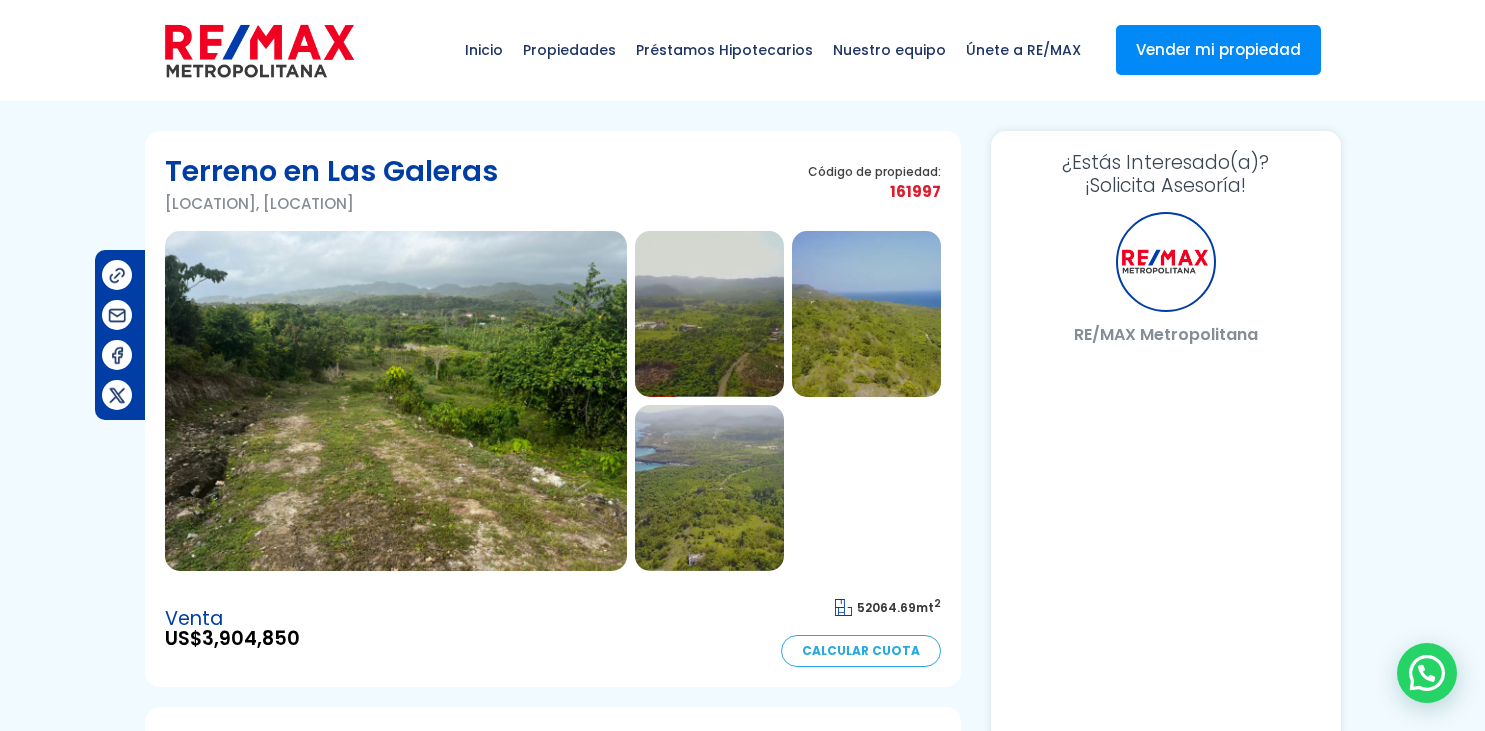scroll, scrollTop: 0, scrollLeft: 0, axis: both 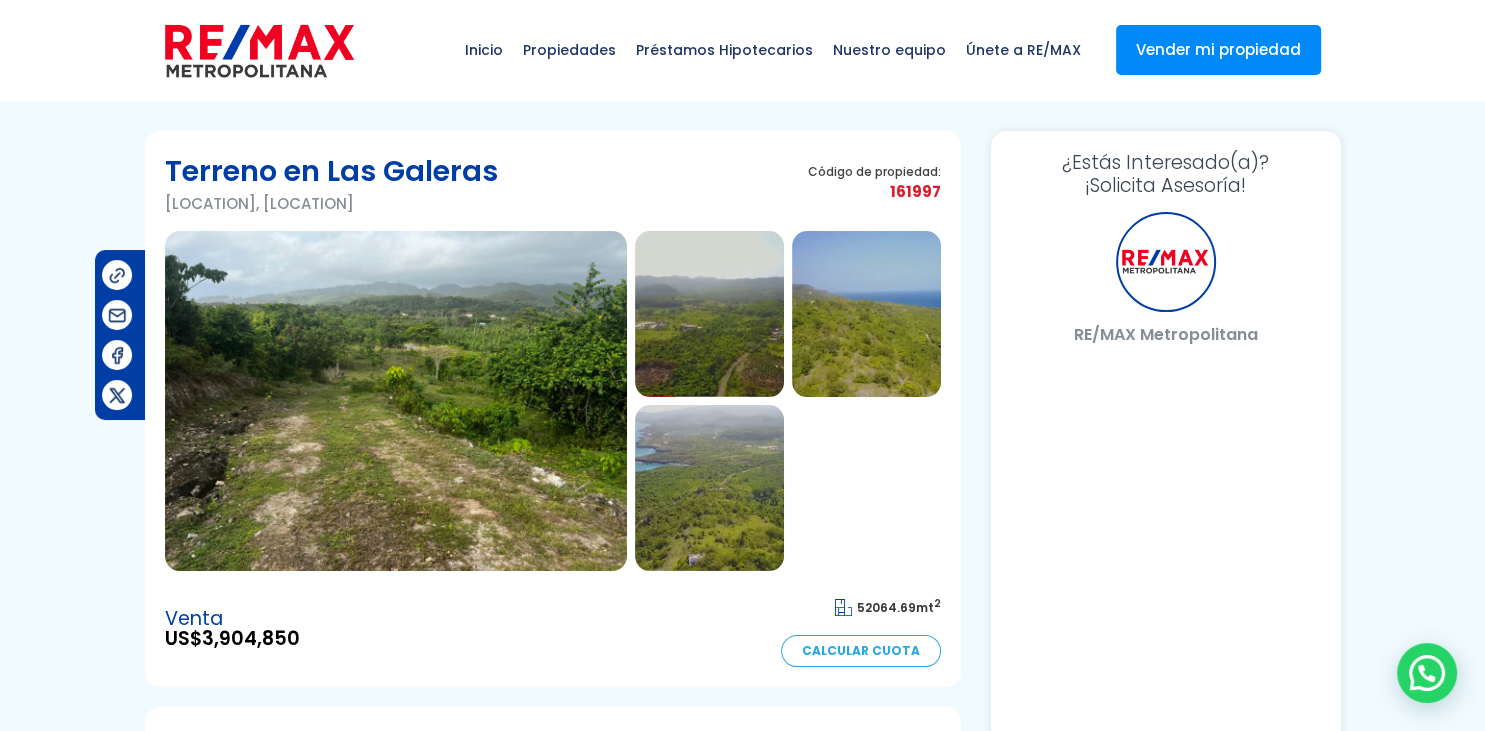 select on "AU" 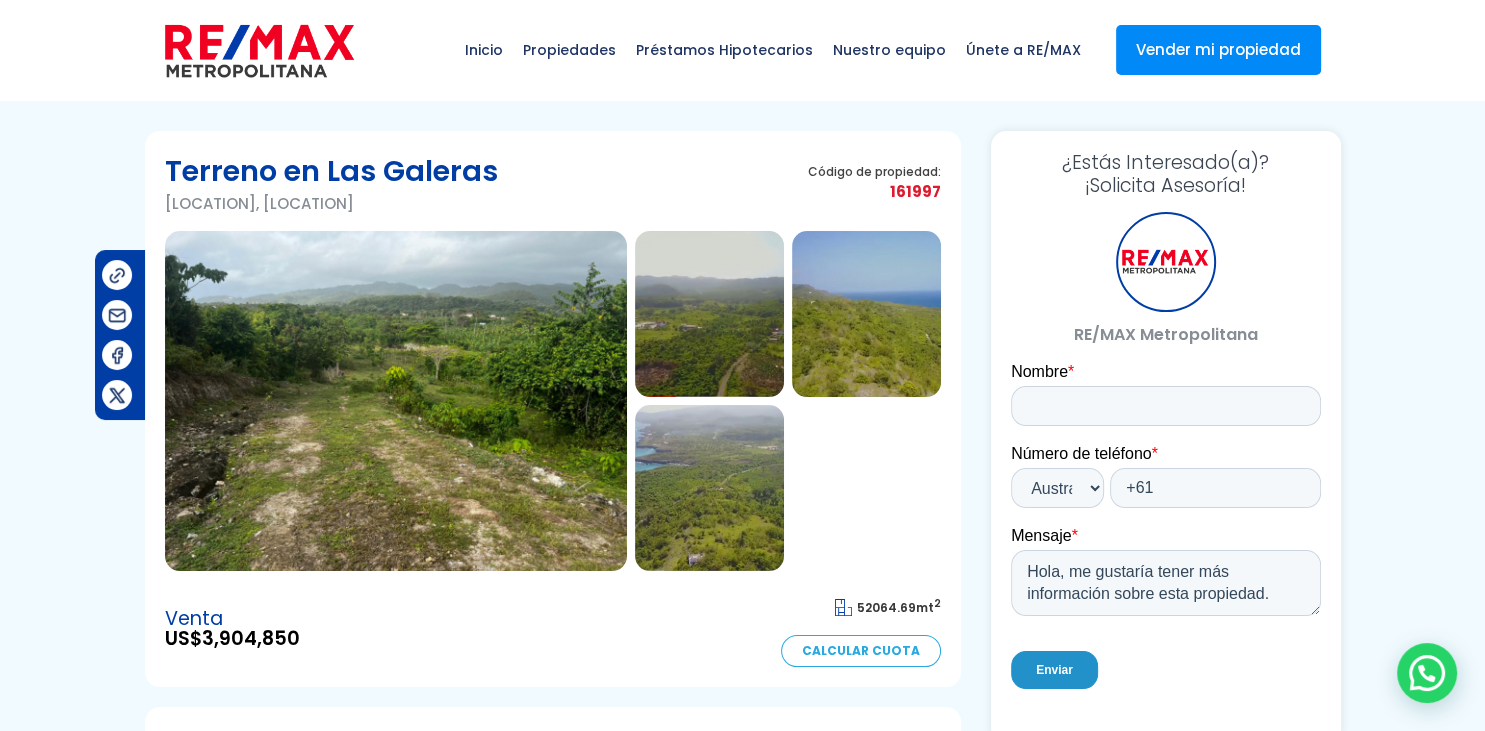 scroll, scrollTop: 0, scrollLeft: 0, axis: both 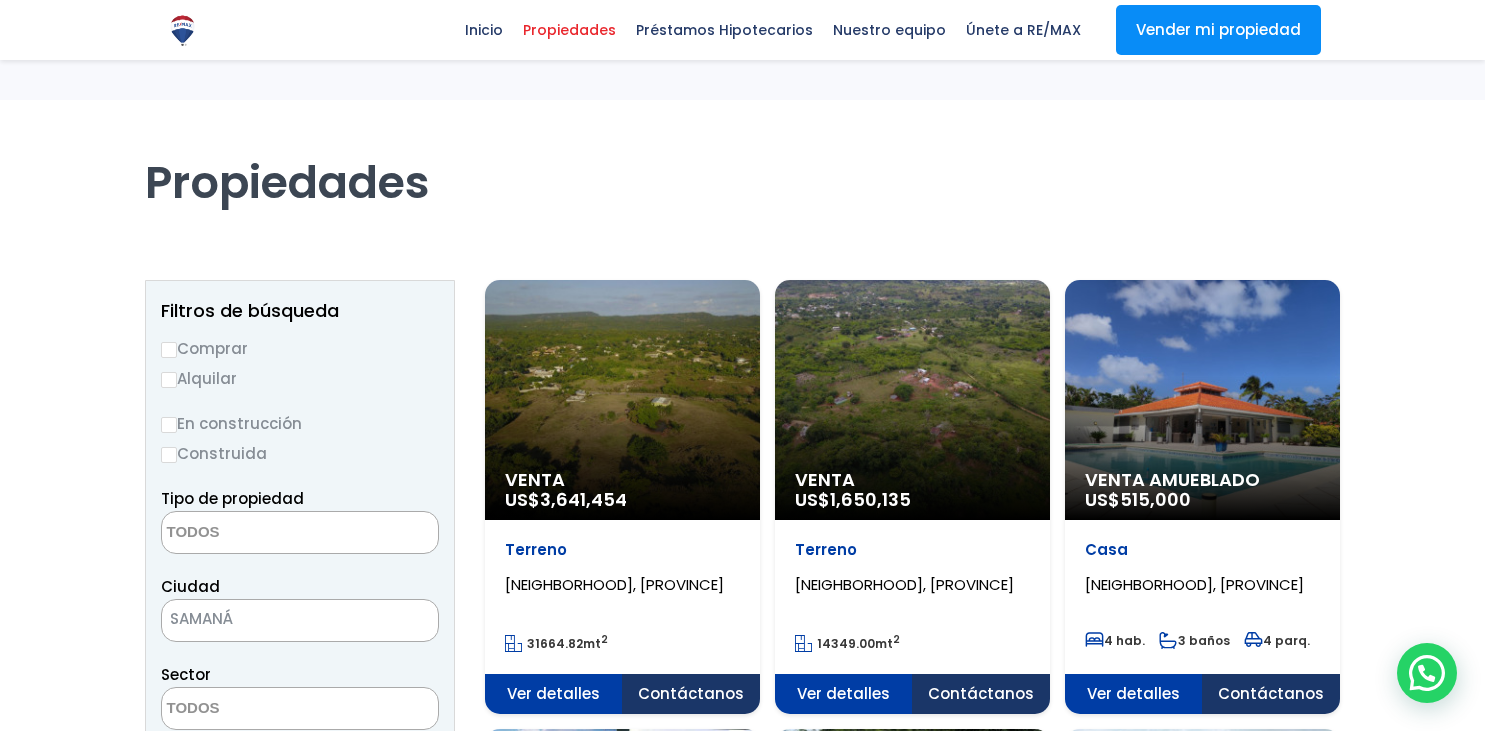 select 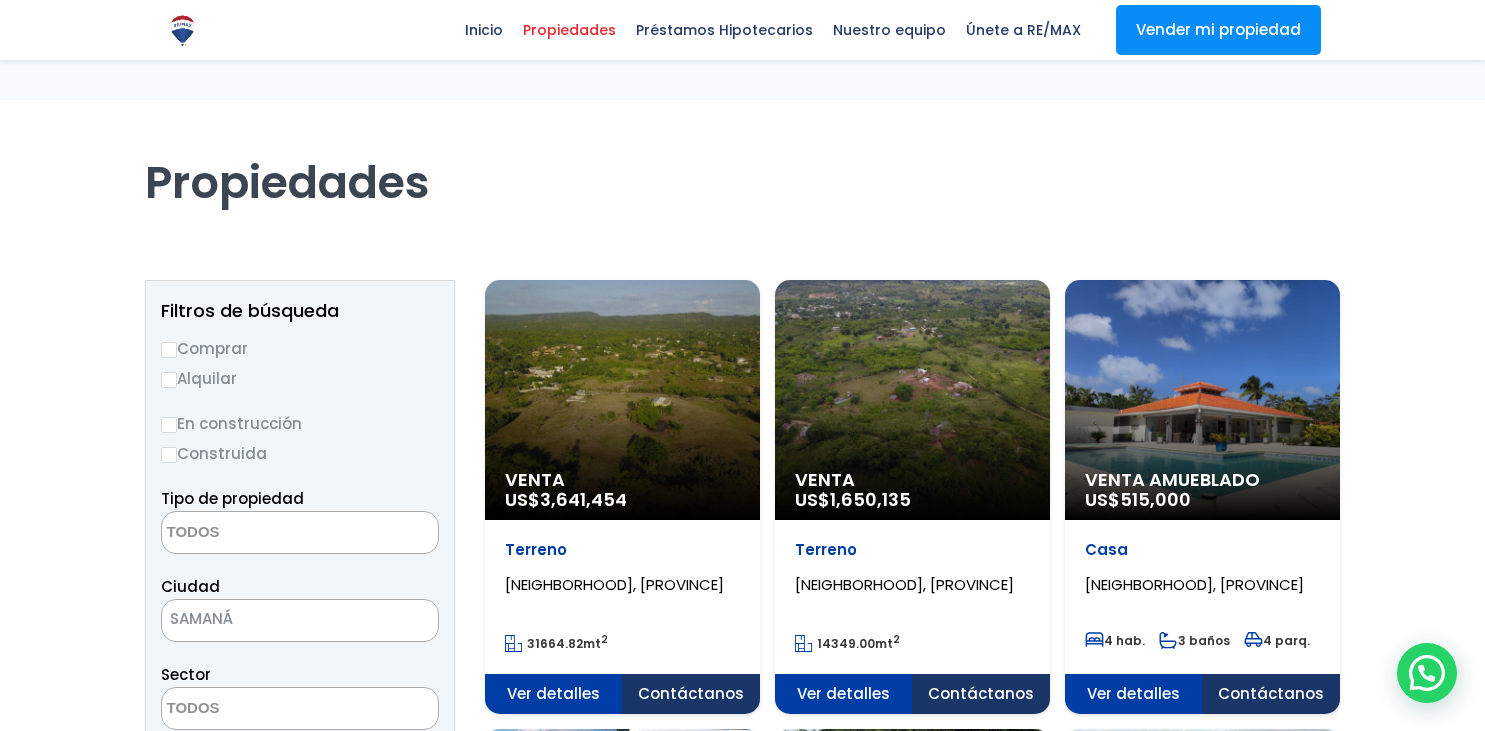 select 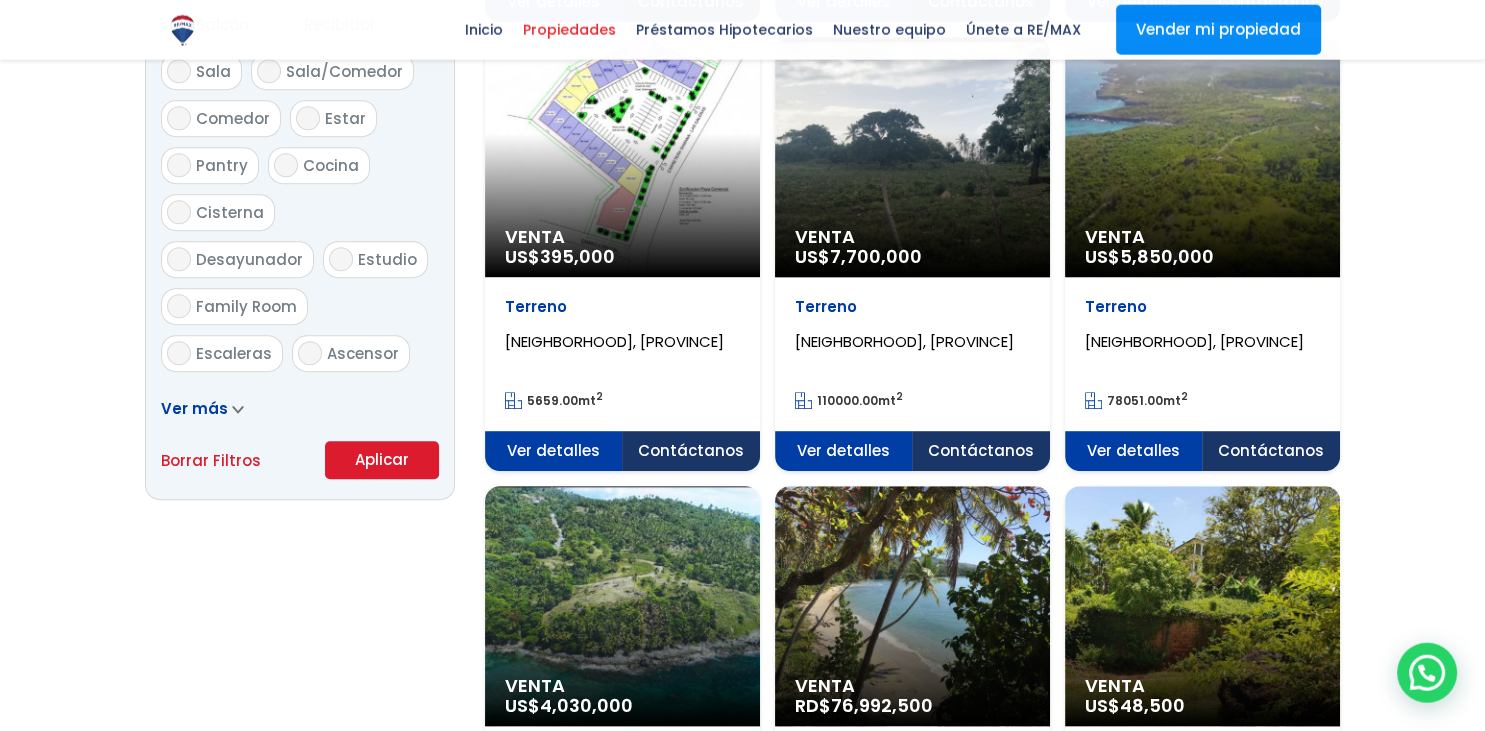 scroll, scrollTop: 1144, scrollLeft: 0, axis: vertical 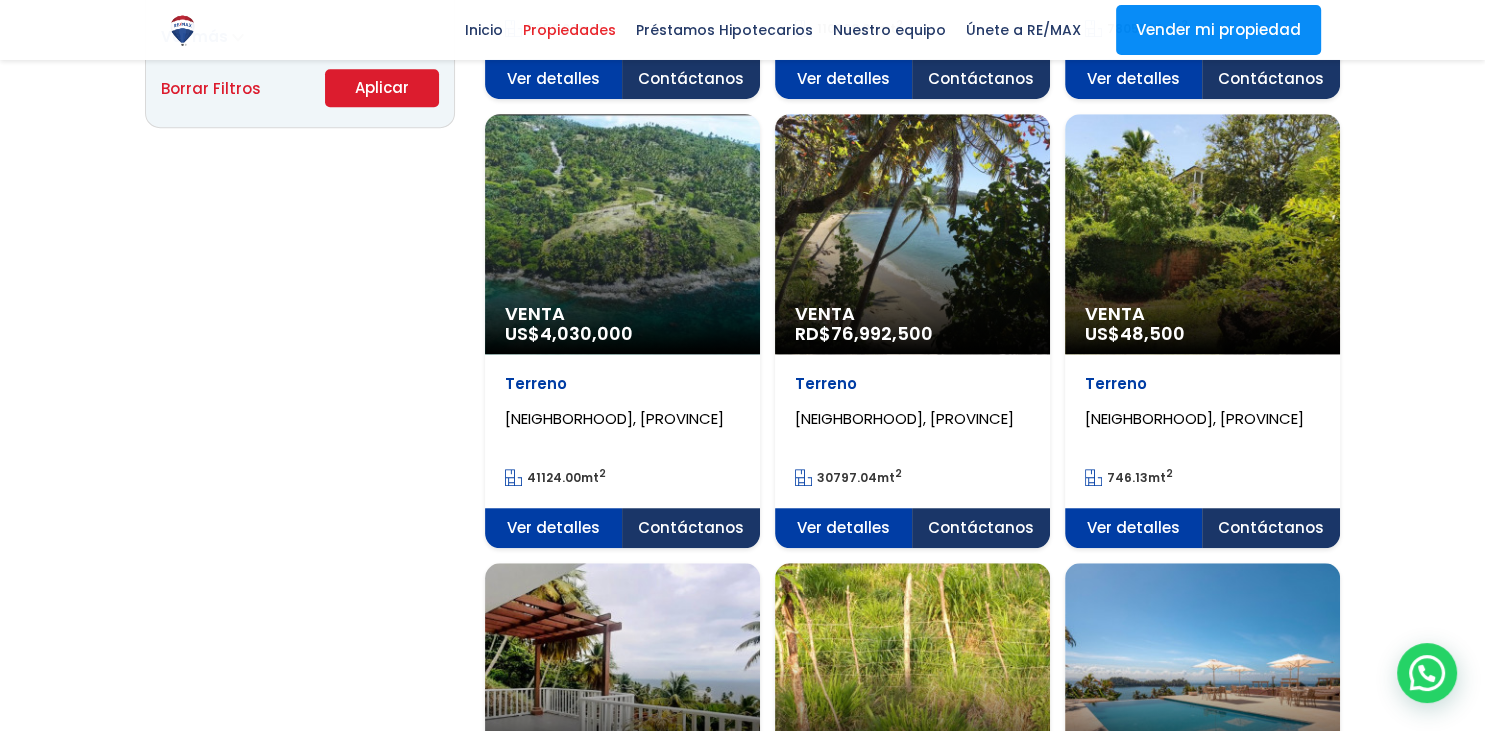 click on "Venta
US$  4,030,000" at bounding box center (622, -1113) 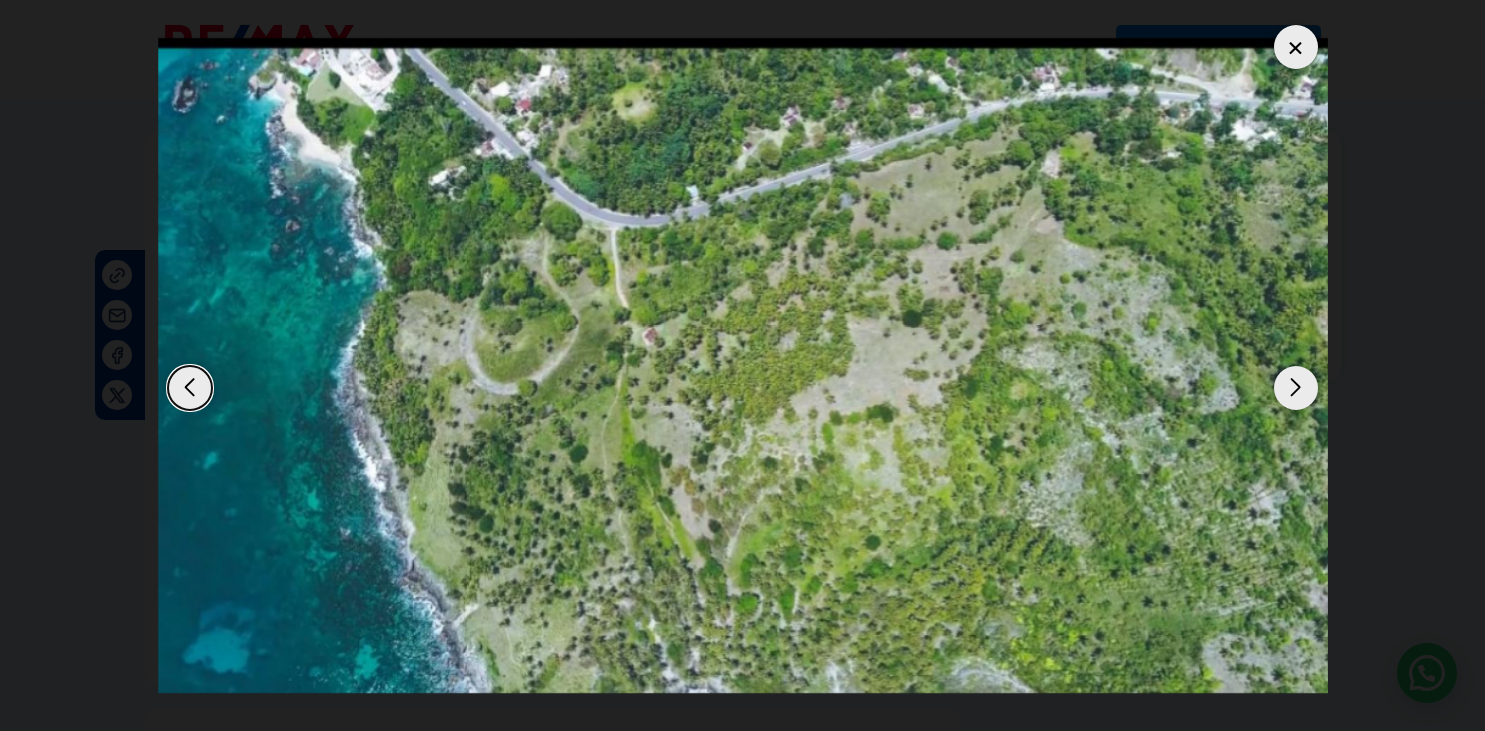 scroll, scrollTop: 0, scrollLeft: 0, axis: both 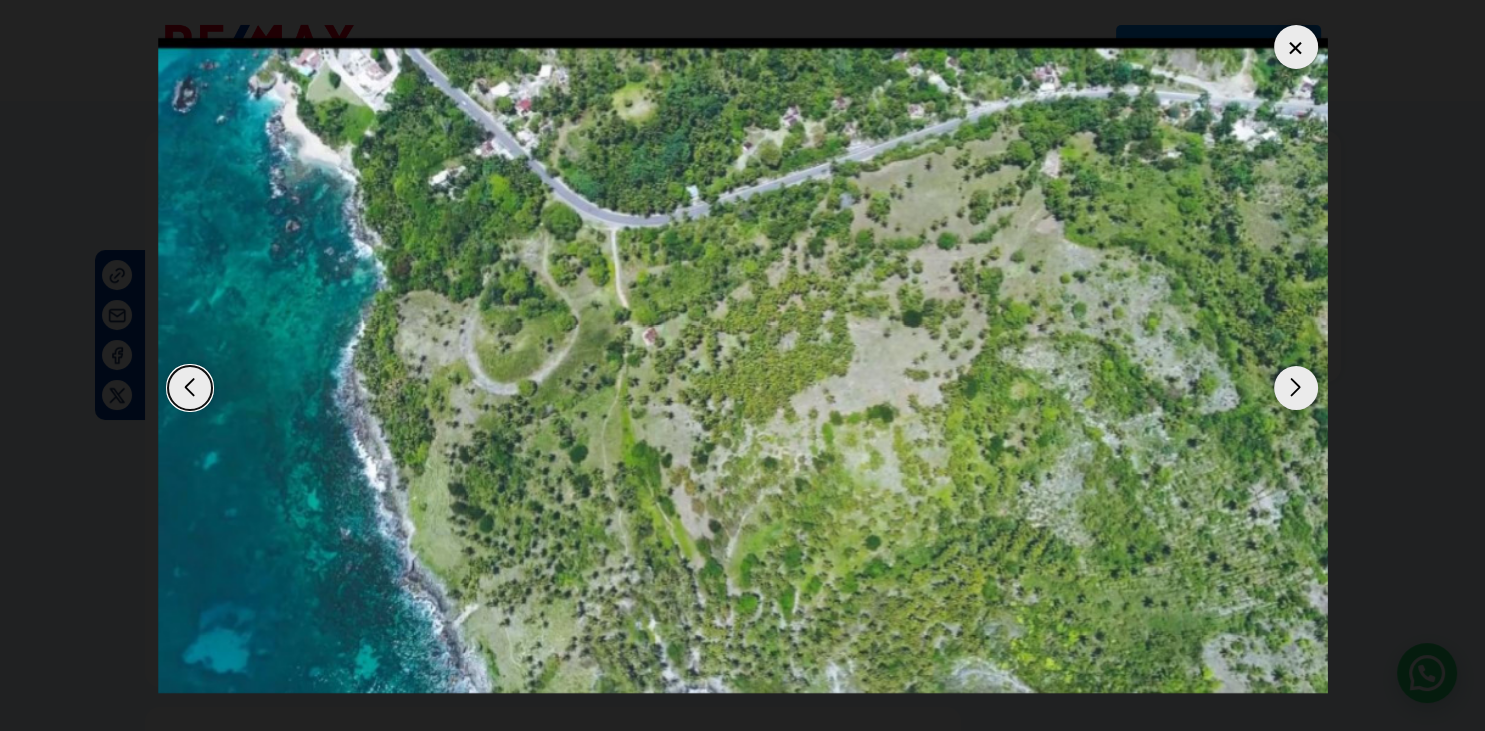 click at bounding box center [1296, 388] 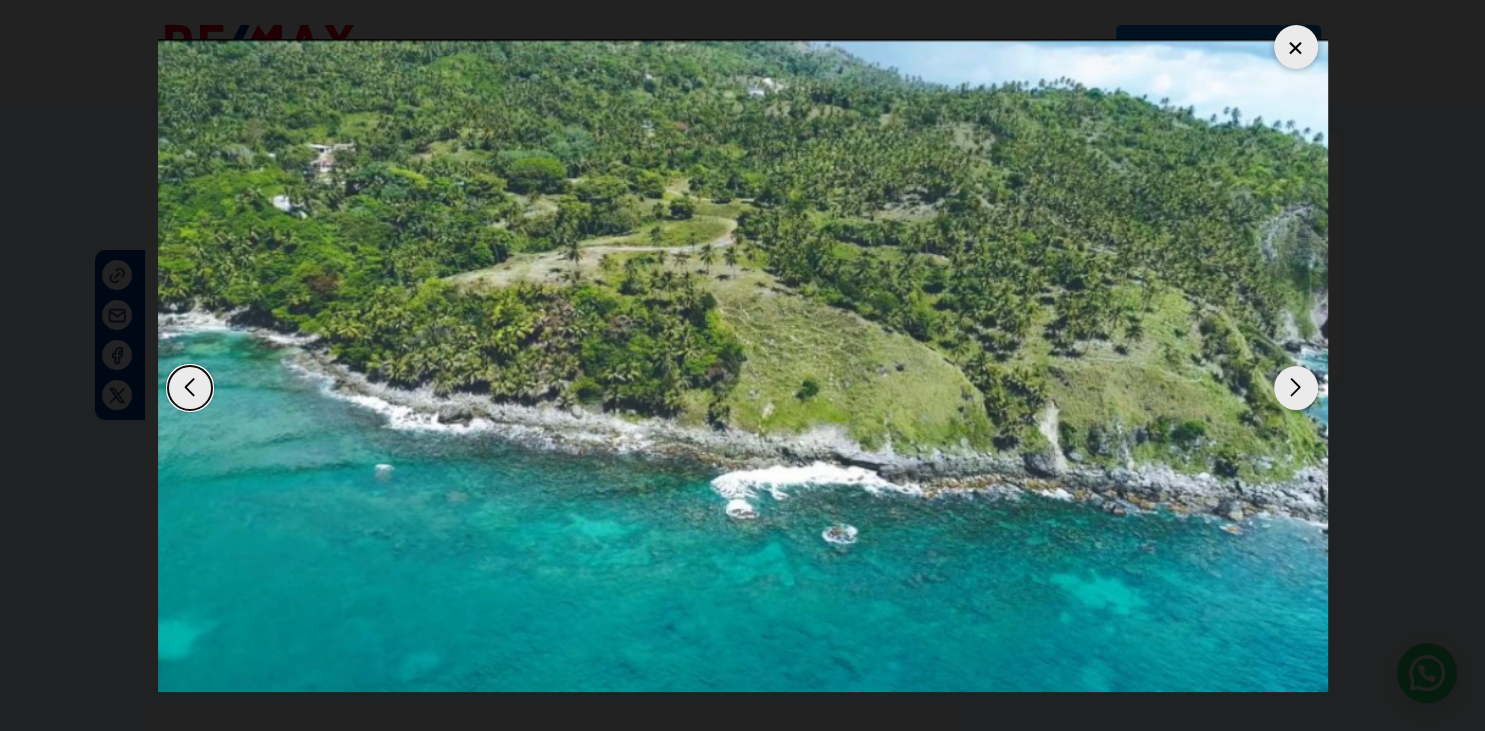 click at bounding box center [1296, 388] 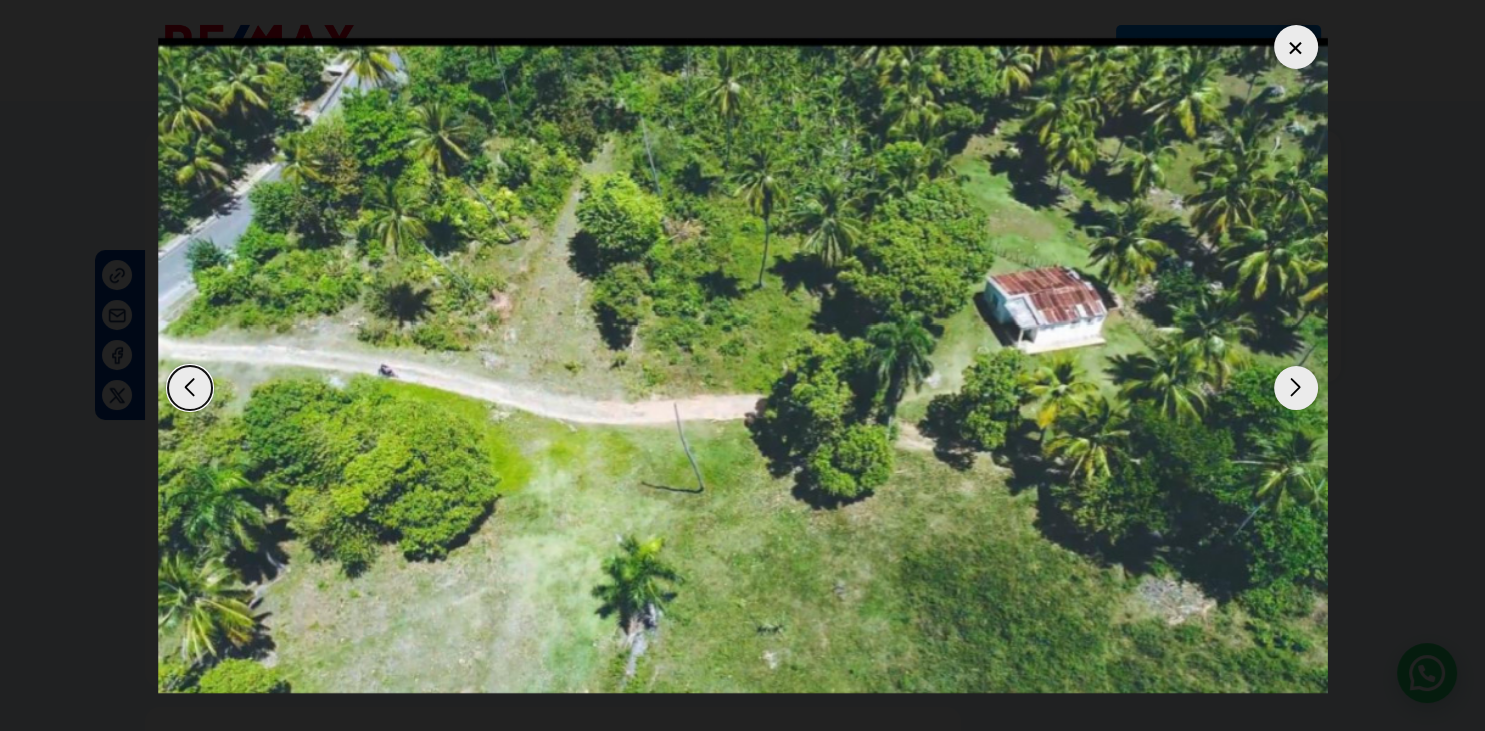 click at bounding box center [1296, 388] 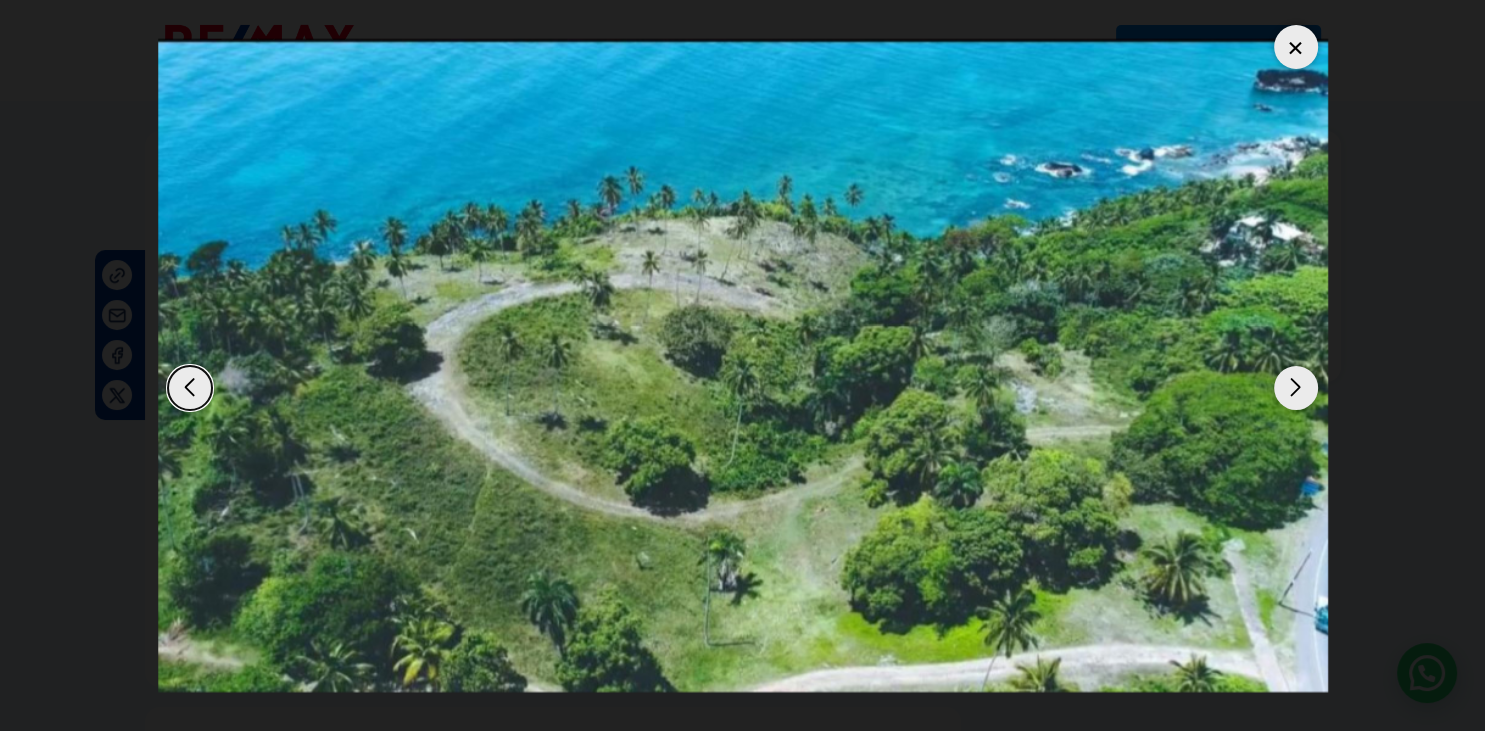 click at bounding box center [1296, 388] 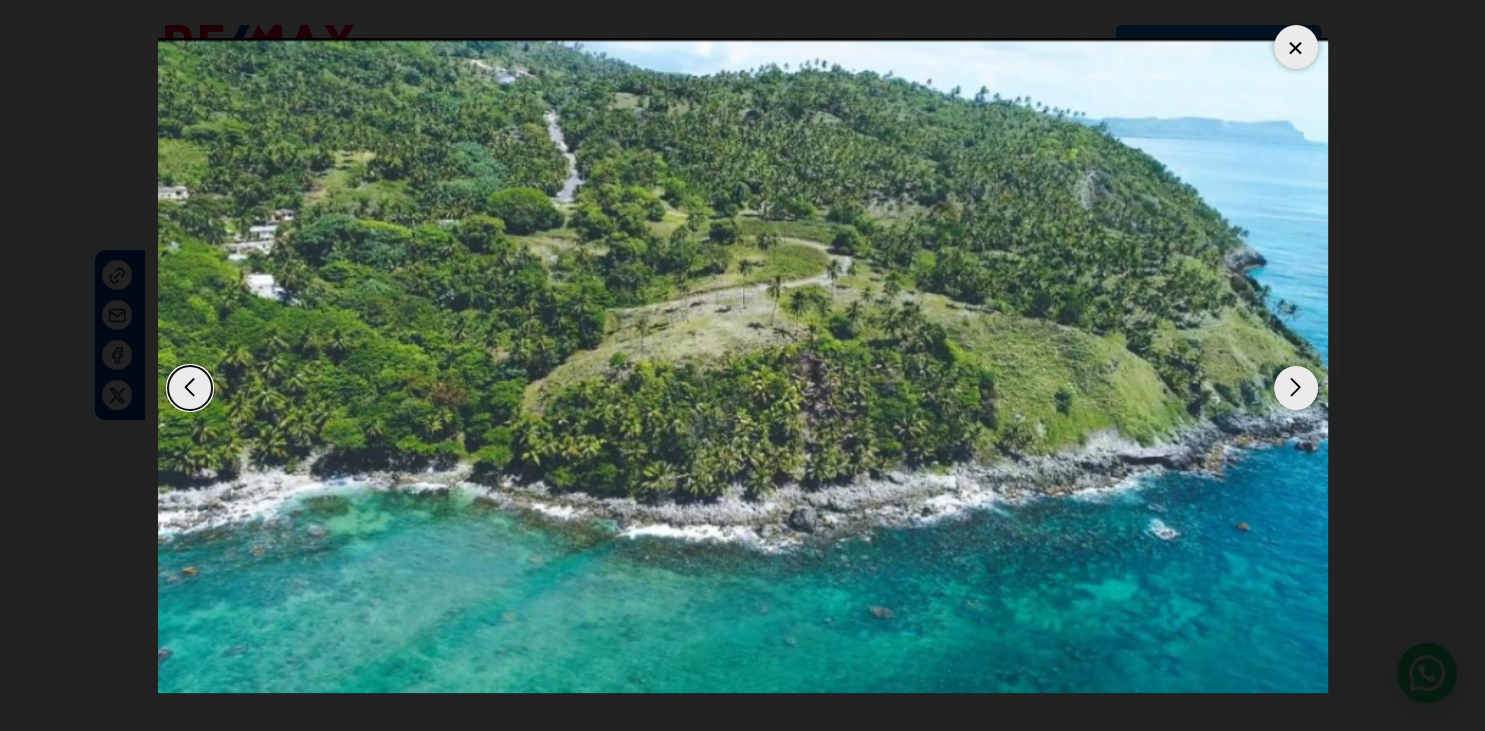 click at bounding box center [1296, 388] 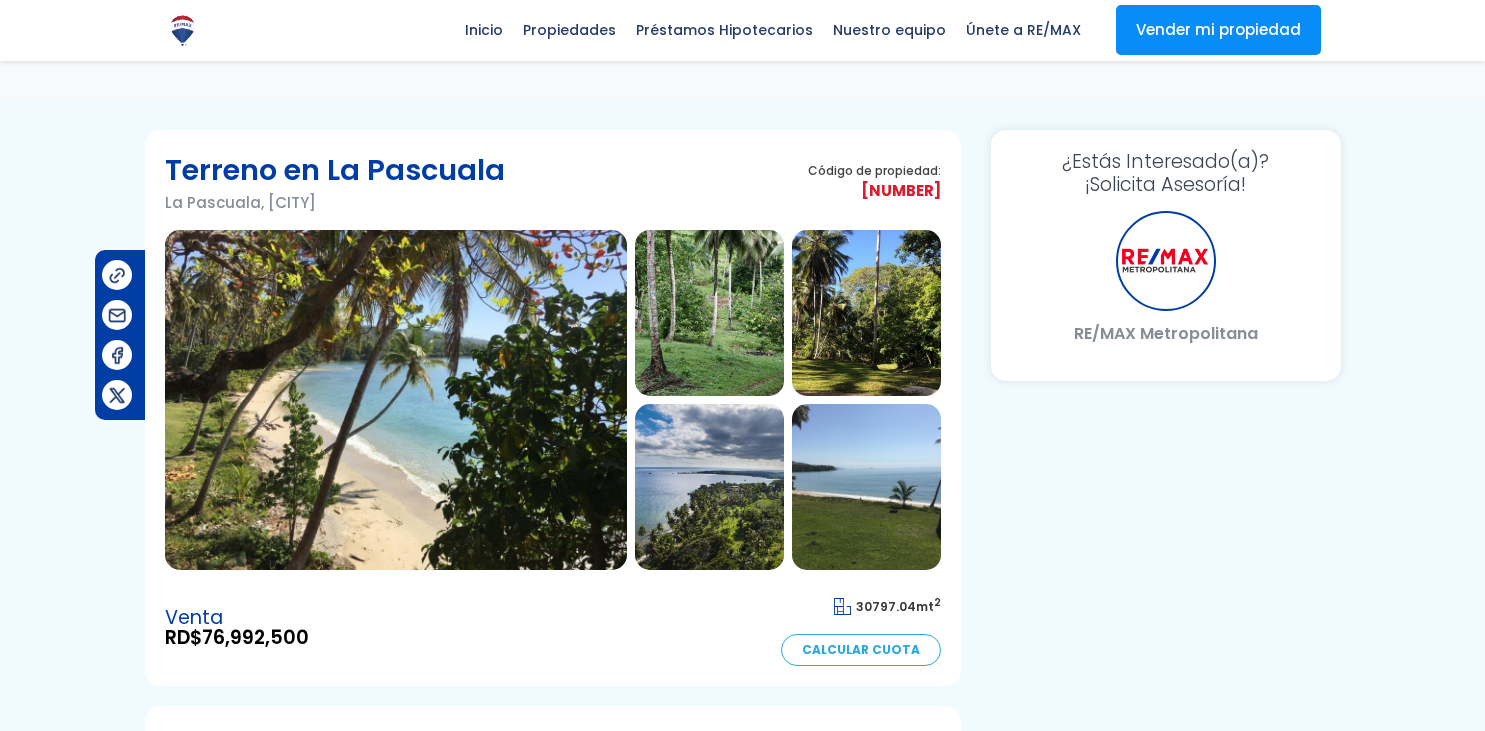 scroll, scrollTop: 105, scrollLeft: 0, axis: vertical 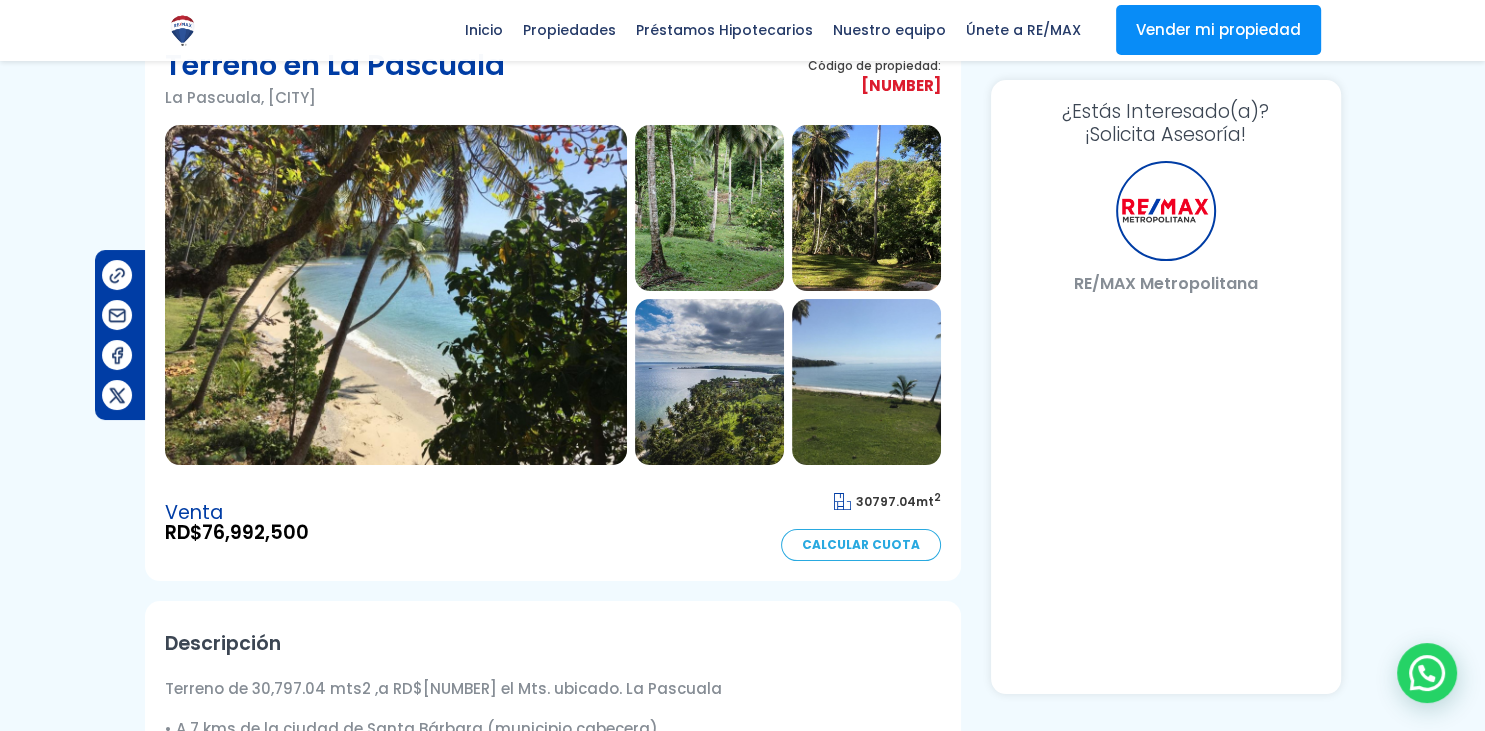 select on "US" 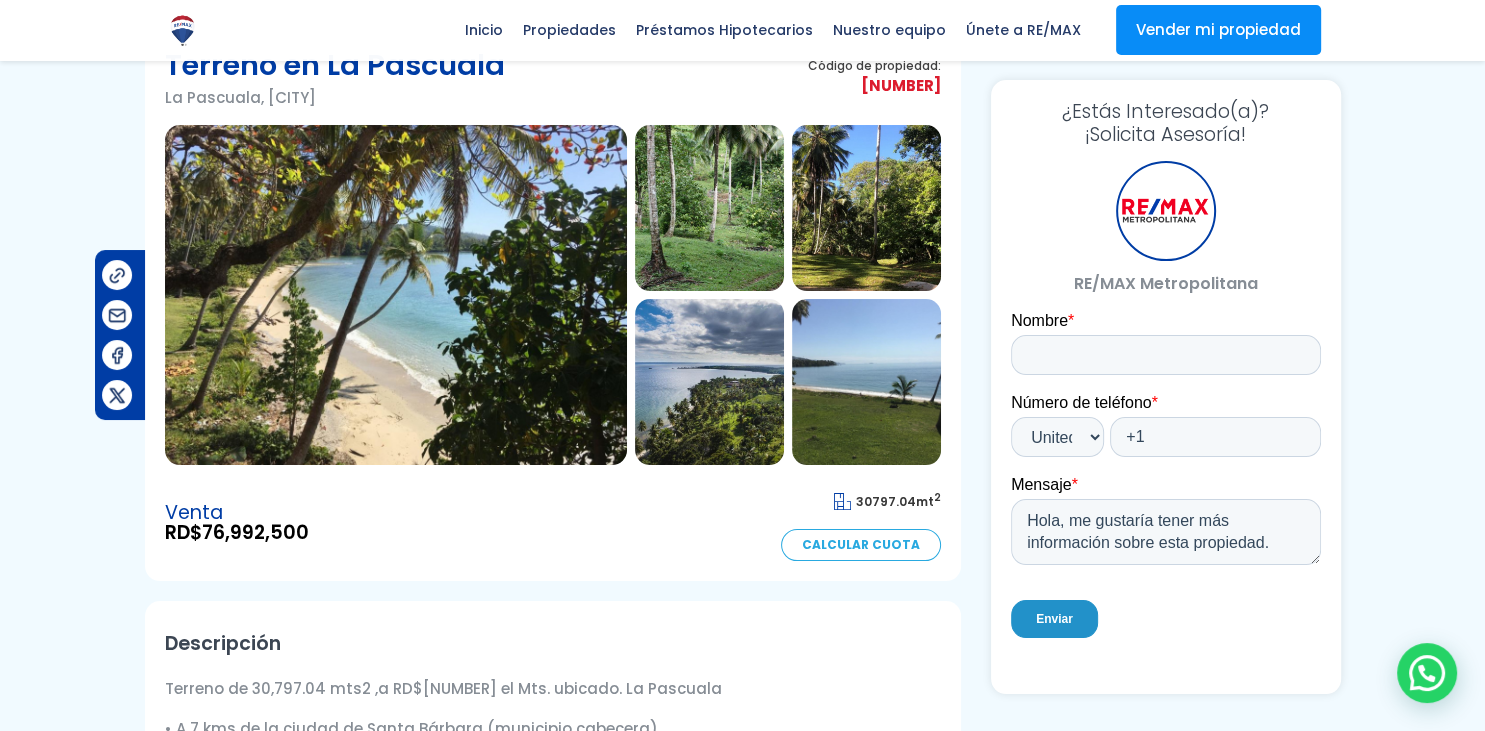 scroll, scrollTop: 0, scrollLeft: 0, axis: both 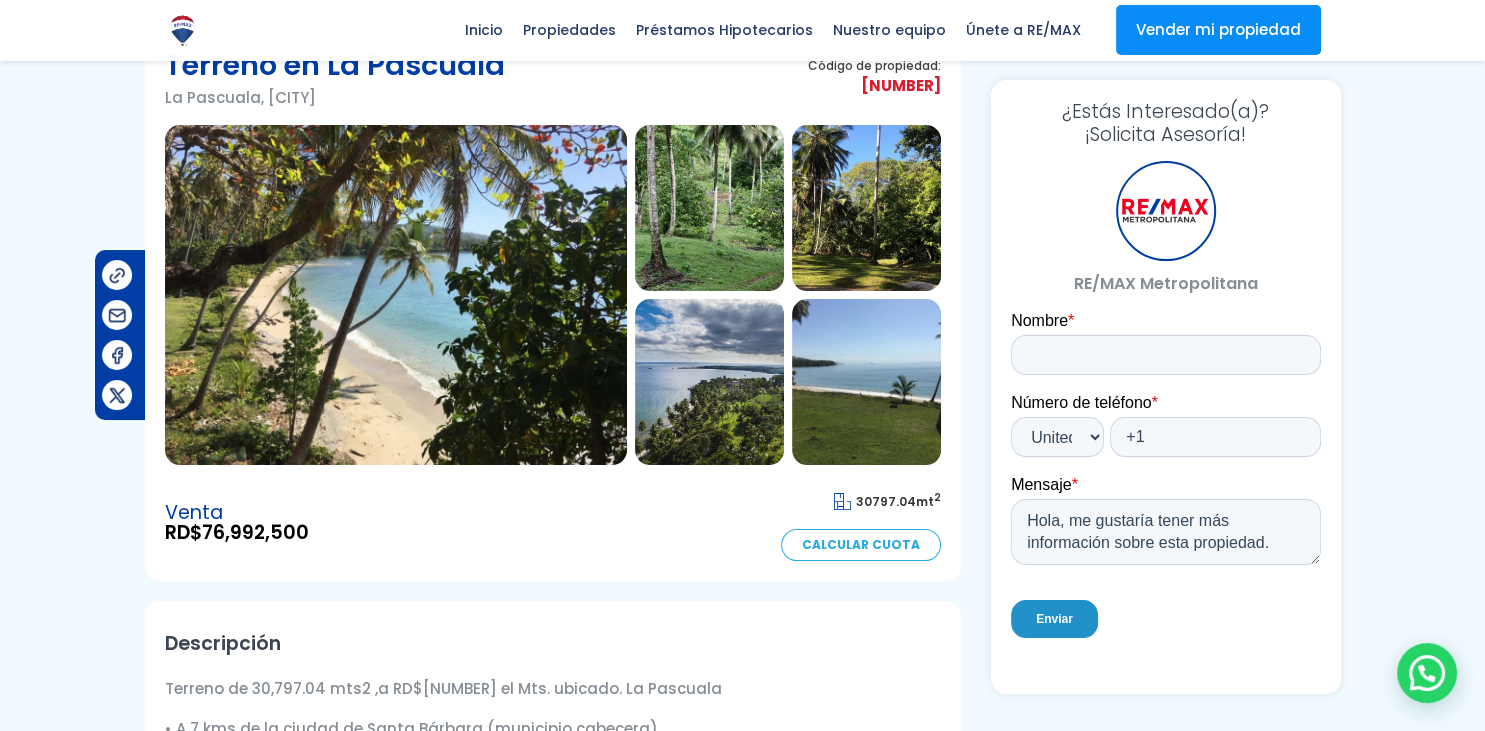 click at bounding box center [396, 295] 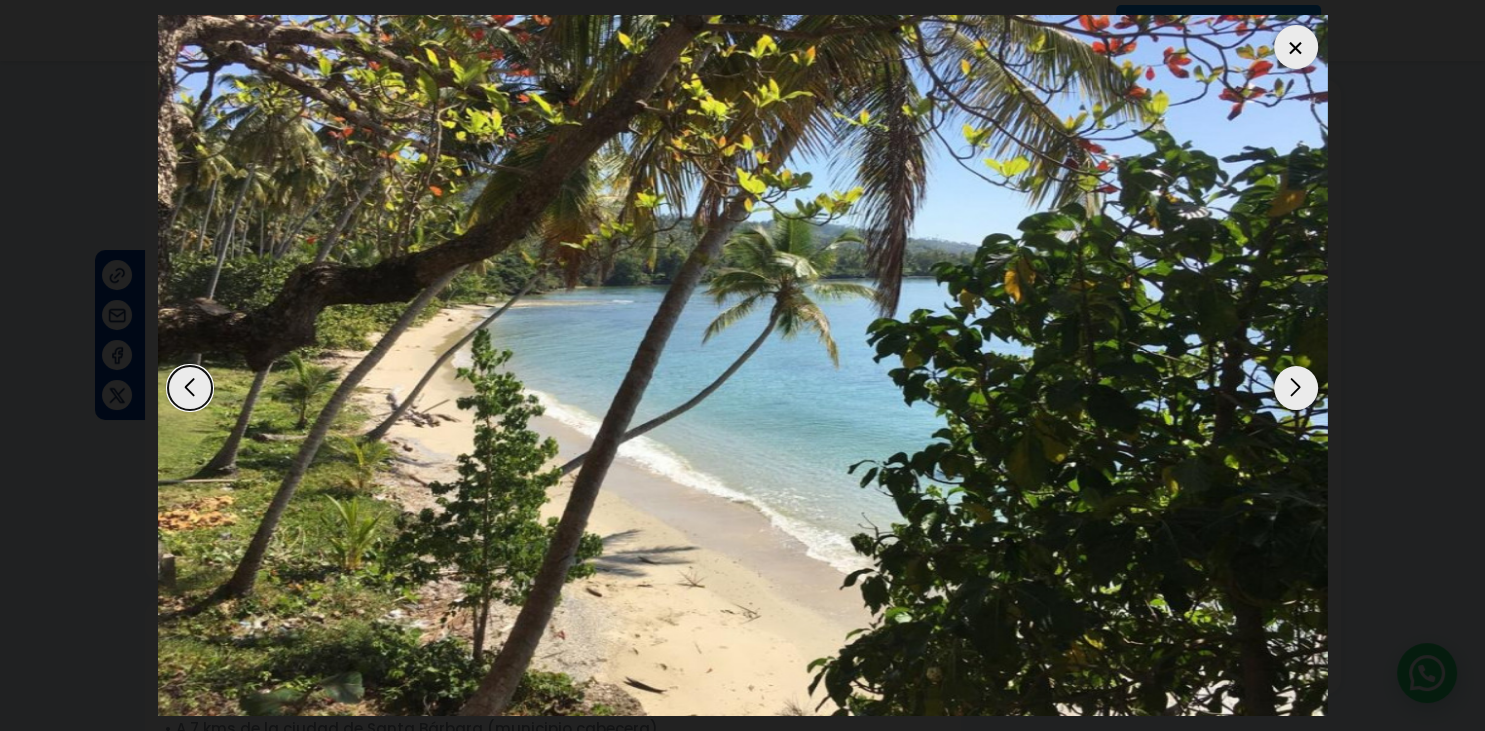 click at bounding box center [1296, 388] 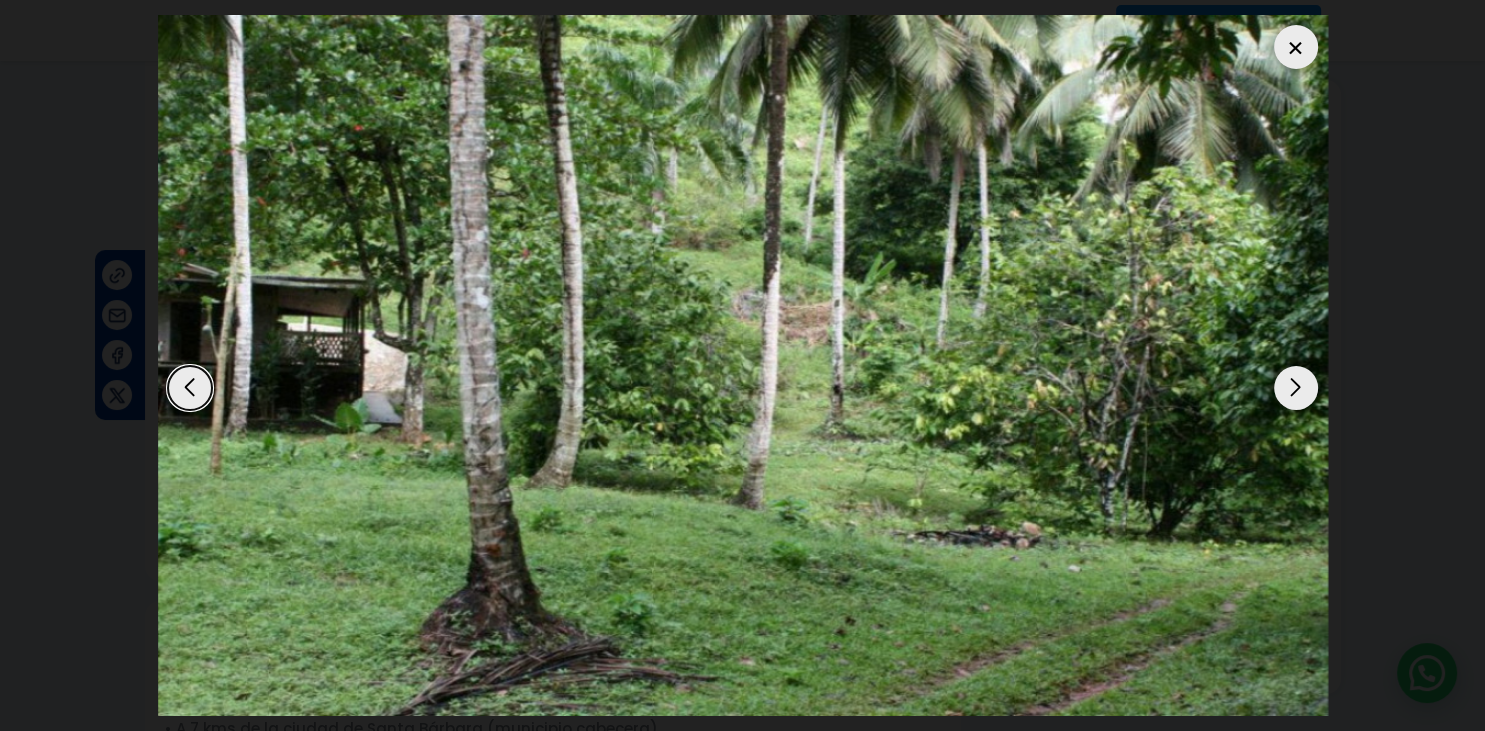 click at bounding box center (1296, 388) 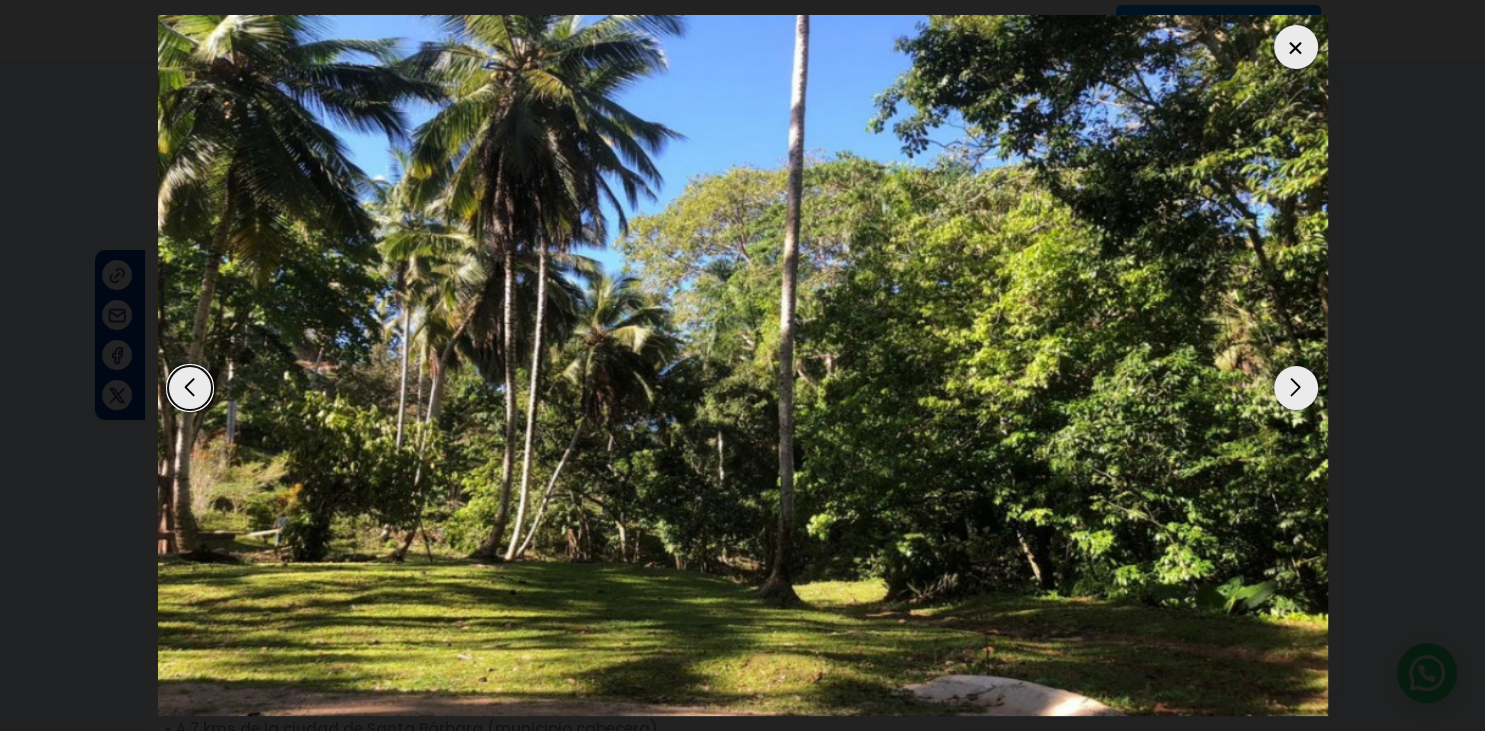 click at bounding box center (1296, 388) 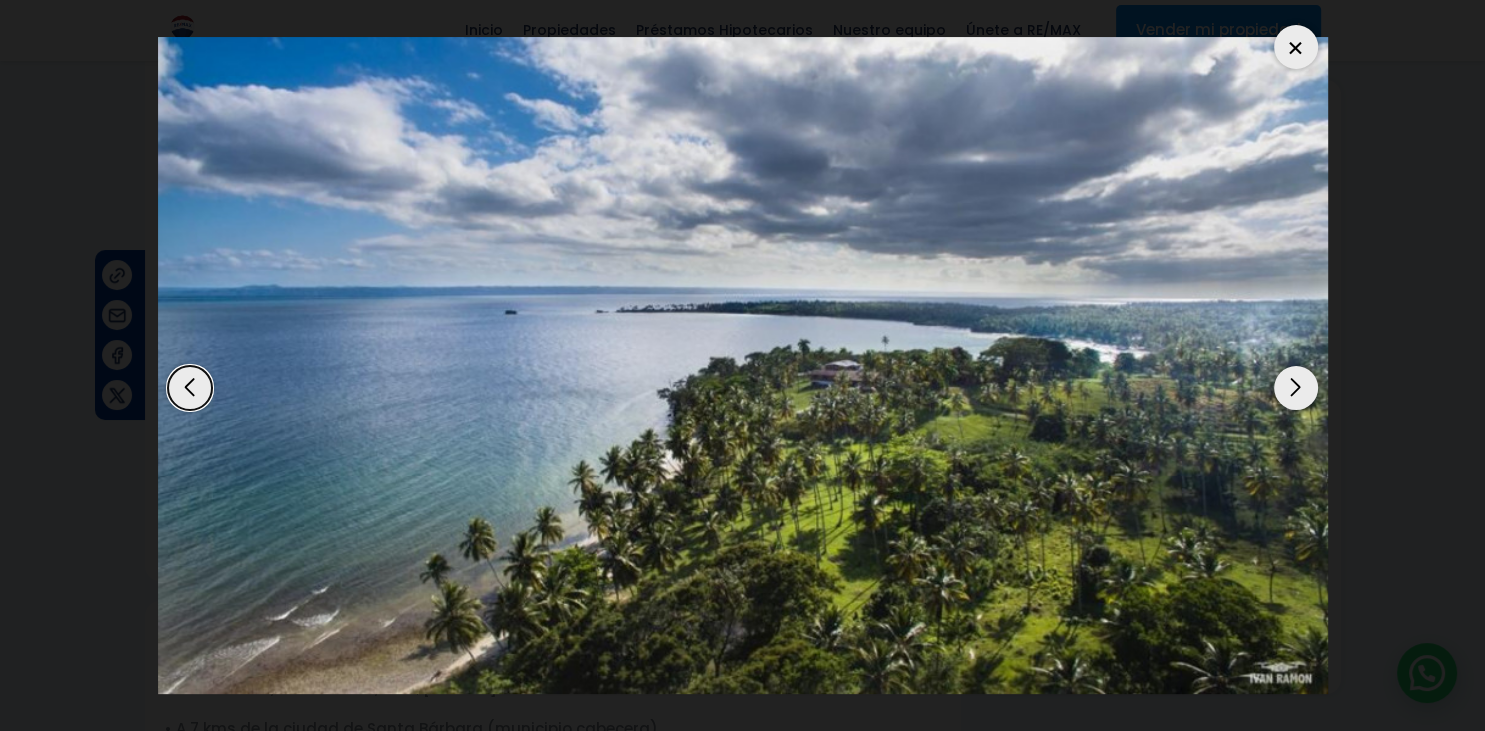 click at bounding box center [1296, 388] 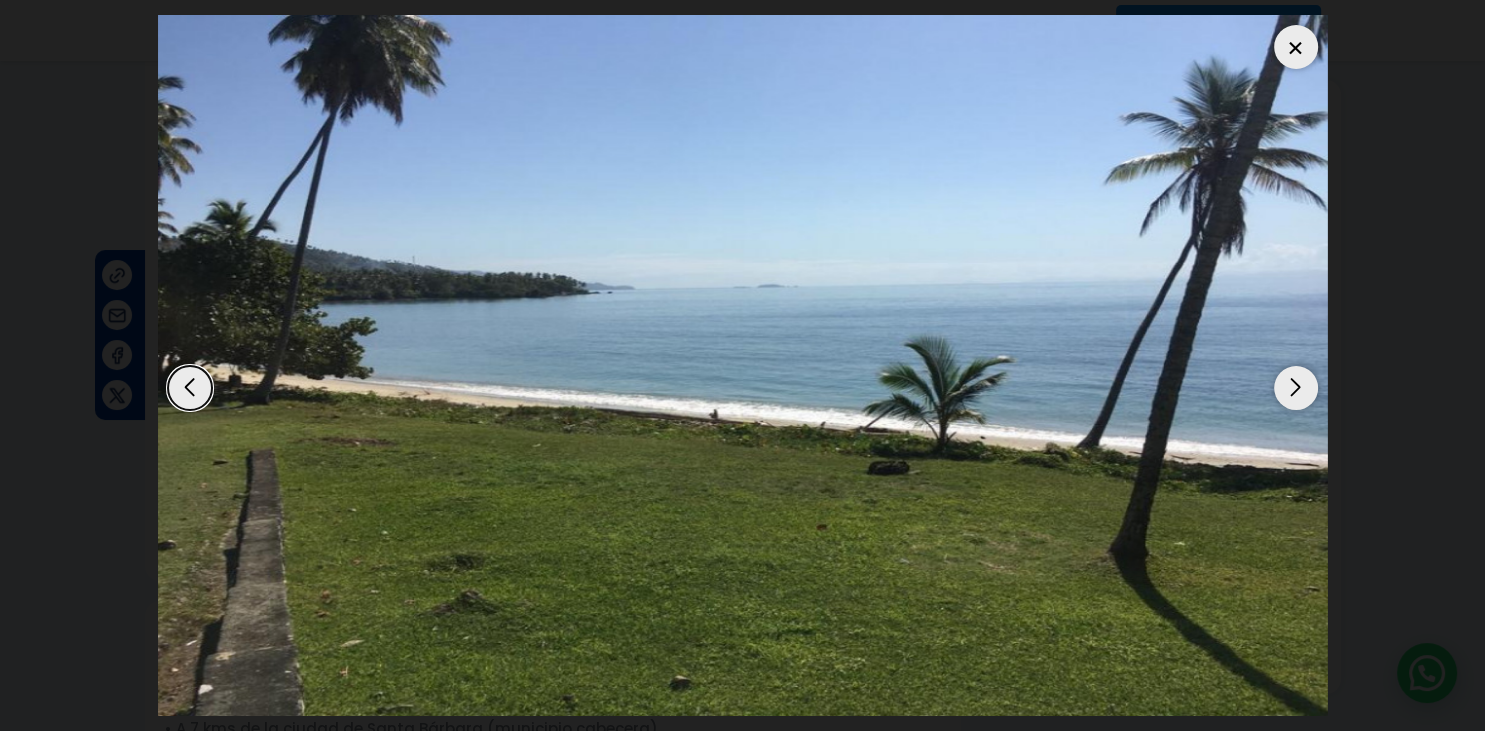 click at bounding box center [1296, 388] 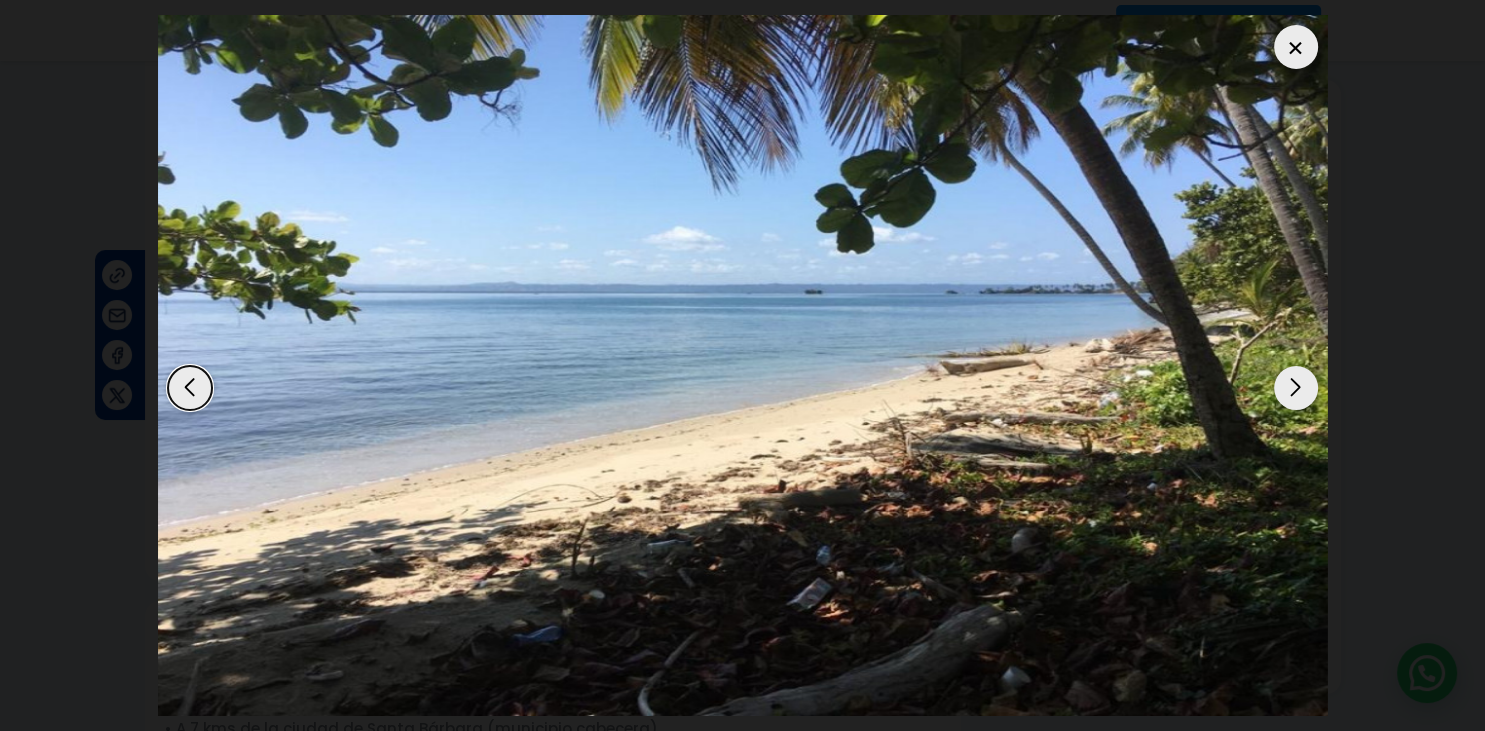 click at bounding box center [1296, 388] 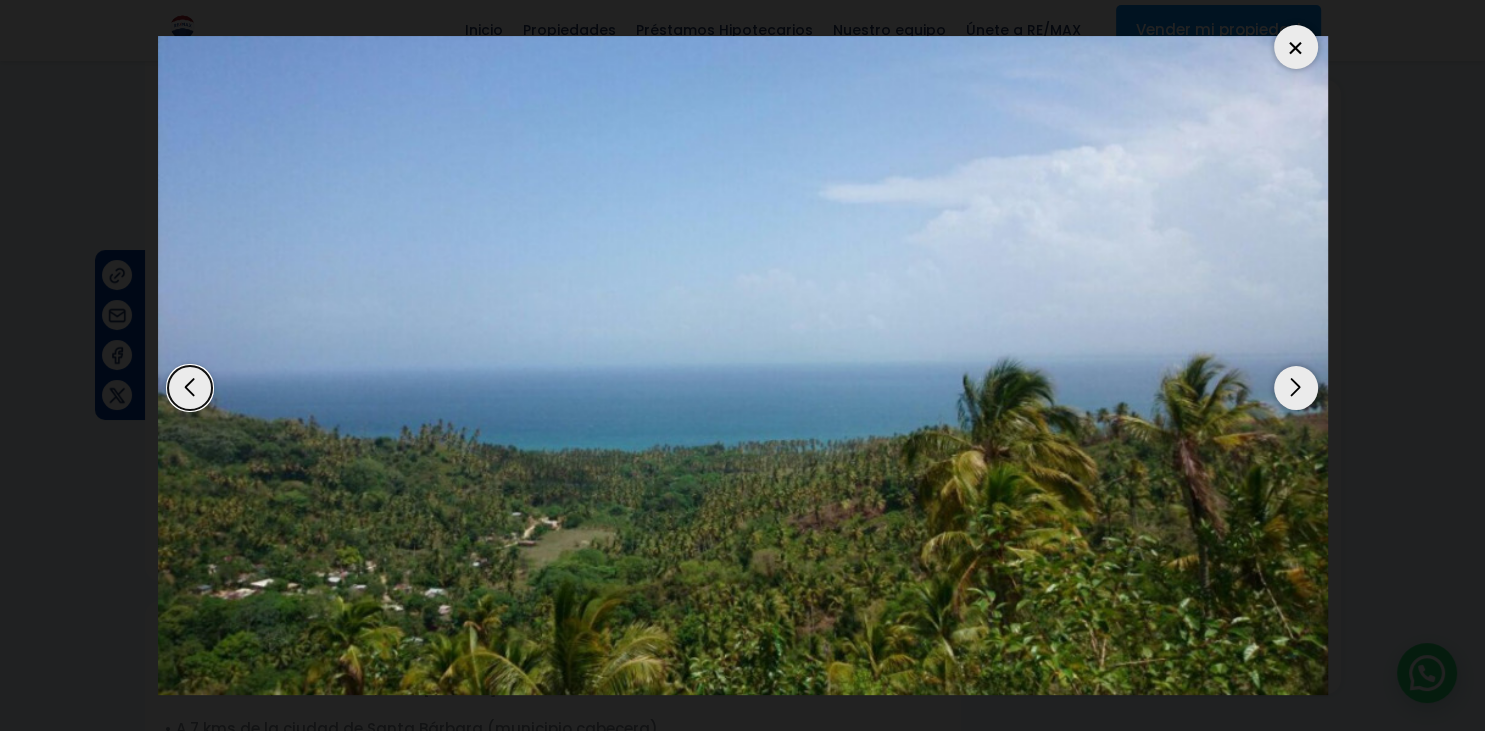 click at bounding box center (1296, 388) 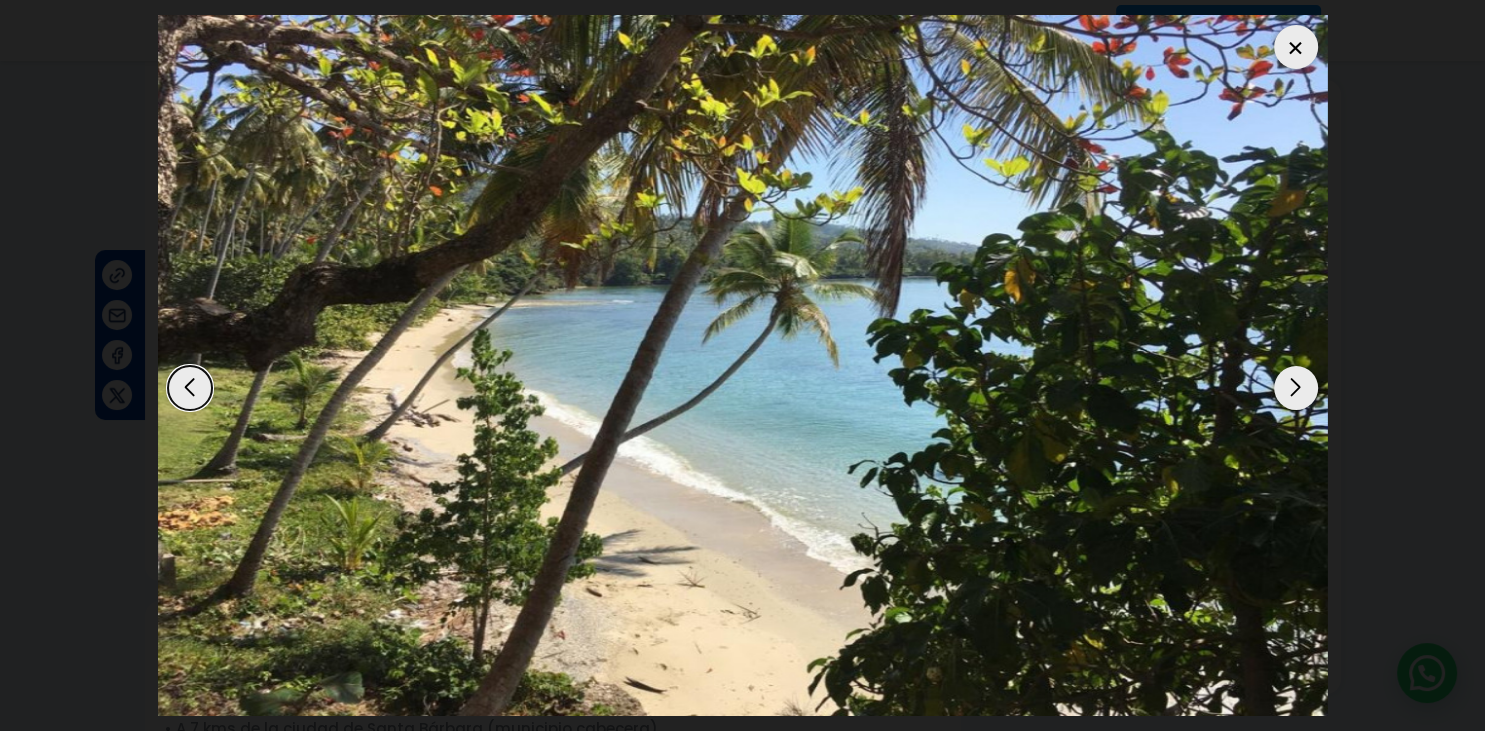 click at bounding box center (1296, 388) 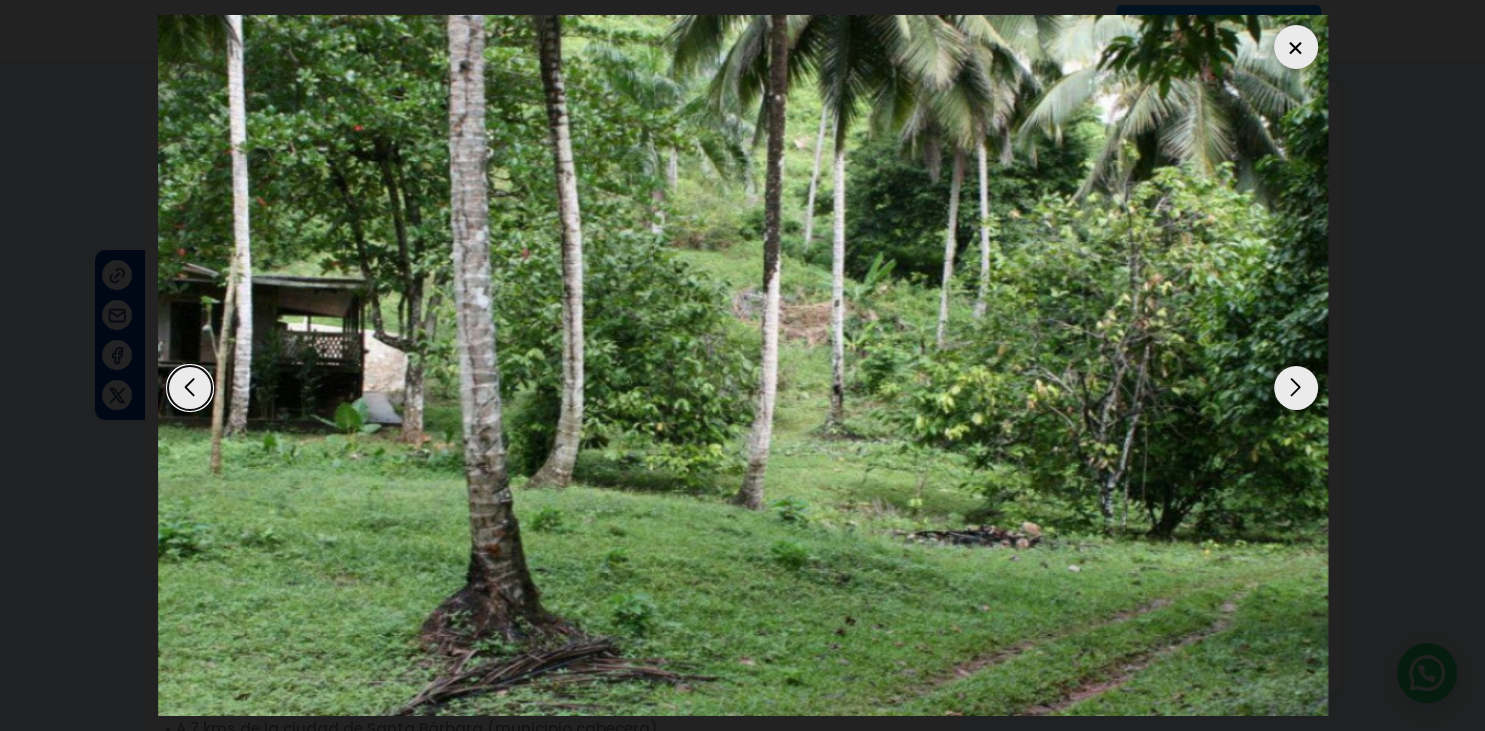 click at bounding box center [1296, 388] 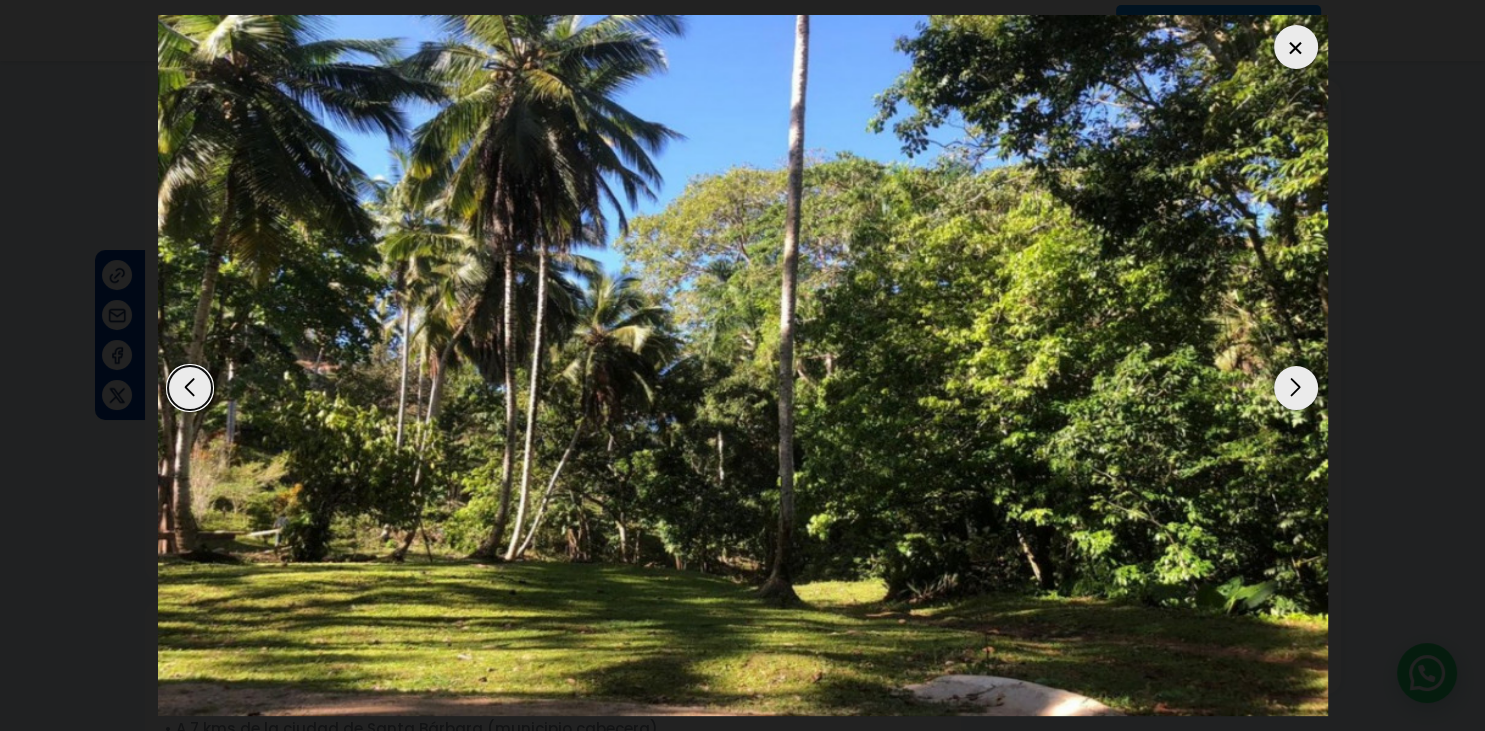 click at bounding box center [1296, 388] 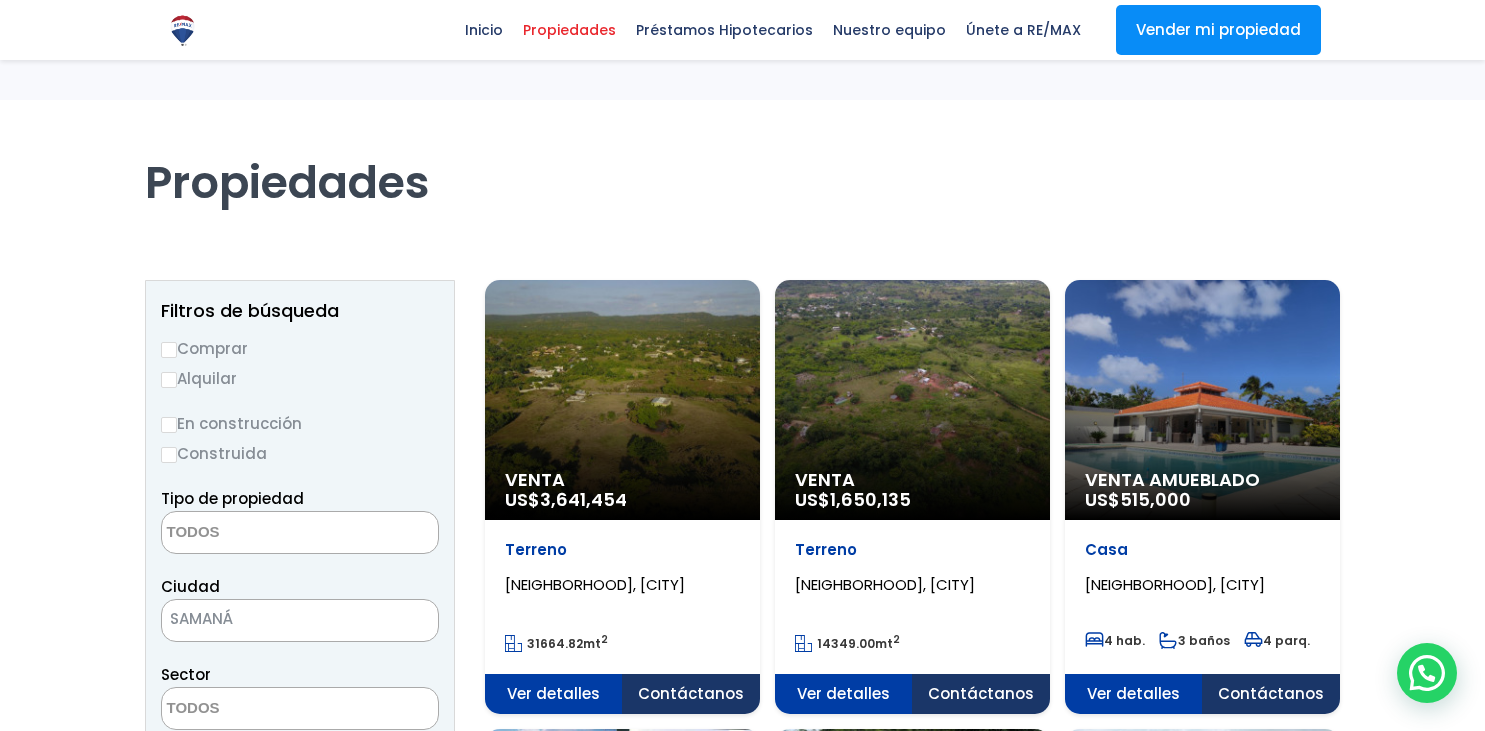 select 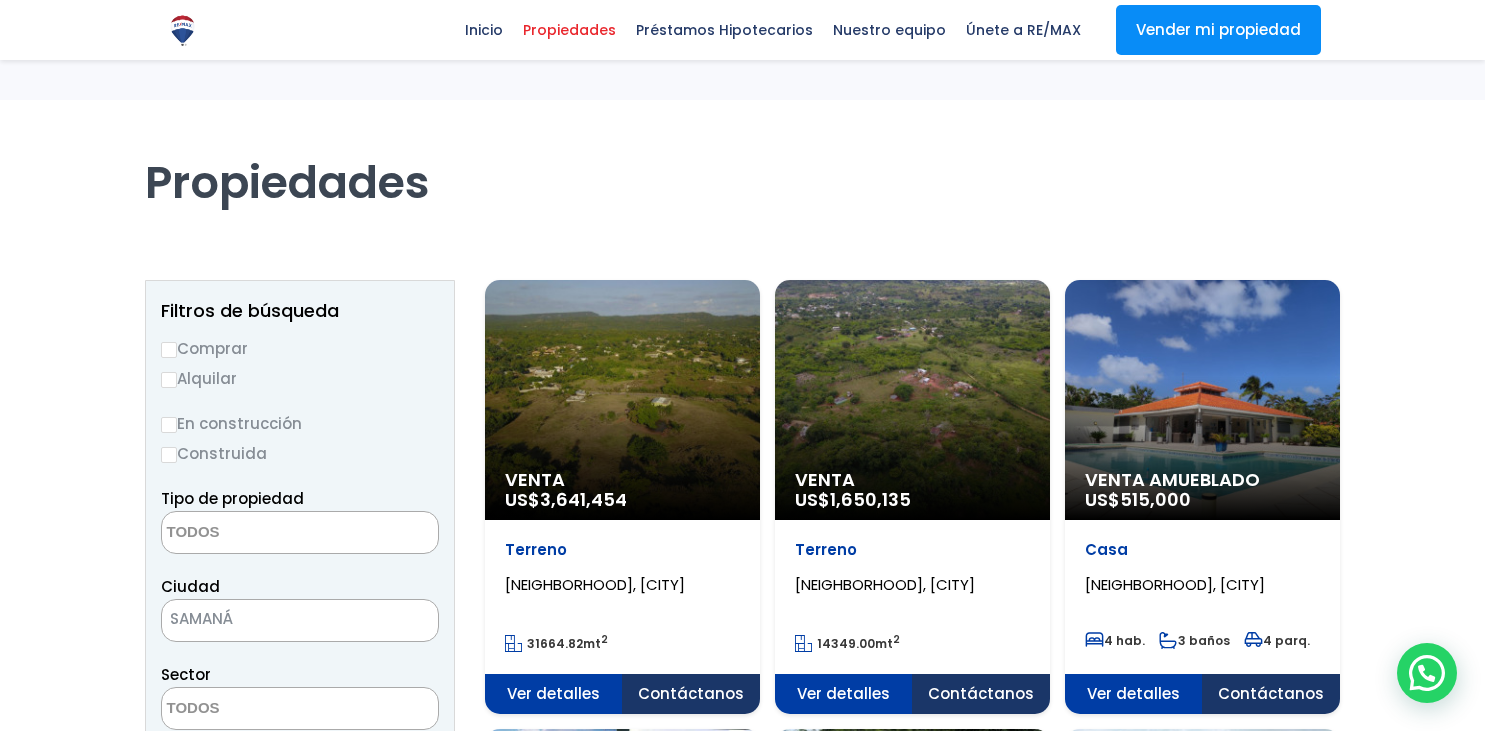 select 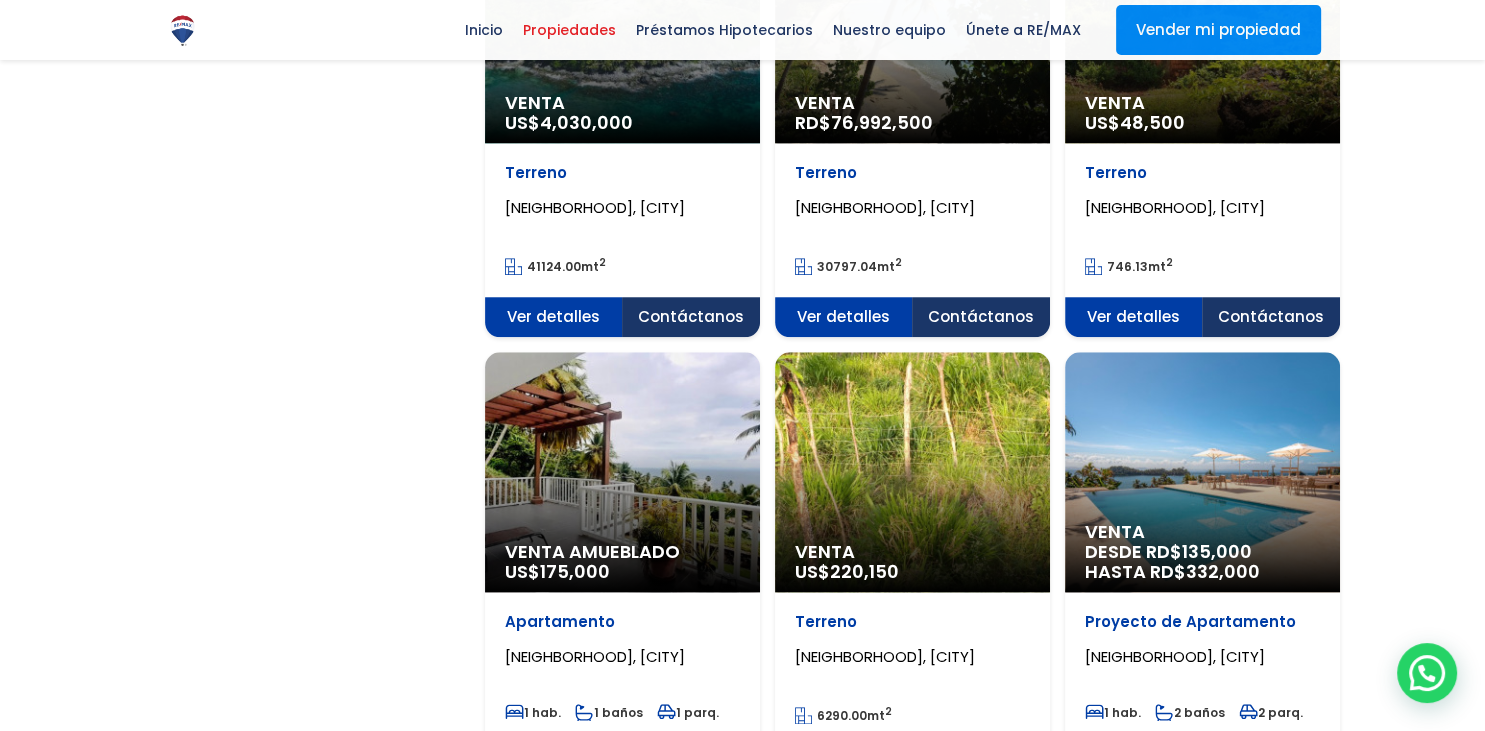 scroll, scrollTop: 1777, scrollLeft: 0, axis: vertical 